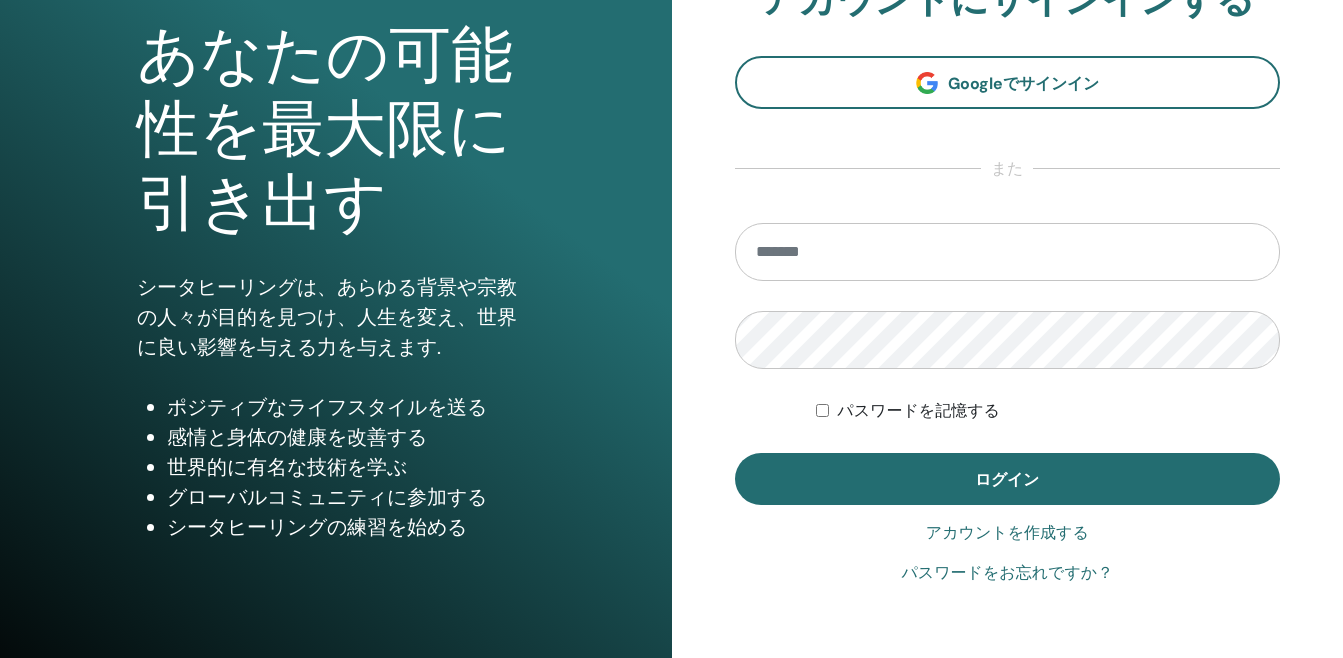 scroll, scrollTop: 200, scrollLeft: 0, axis: vertical 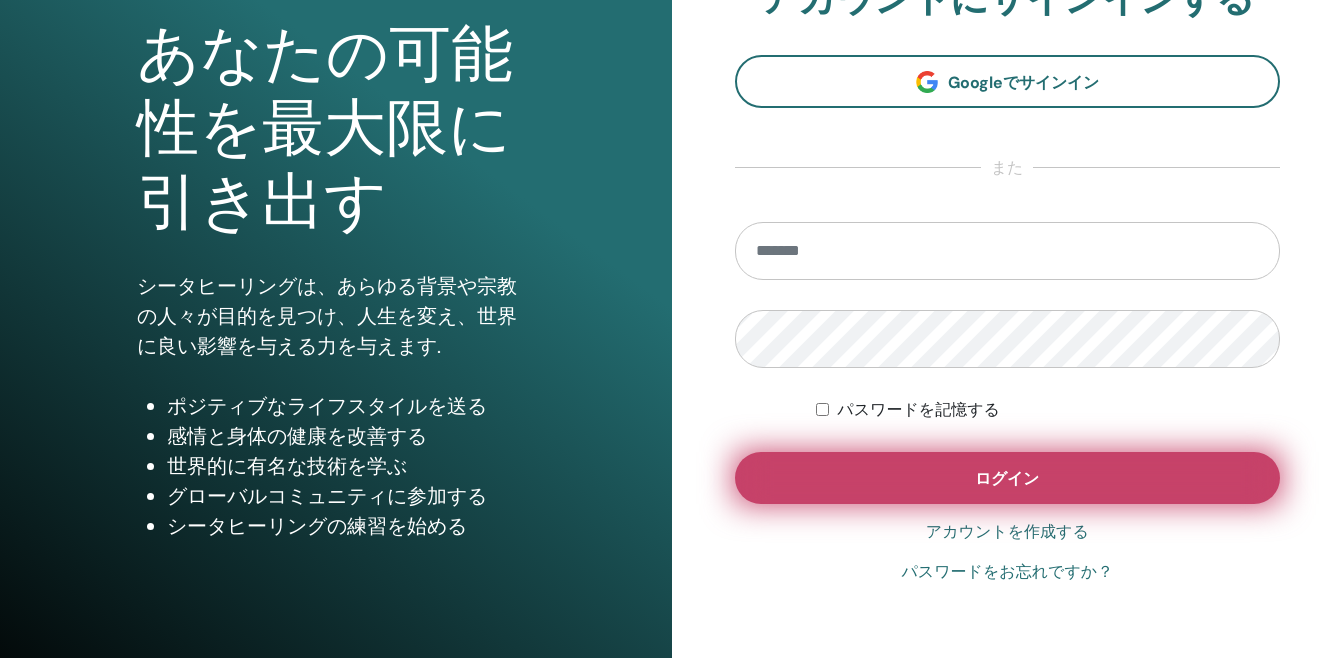 type on "**********" 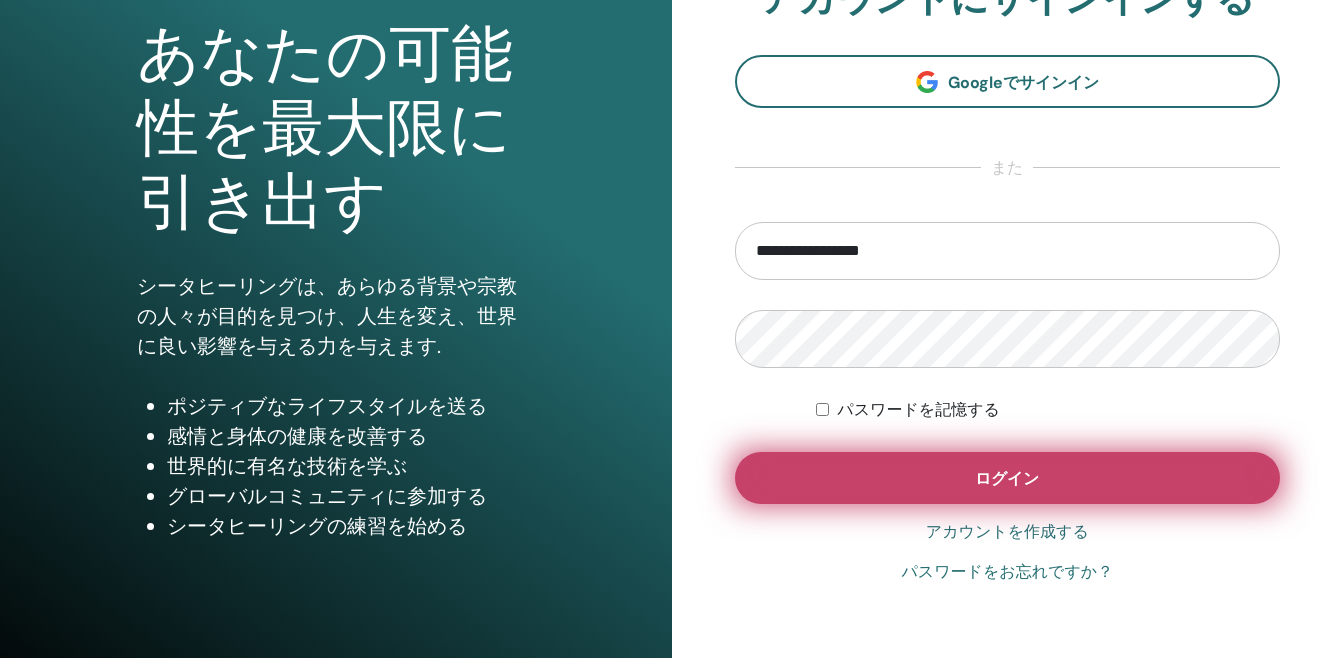 click on "ログイン" at bounding box center [1008, 478] 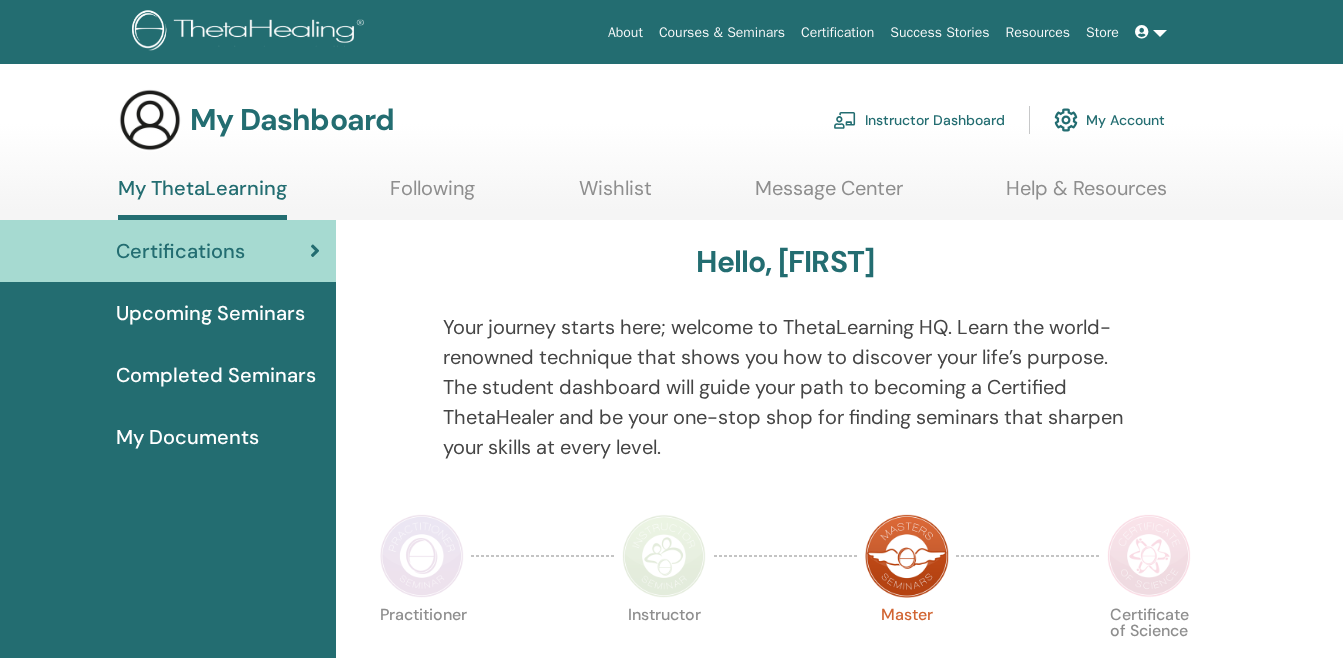 scroll, scrollTop: 0, scrollLeft: 0, axis: both 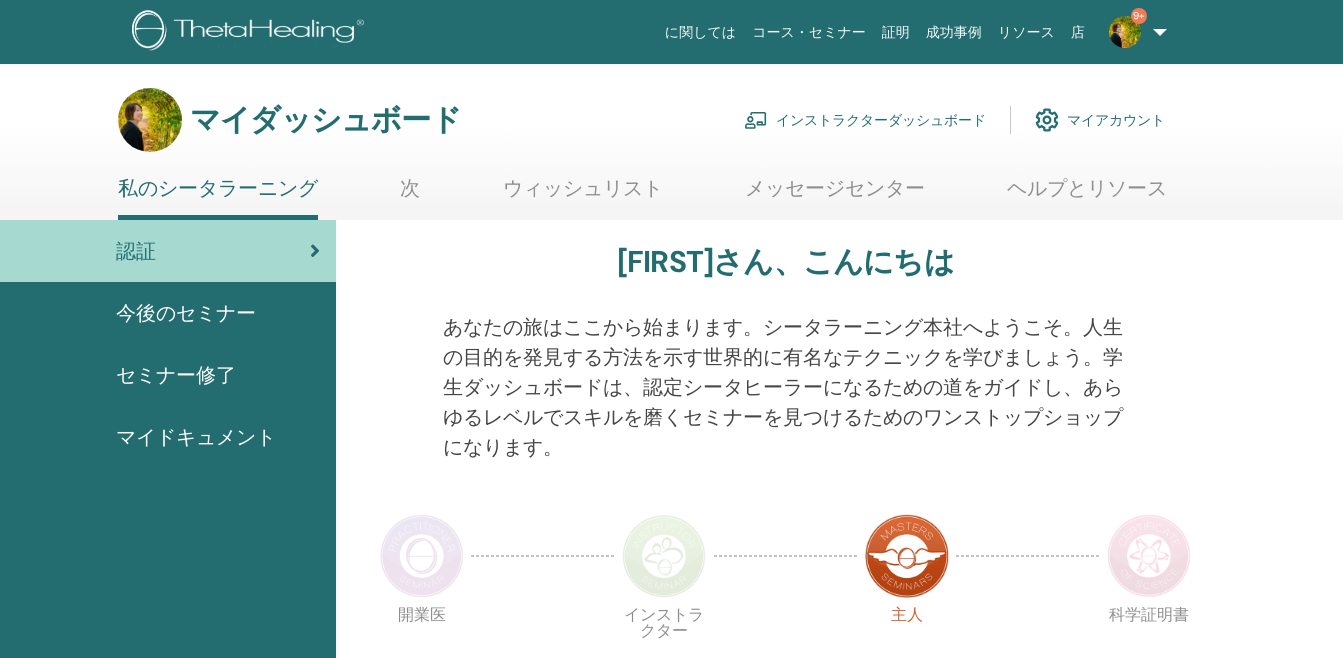 click on "インストラクターダッシュボード" at bounding box center (881, 120) 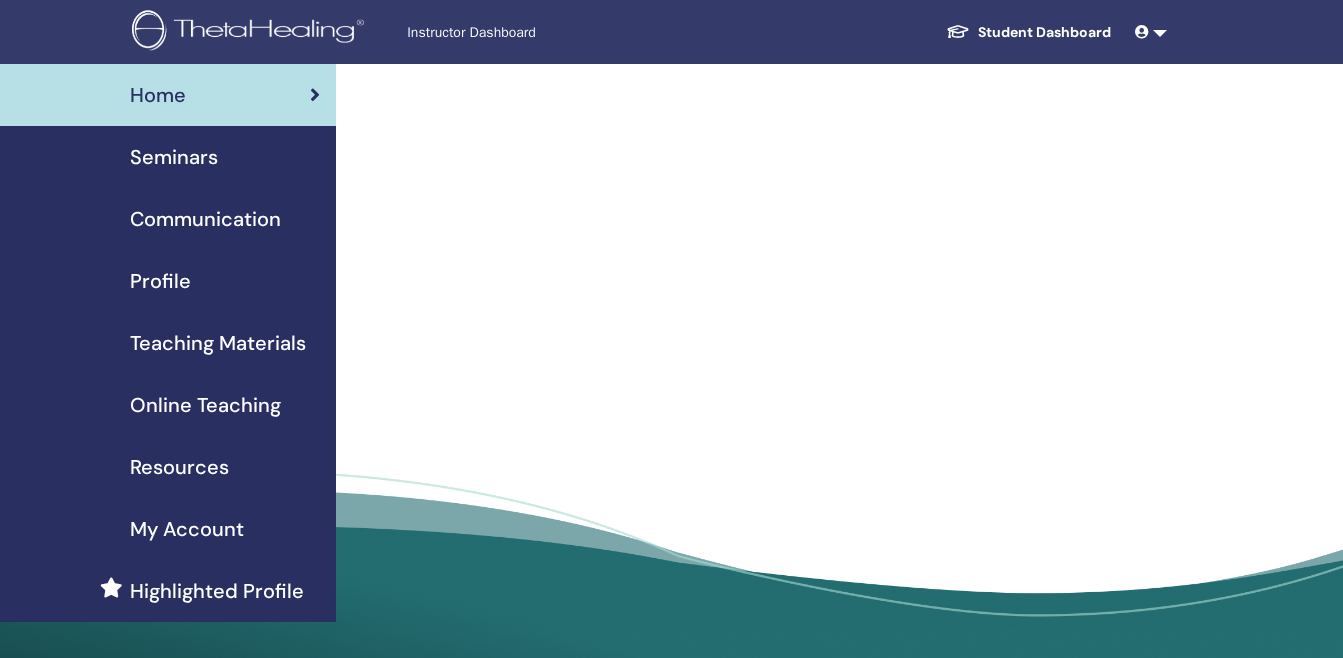 scroll, scrollTop: 0, scrollLeft: 0, axis: both 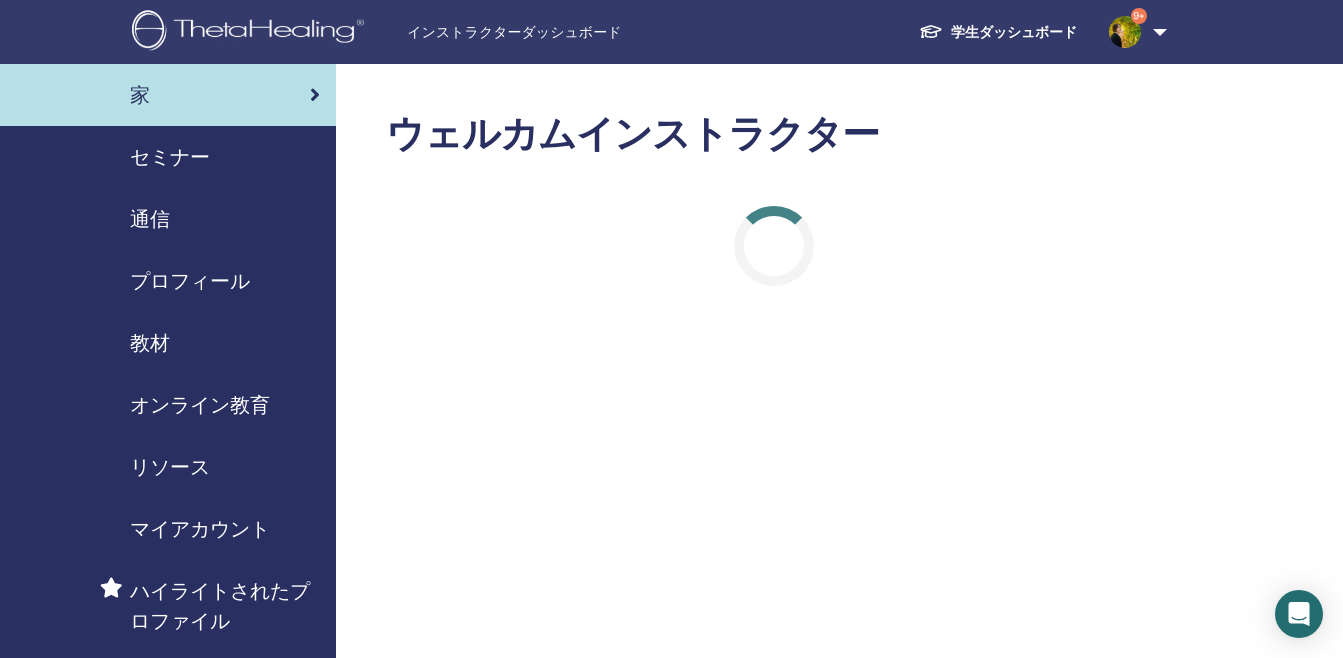 click on "セミナー" at bounding box center [170, 157] 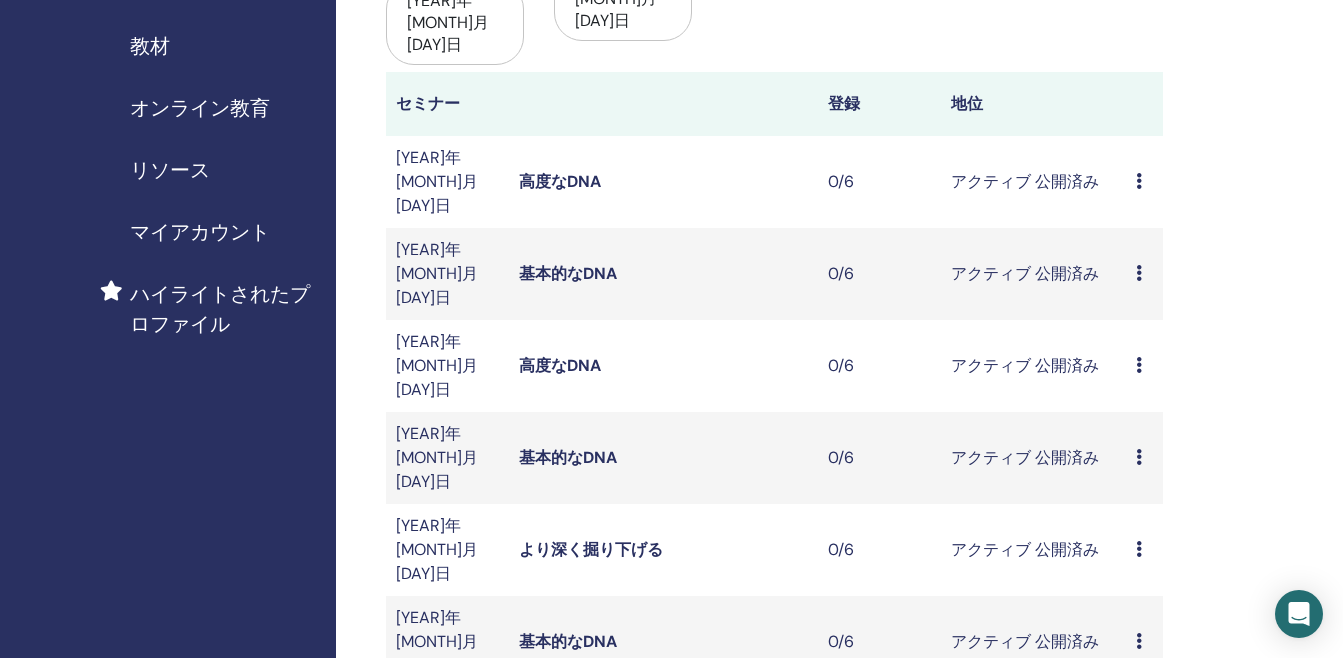 scroll, scrollTop: 300, scrollLeft: 0, axis: vertical 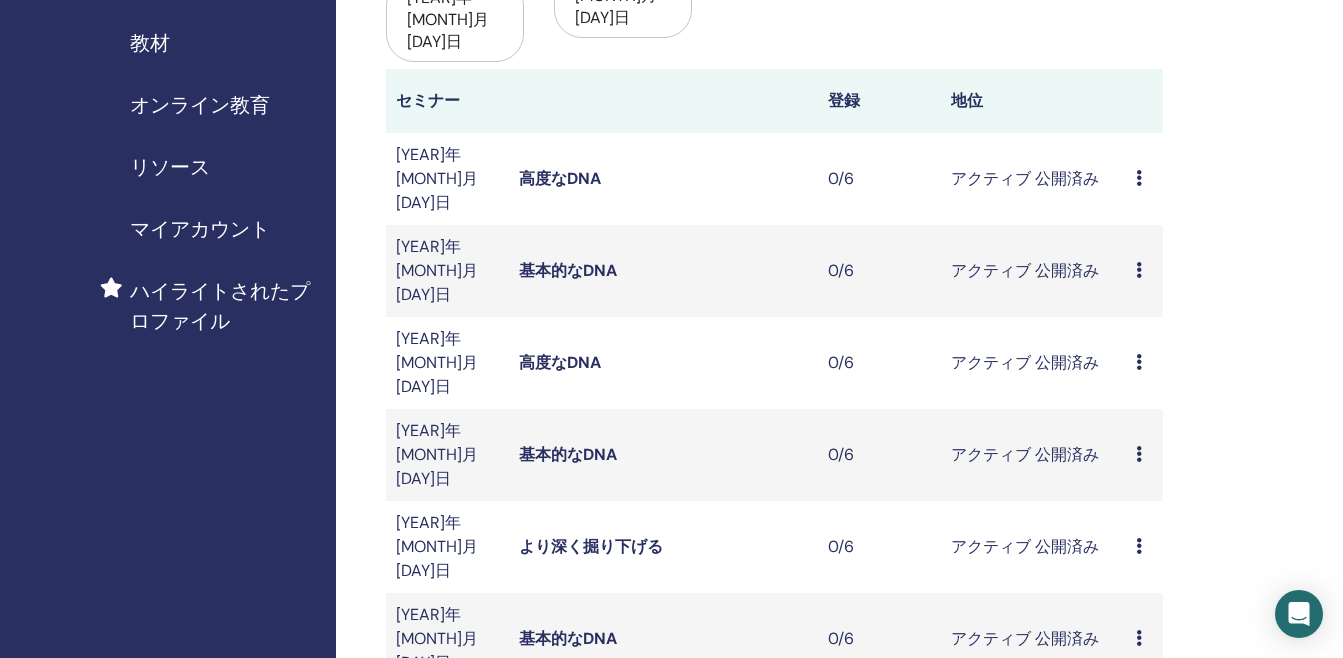 click on "2025年11月01日" at bounding box center (447, 179) 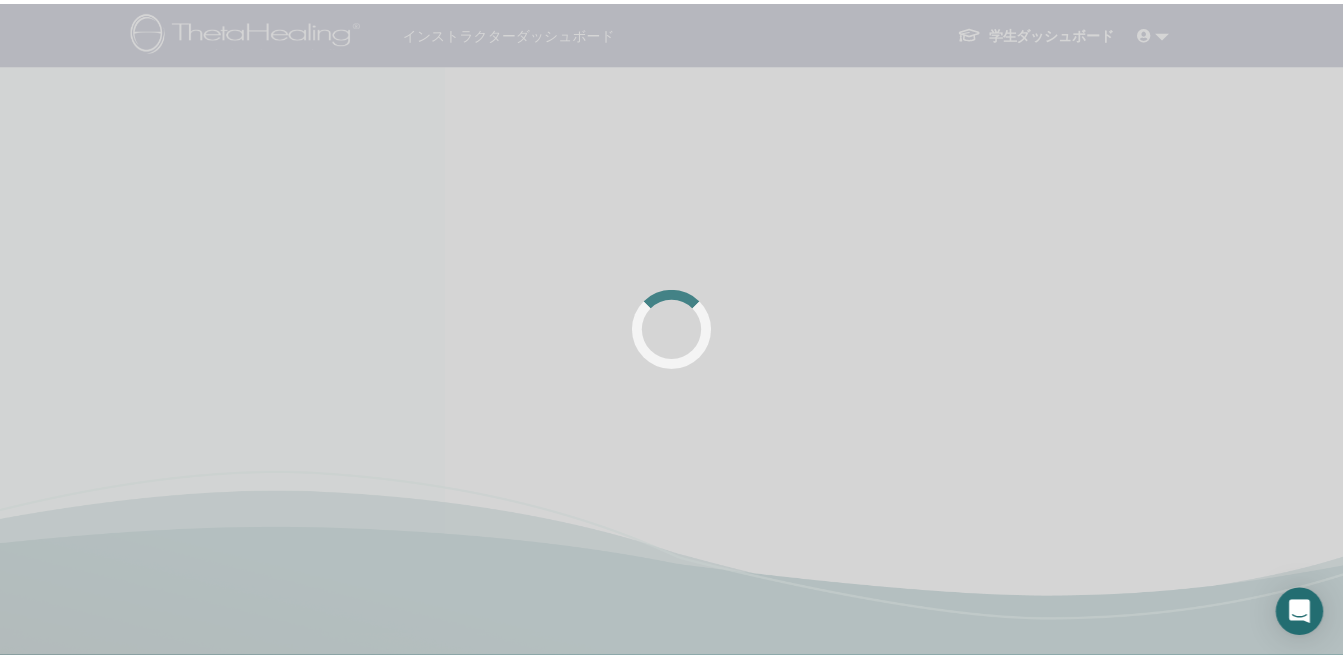 scroll, scrollTop: 0, scrollLeft: 0, axis: both 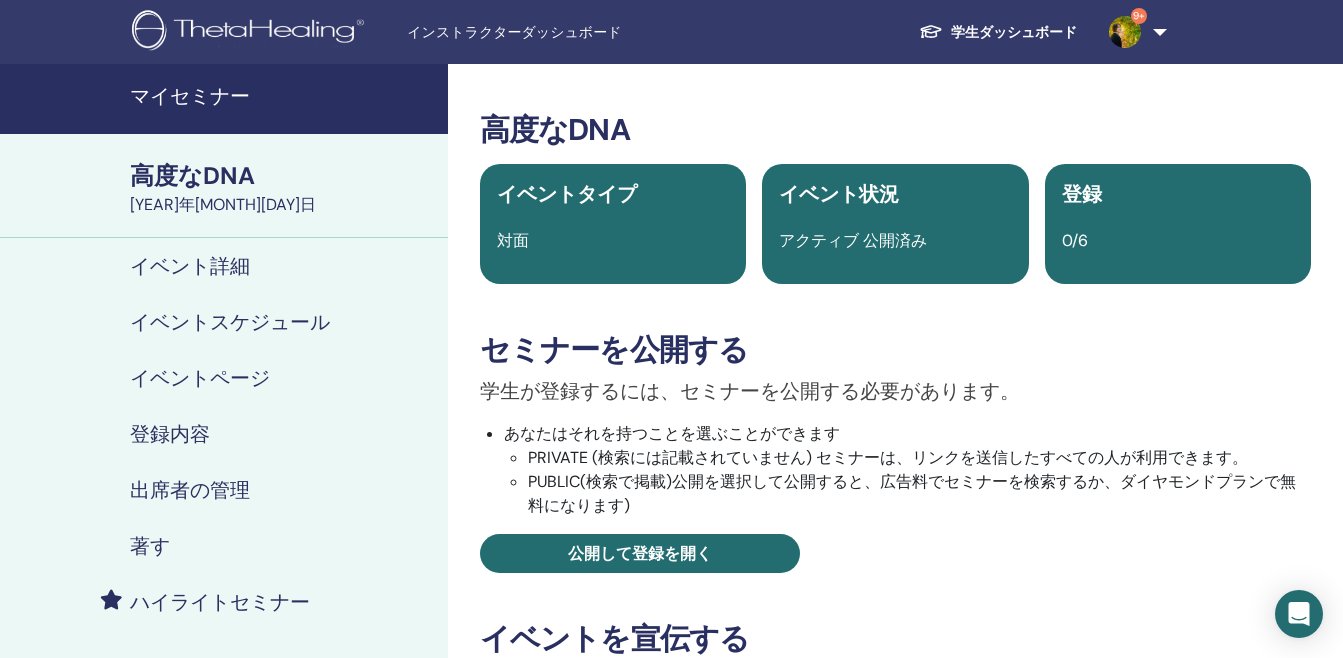 click on "イベント詳細" at bounding box center (224, 266) 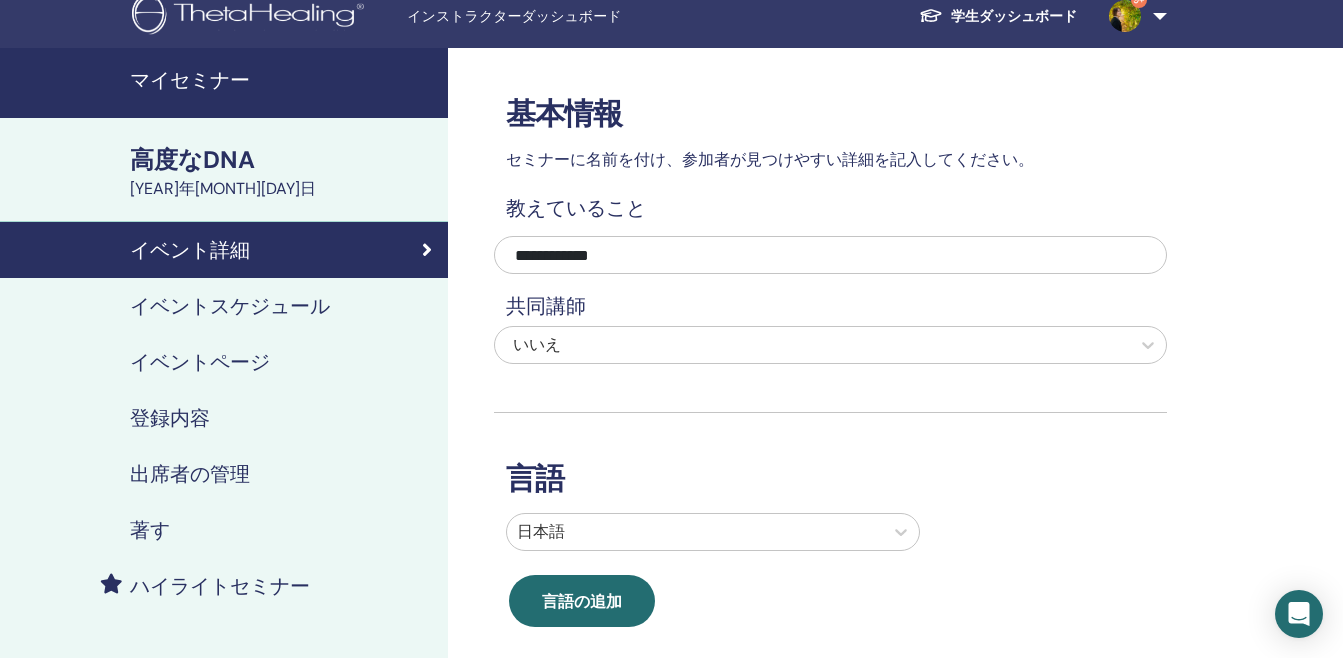 scroll, scrollTop: 0, scrollLeft: 0, axis: both 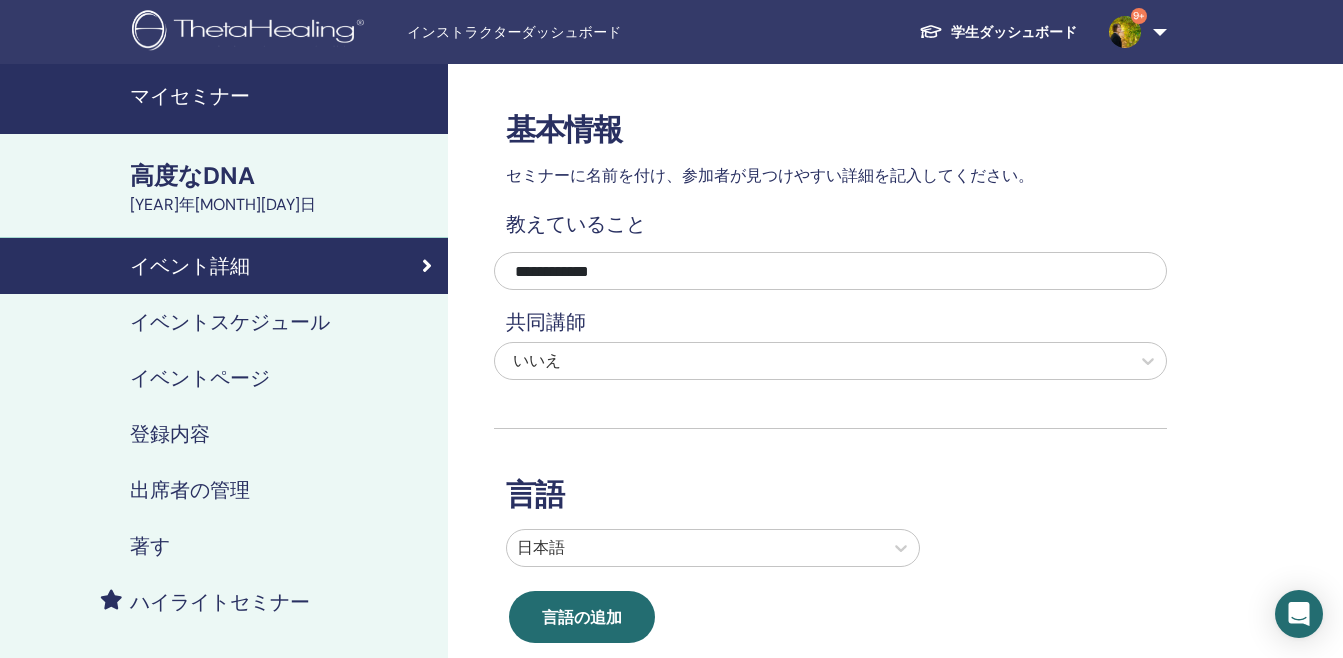 click on "イベント詳細" at bounding box center [224, 266] 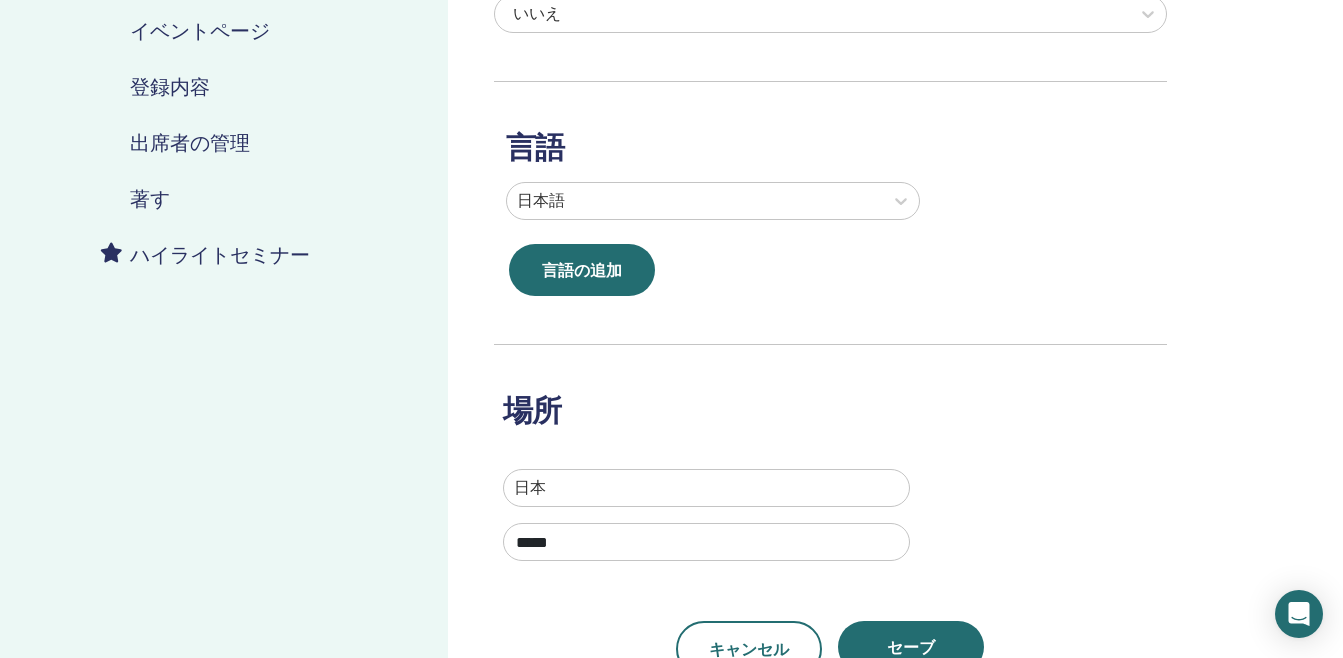 scroll, scrollTop: 300, scrollLeft: 0, axis: vertical 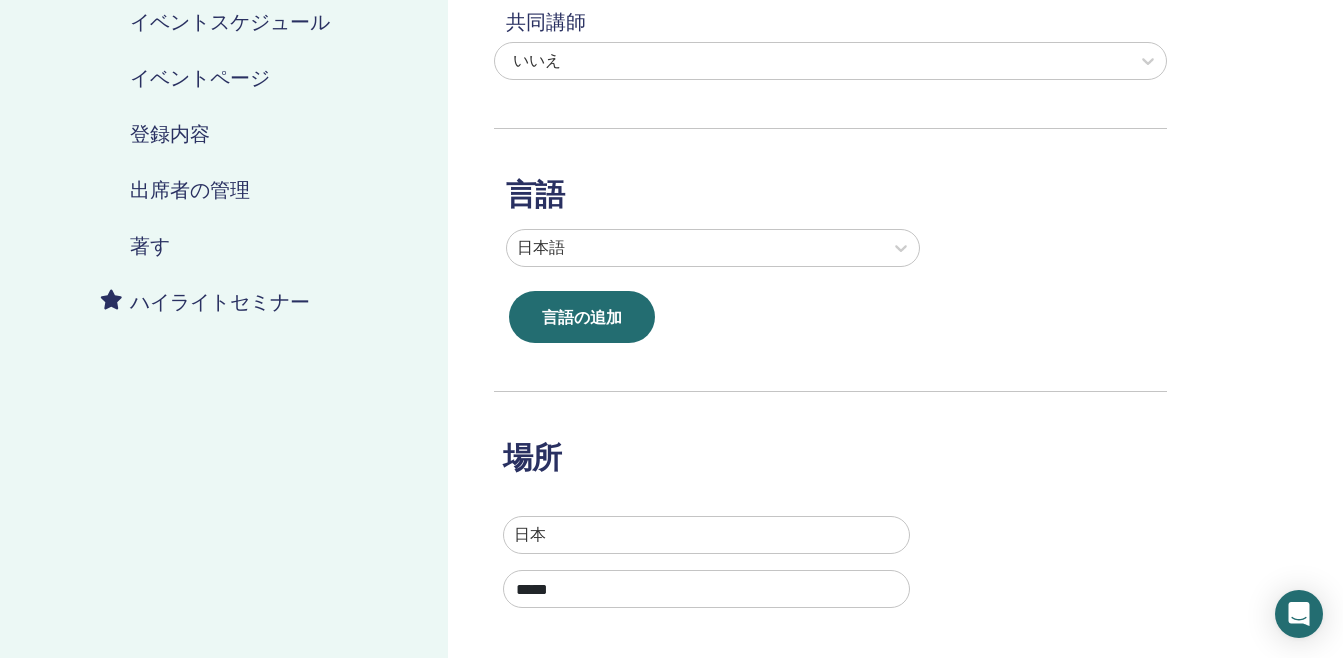 click on "著す" at bounding box center [224, 246] 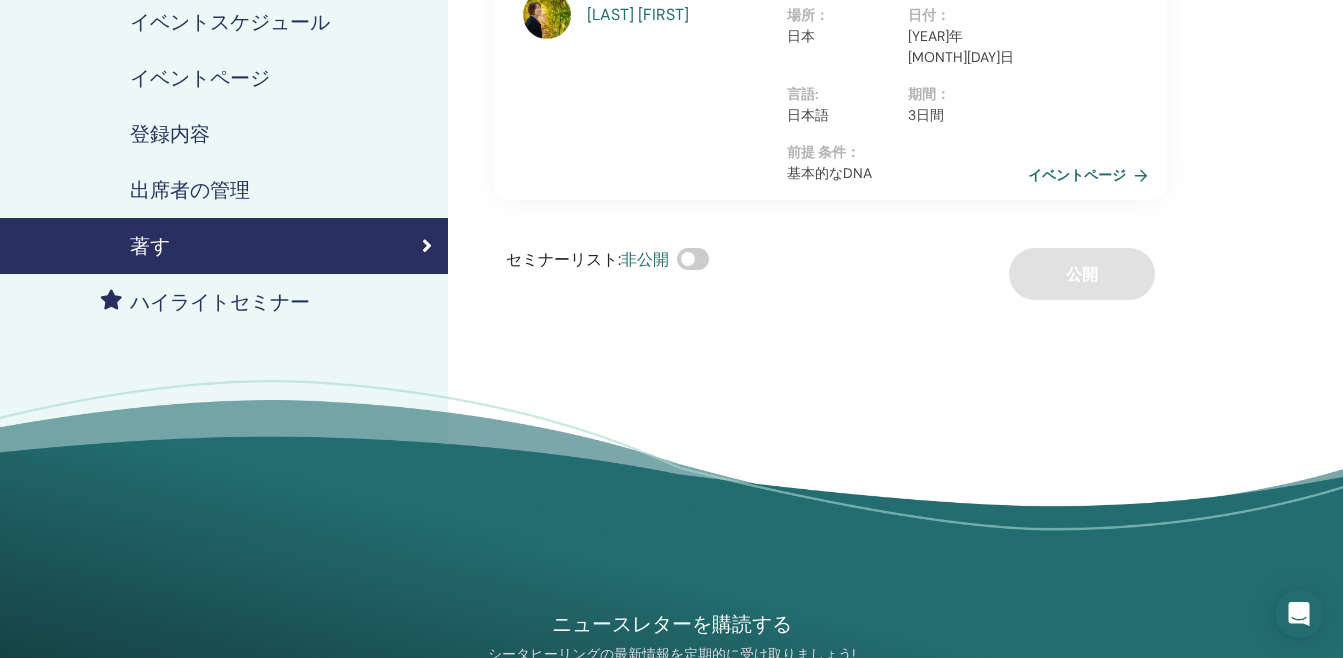 click at bounding box center [693, 259] 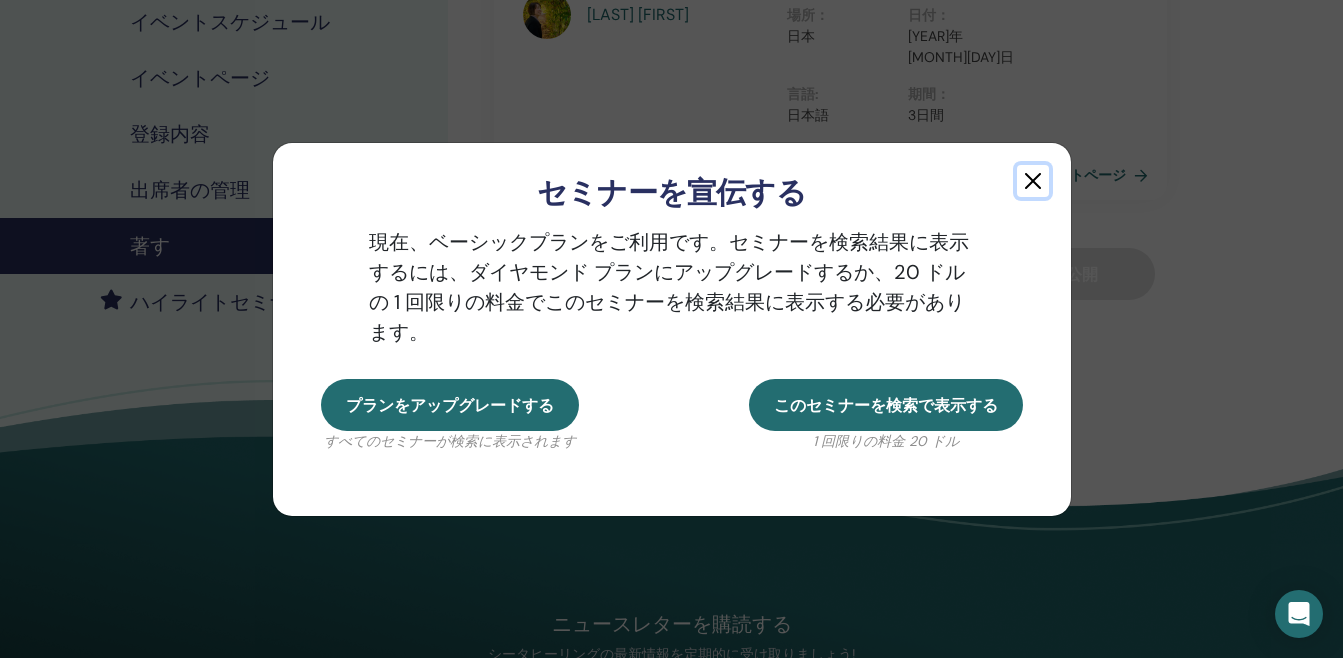click at bounding box center [1033, 181] 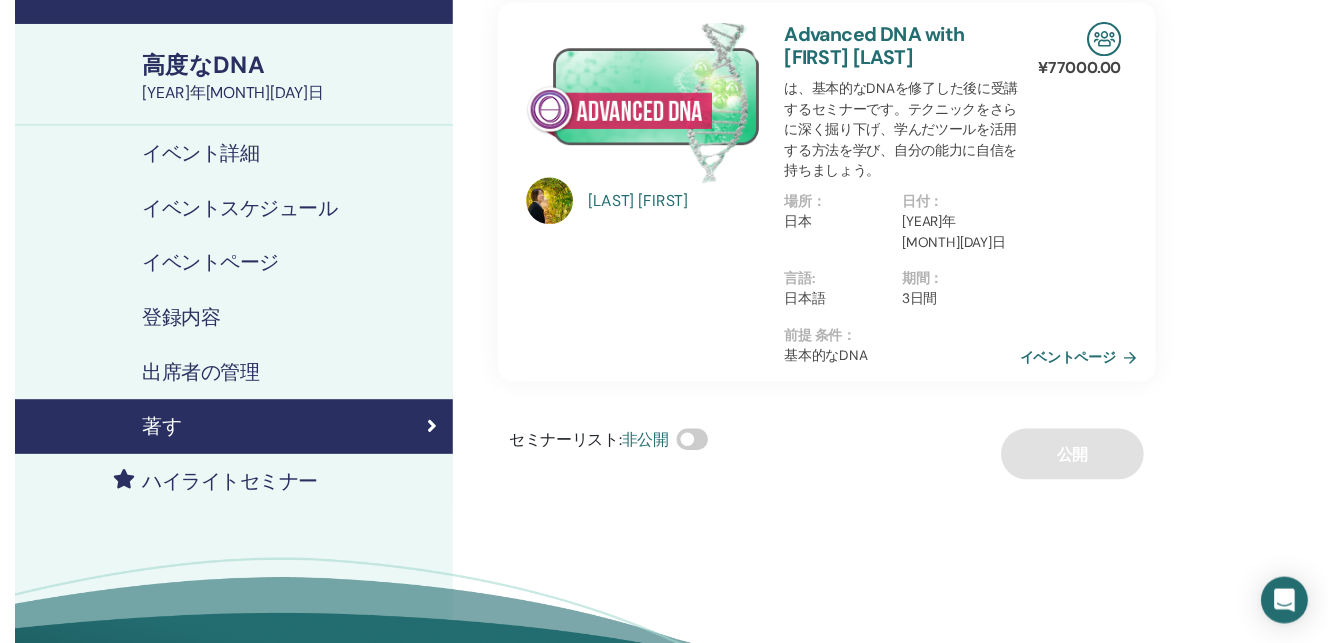 scroll, scrollTop: 100, scrollLeft: 0, axis: vertical 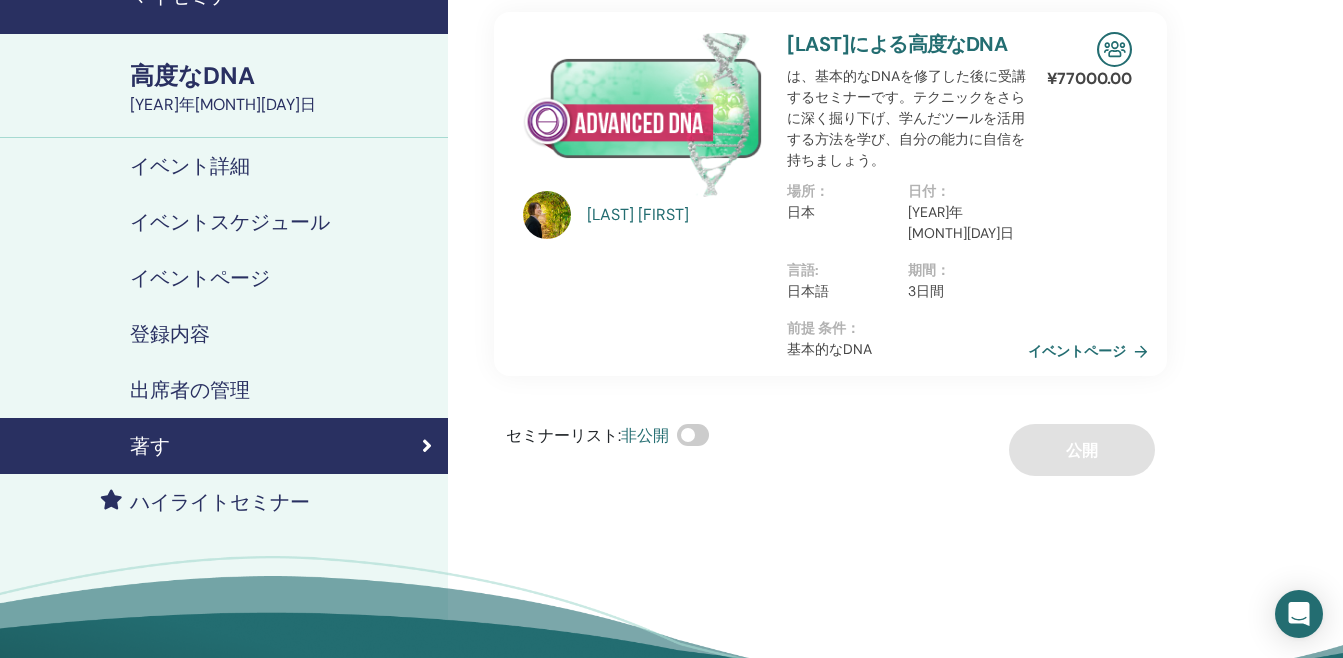 click on "出席者の管理" at bounding box center (190, 390) 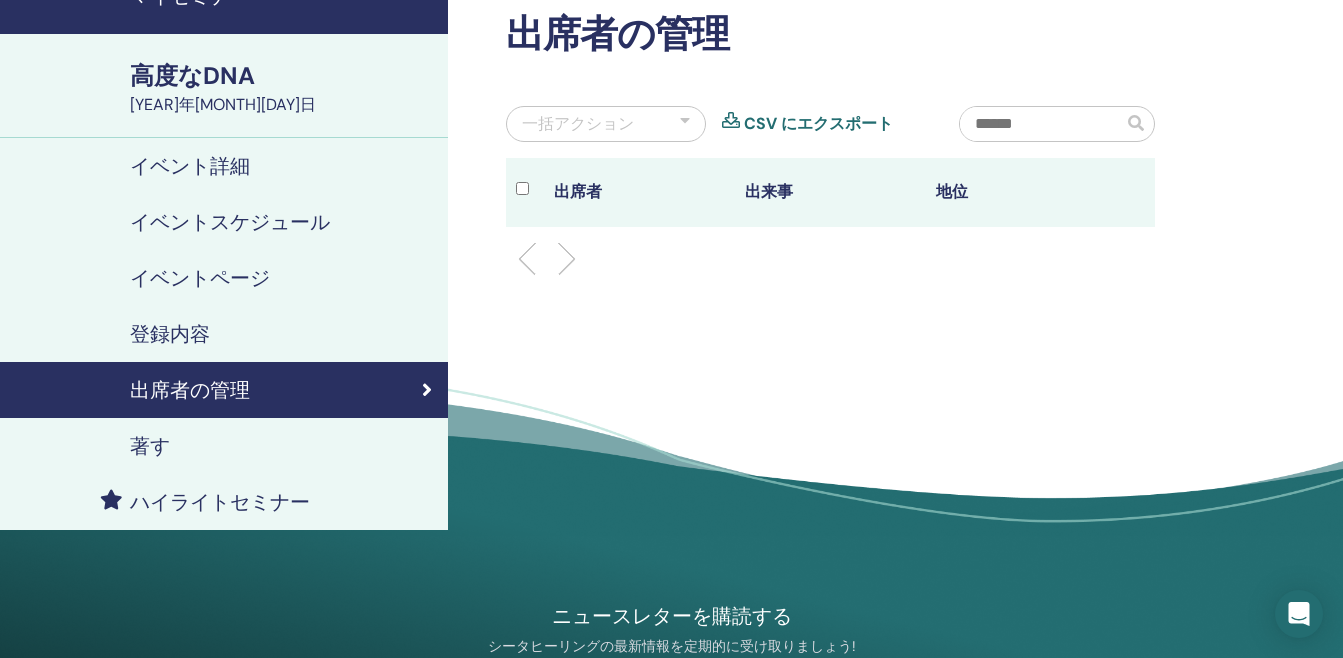 click on "登録内容" at bounding box center (170, 334) 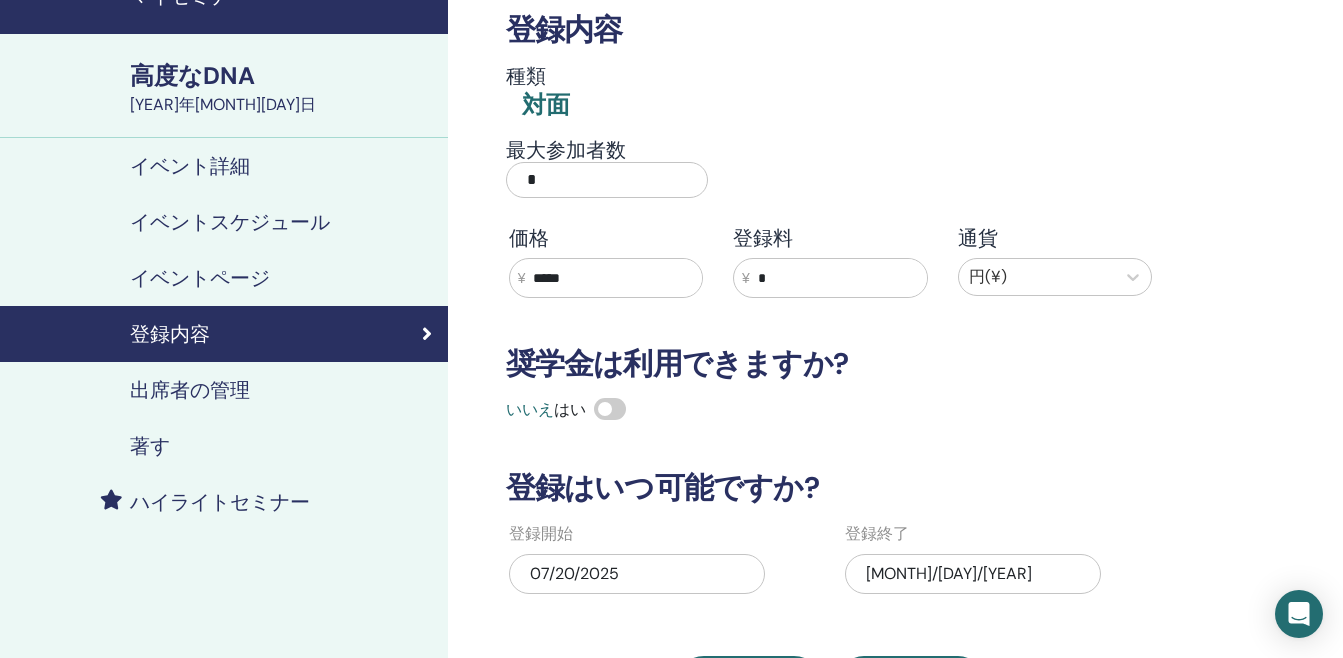 click on "イベントページ" at bounding box center [200, 278] 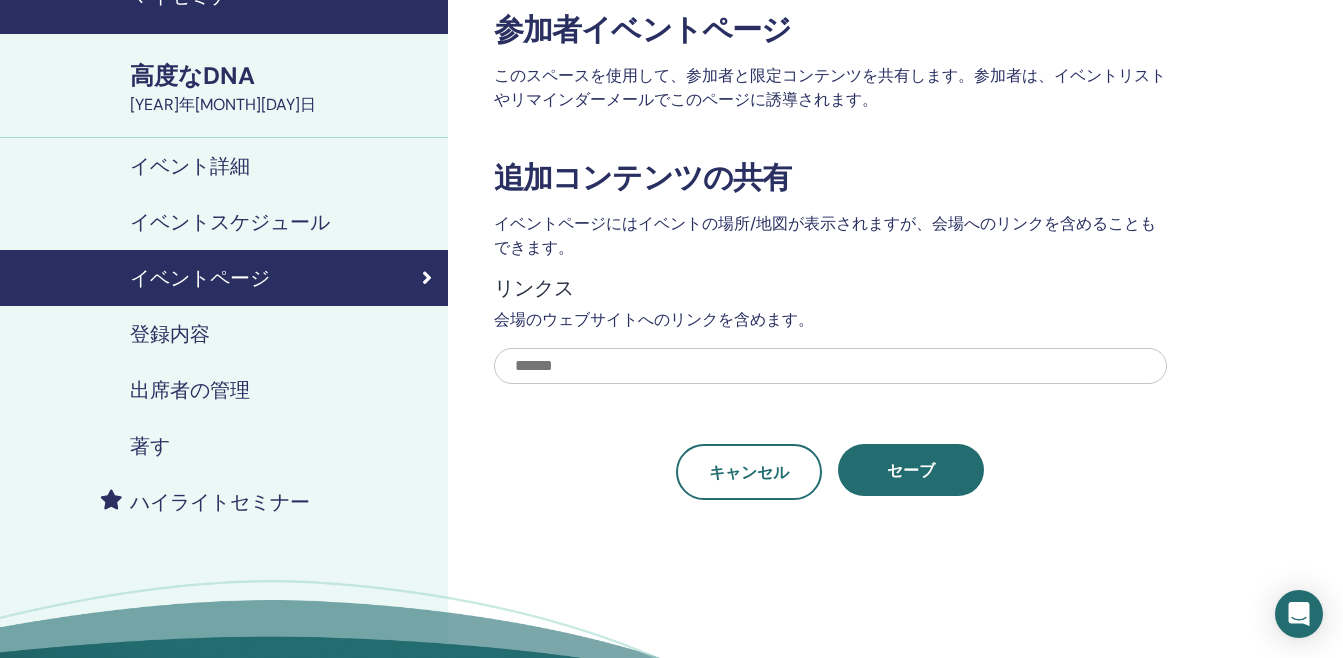 click on "イベントスケジュール" at bounding box center (230, 222) 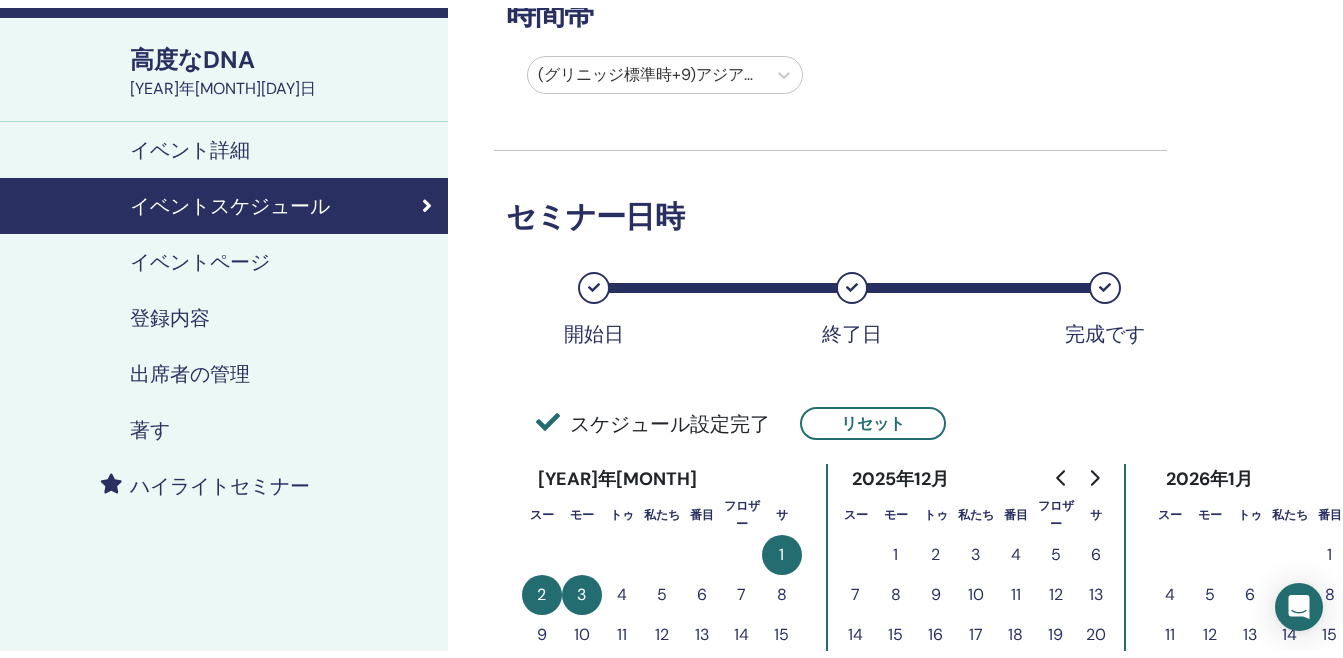 scroll, scrollTop: 100, scrollLeft: 0, axis: vertical 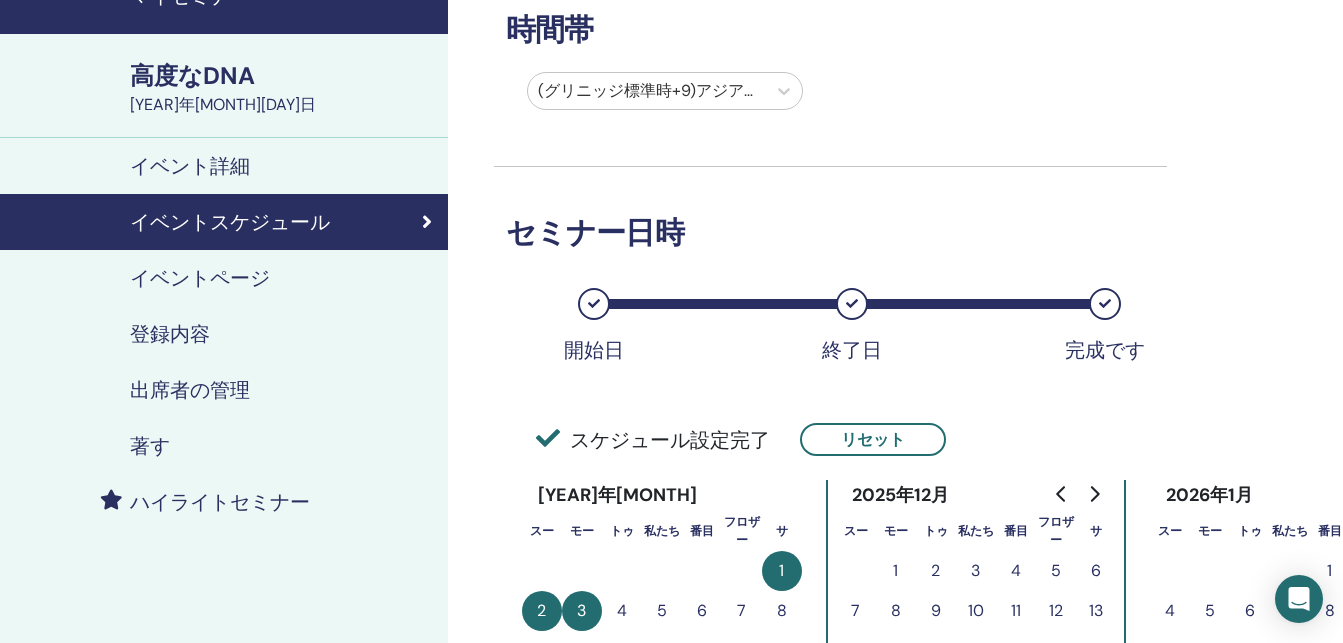 click on "イベント詳細" at bounding box center (224, 166) 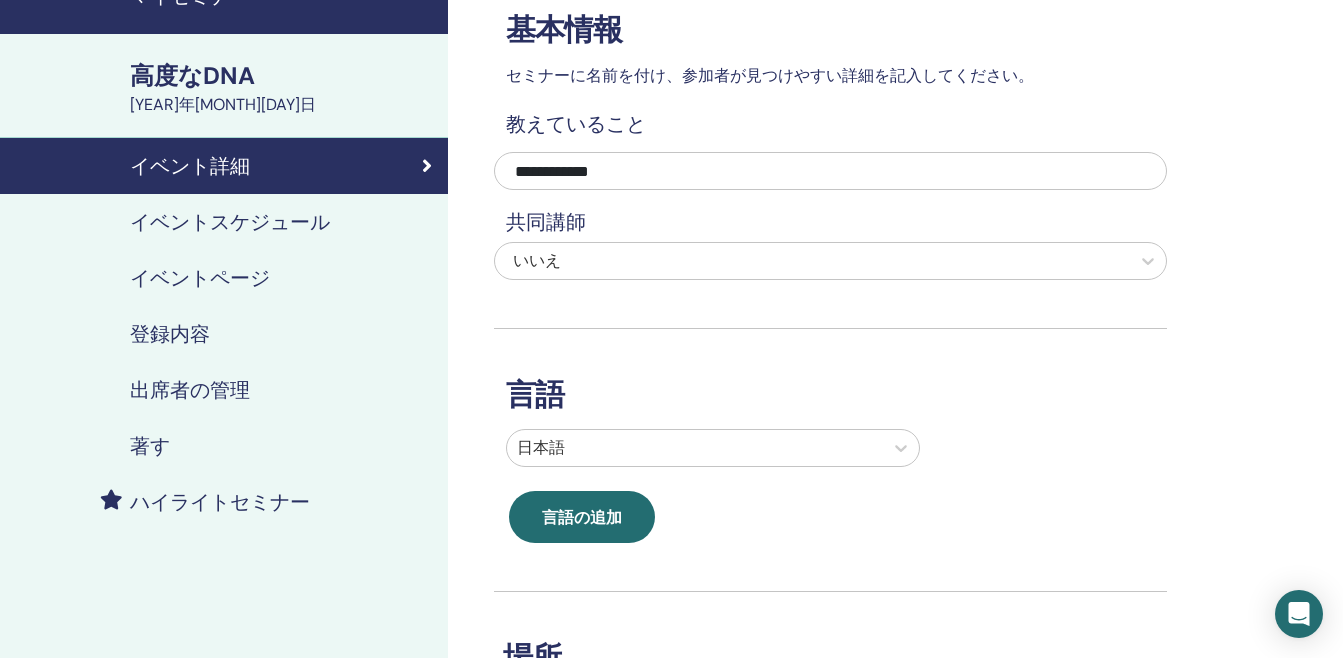 click on "**********" at bounding box center (830, 444) 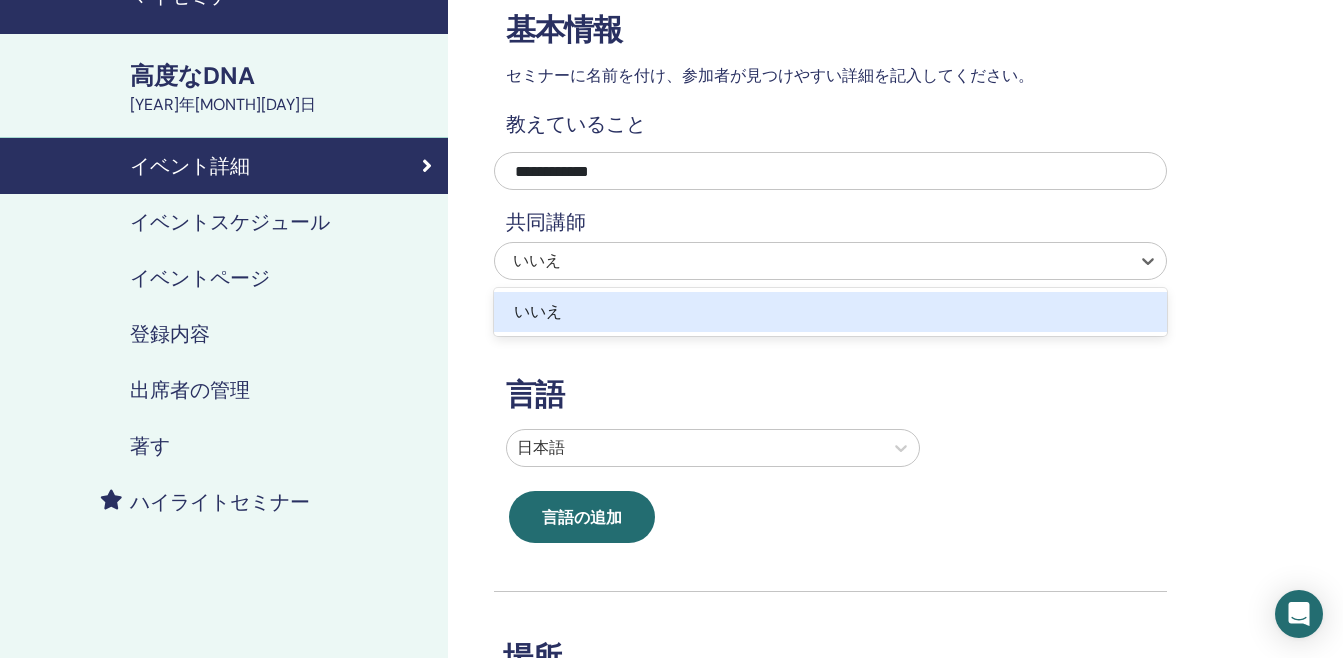 drag, startPoint x: 766, startPoint y: 367, endPoint x: 790, endPoint y: 322, distance: 51 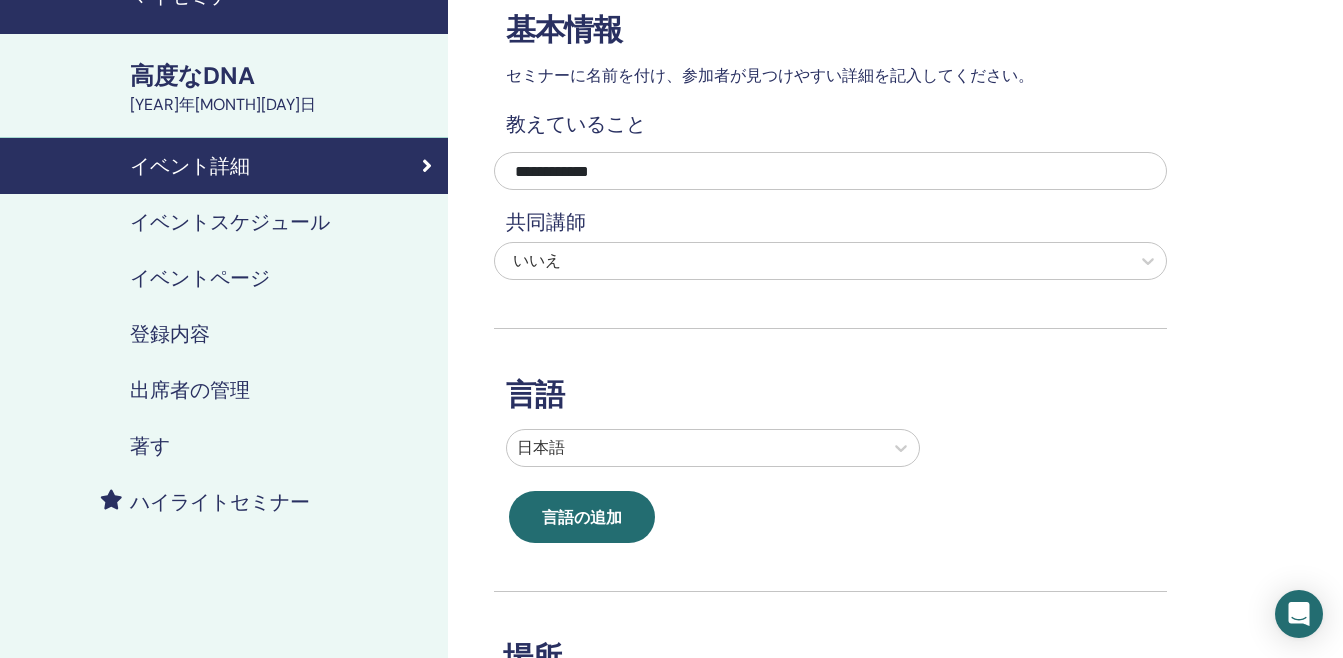 click on "日本語" at bounding box center [713, 448] 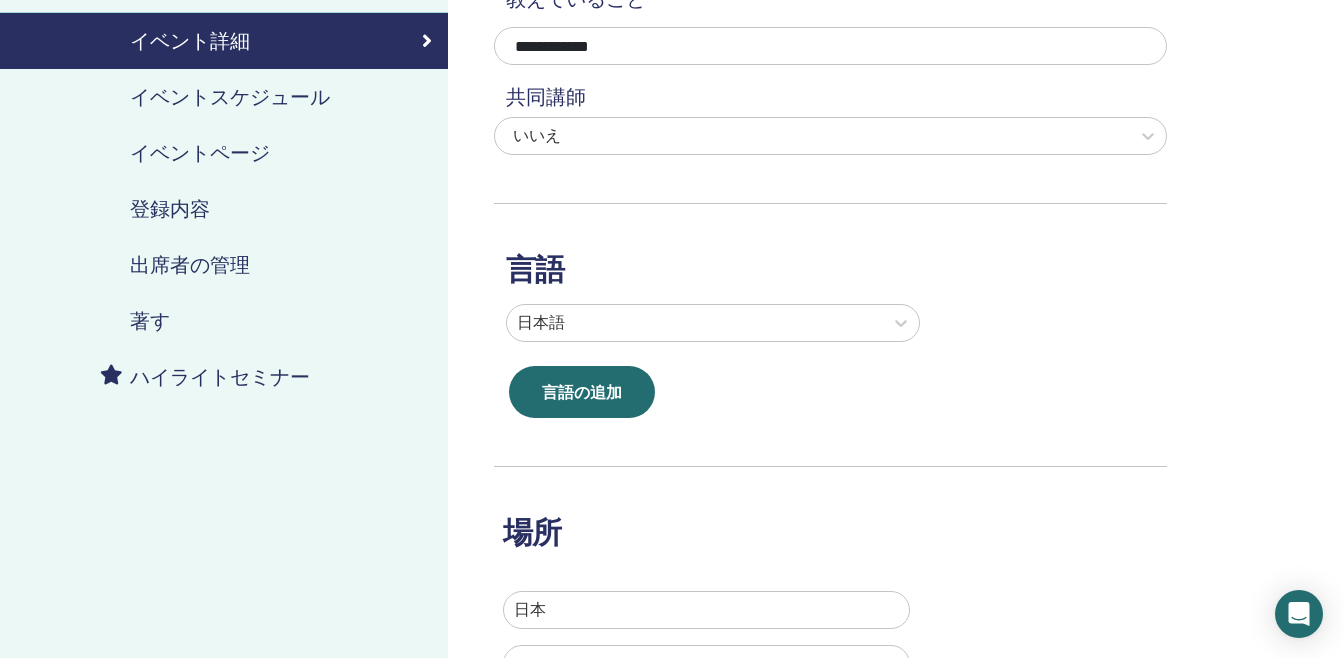 click on "言語 日本語 言語の追加" at bounding box center [830, 311] 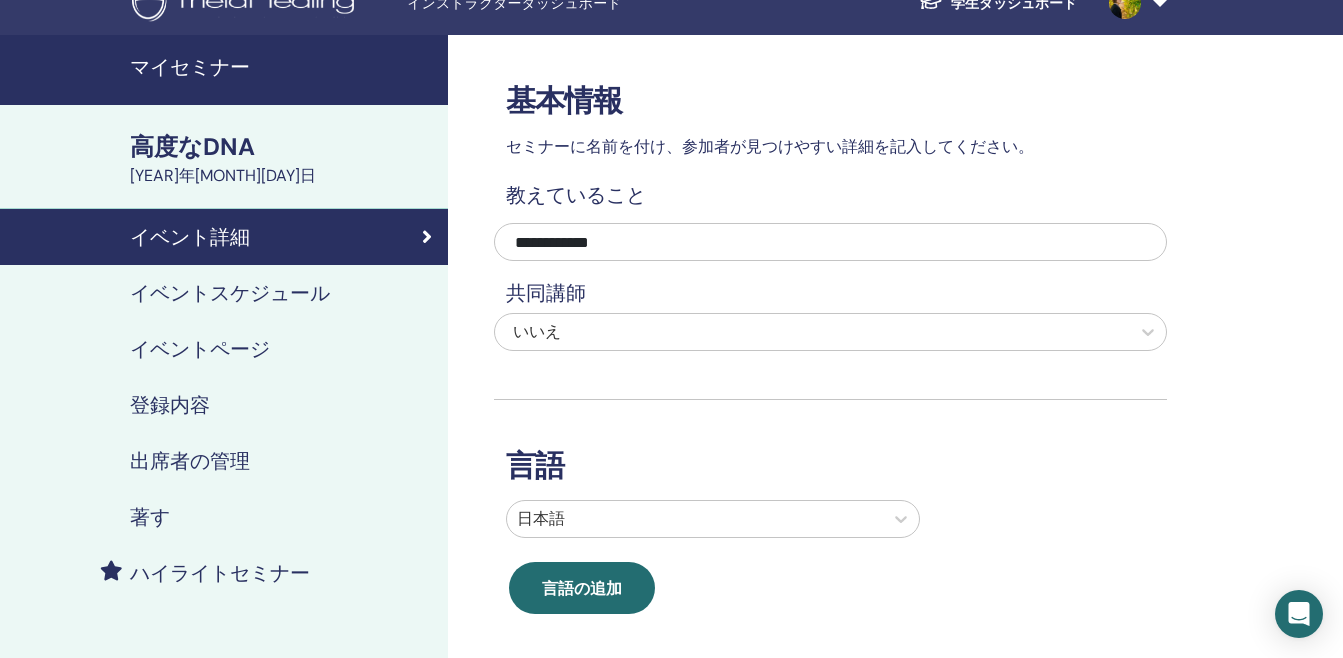 scroll, scrollTop: 0, scrollLeft: 0, axis: both 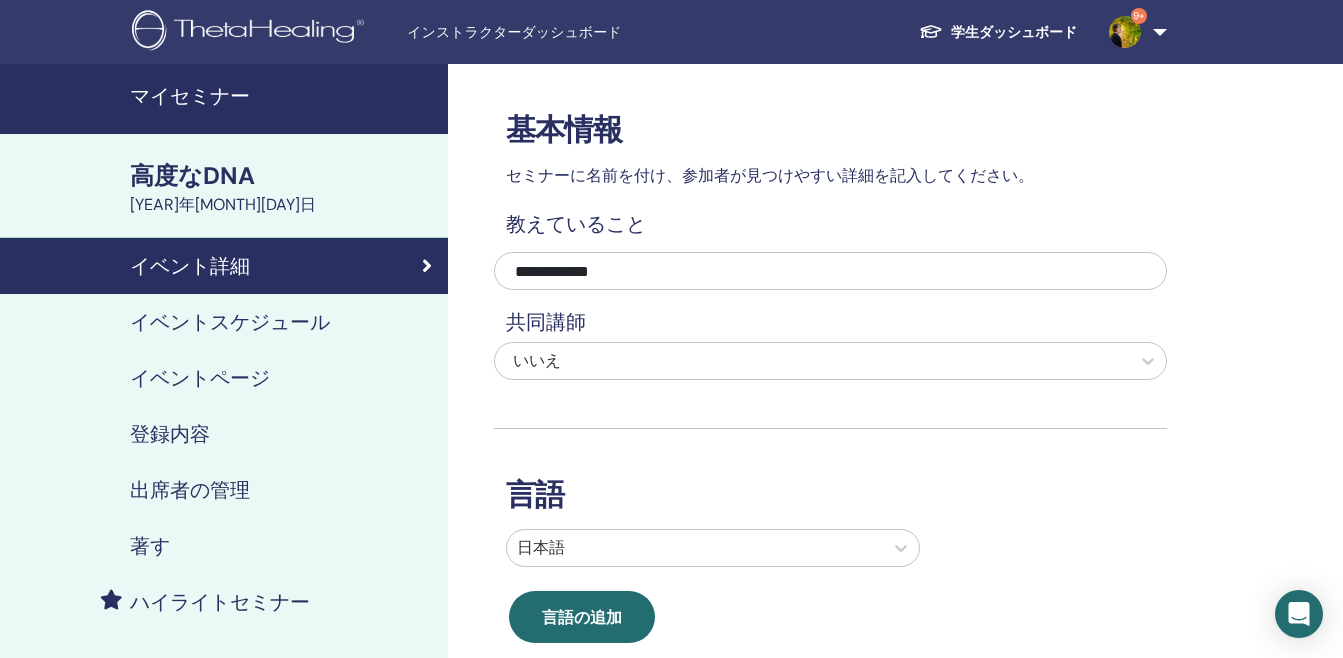 click on "高度なDNA" at bounding box center (283, 176) 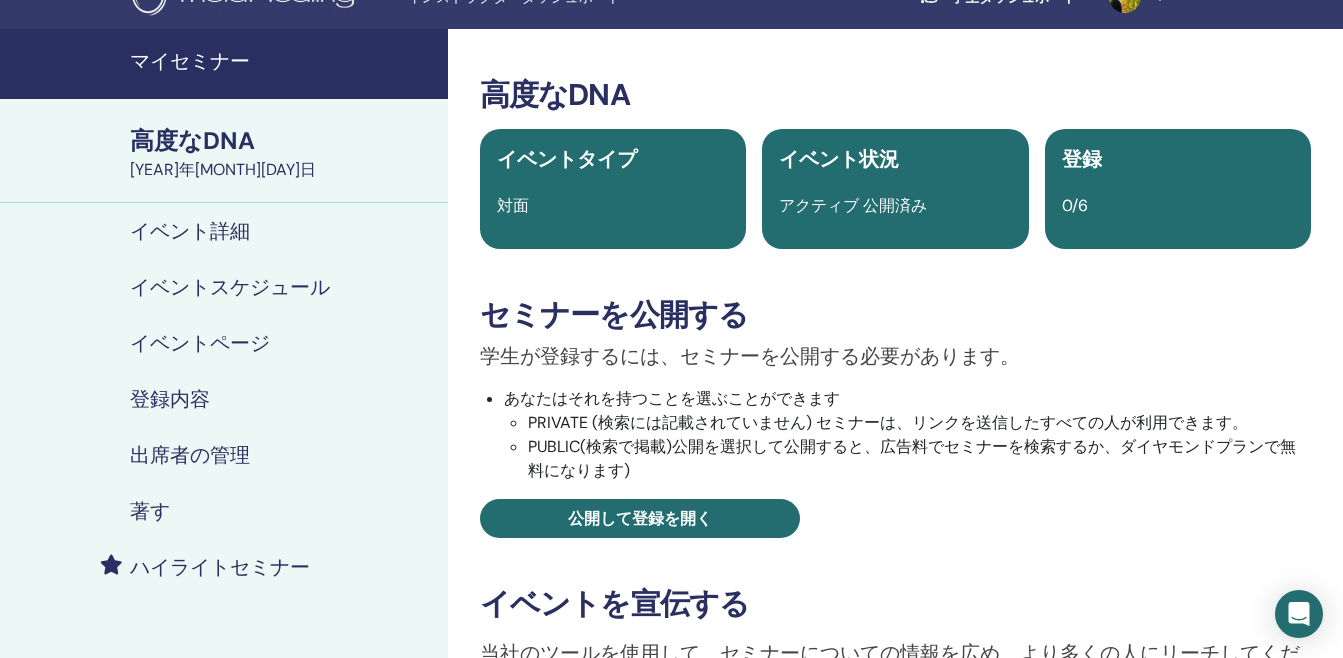 scroll, scrollTop: 0, scrollLeft: 0, axis: both 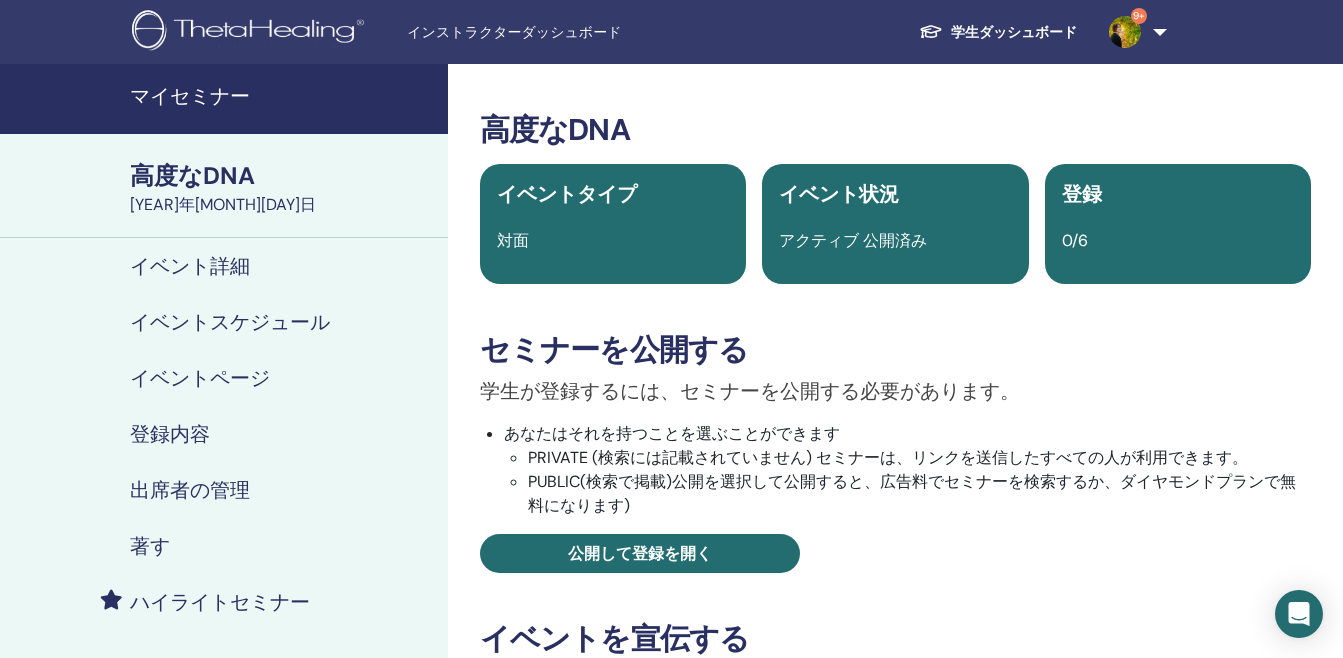 click on "高度なDNA" at bounding box center (283, 176) 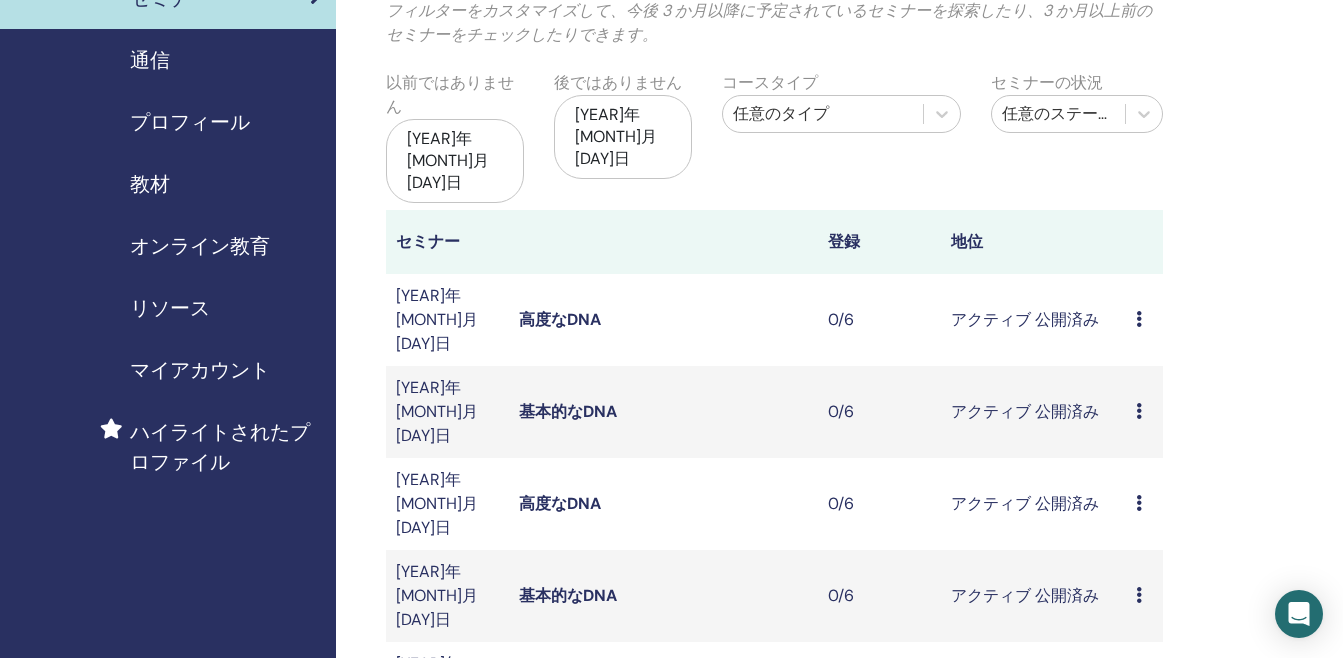 scroll, scrollTop: 300, scrollLeft: 0, axis: vertical 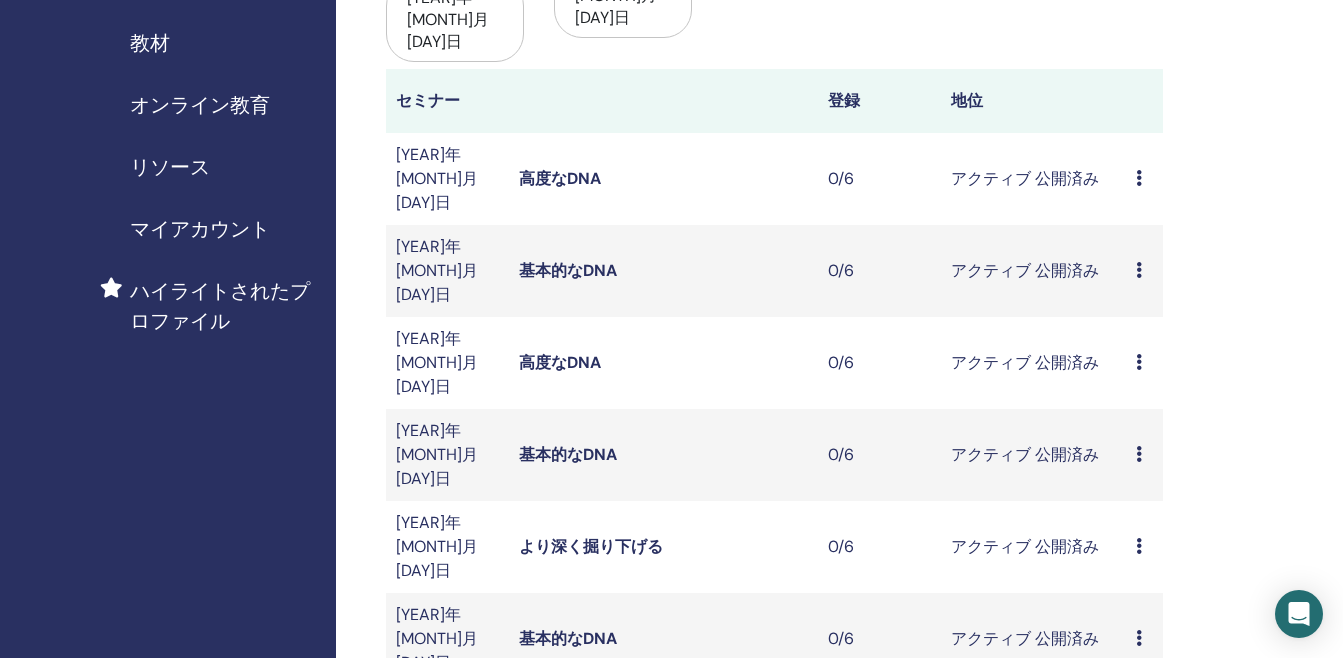 click on "Preview Edit Attendees Cancel" at bounding box center (1144, 179) 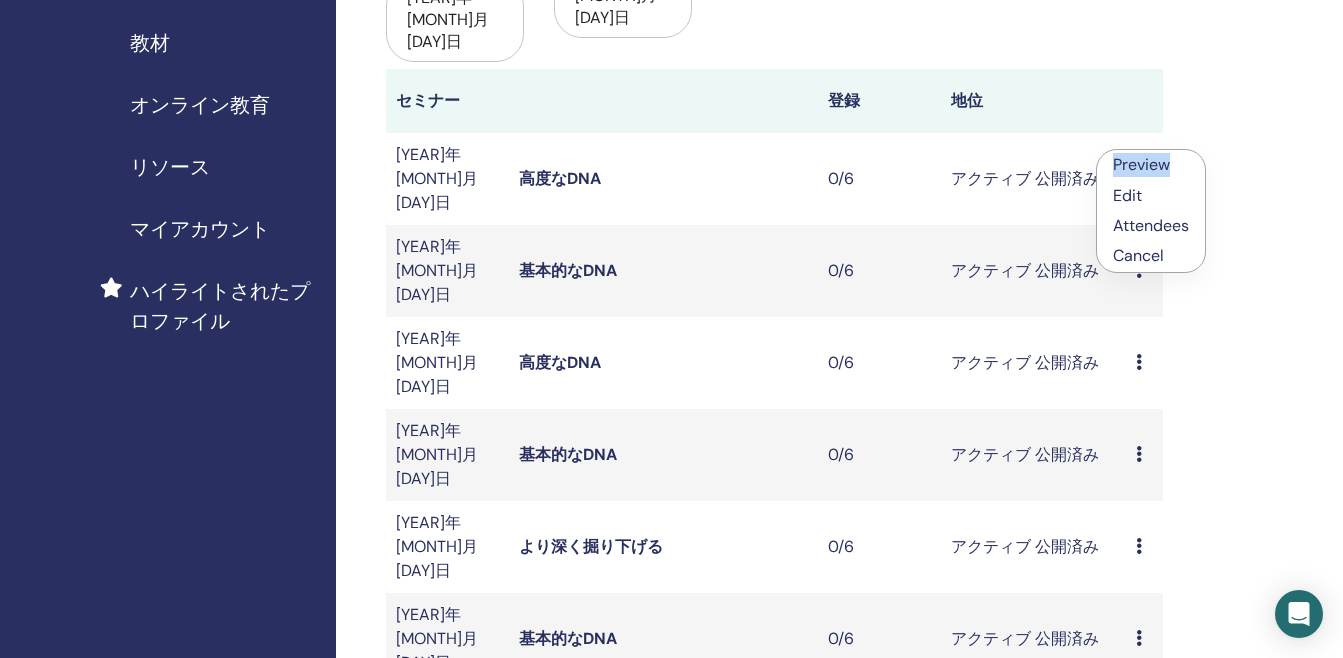 click on "Preview Edit Attendees Cancel" at bounding box center [1151, 211] 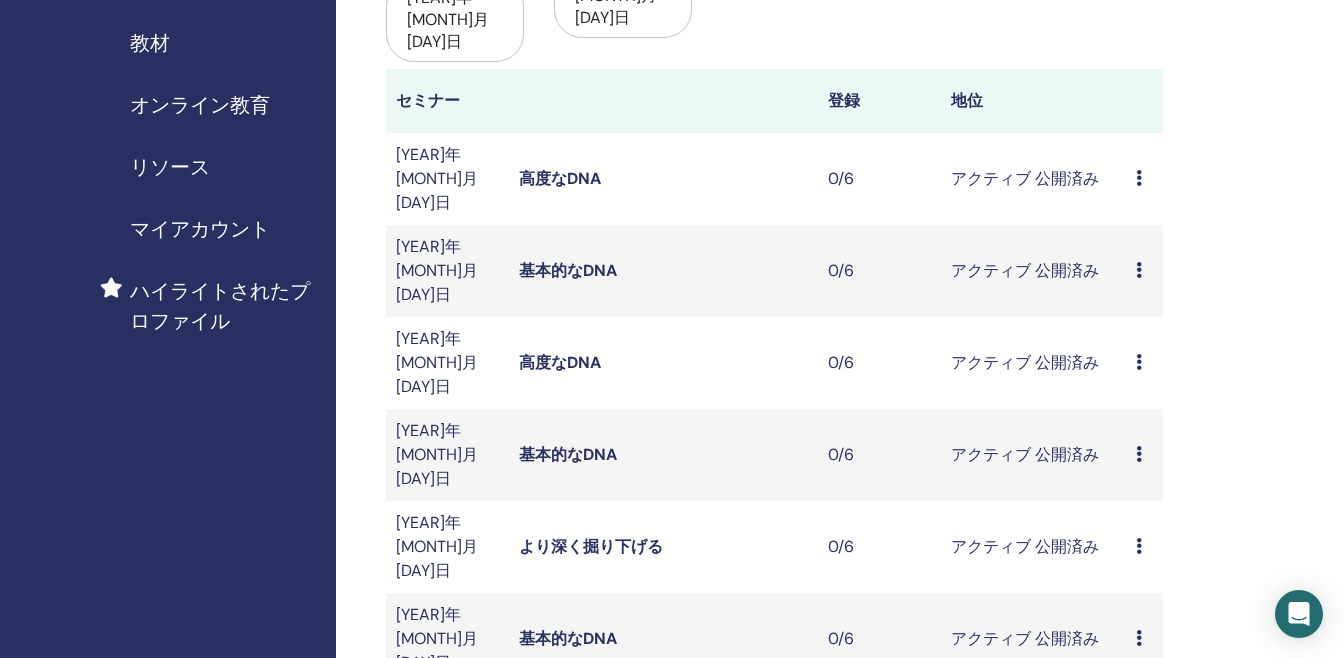 click on "Preview Edit Attendees Cancel" at bounding box center [1144, 179] 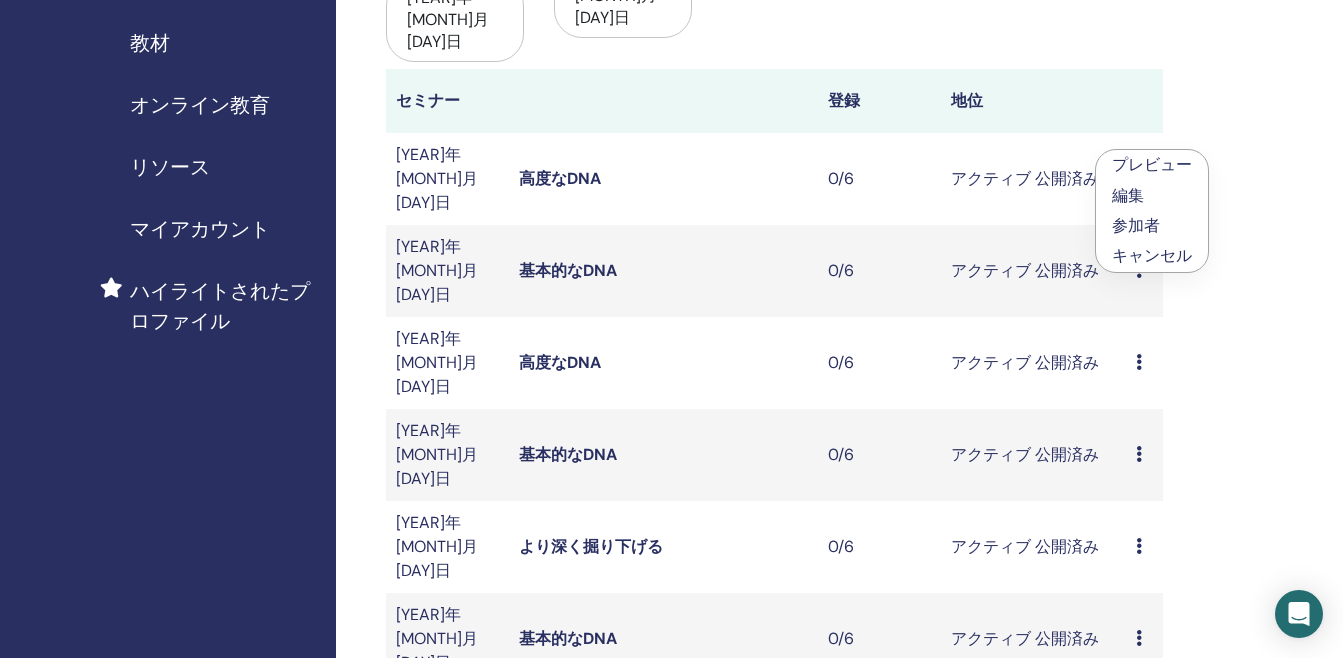 click on "編集" at bounding box center [1152, 195] 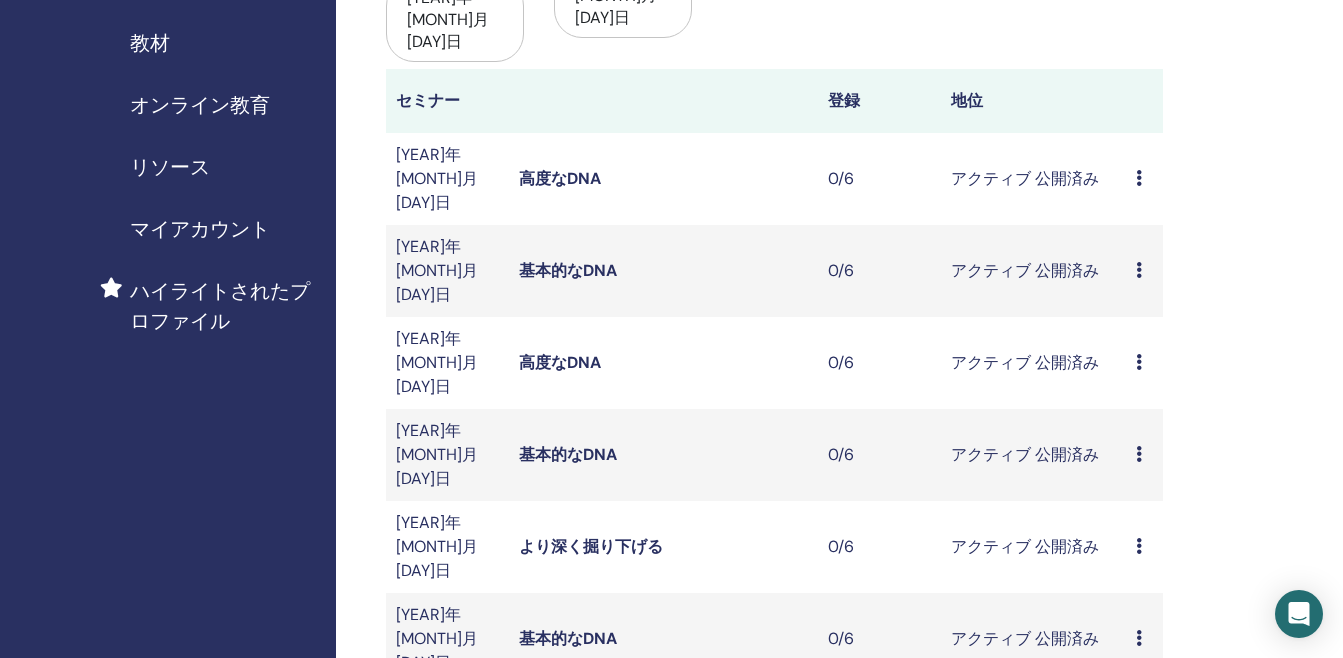 click at bounding box center (1139, 178) 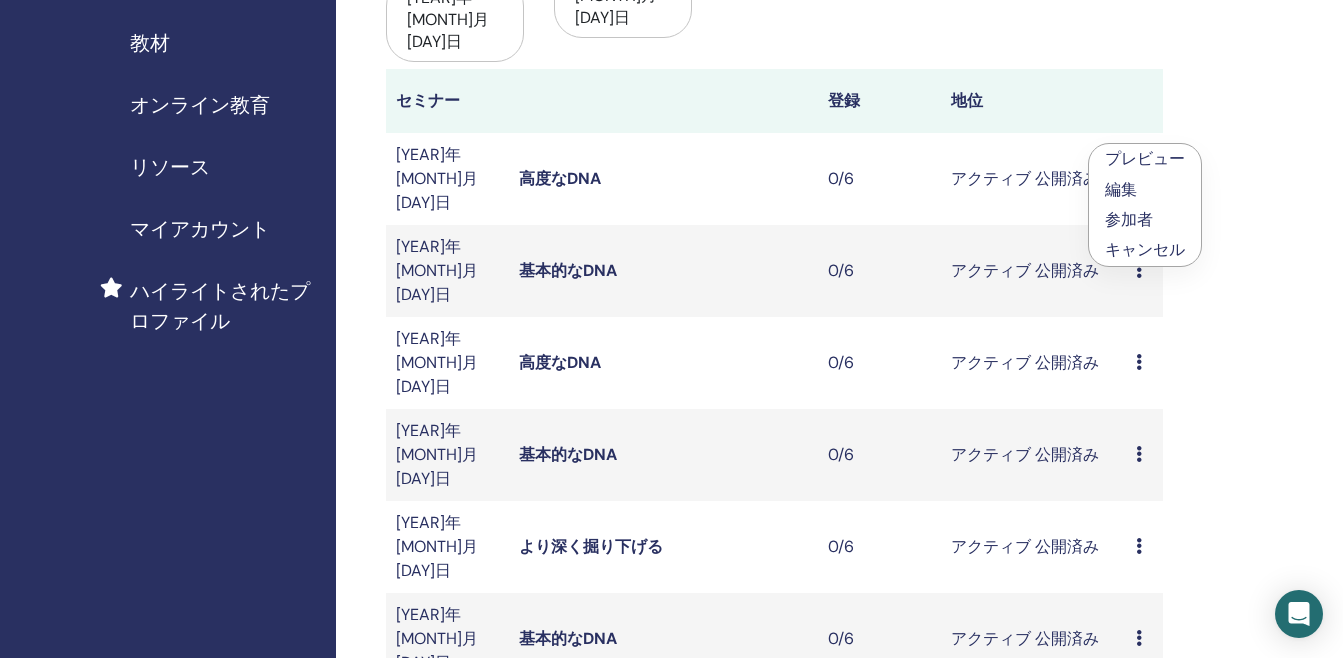 click on "編集" at bounding box center (1121, 189) 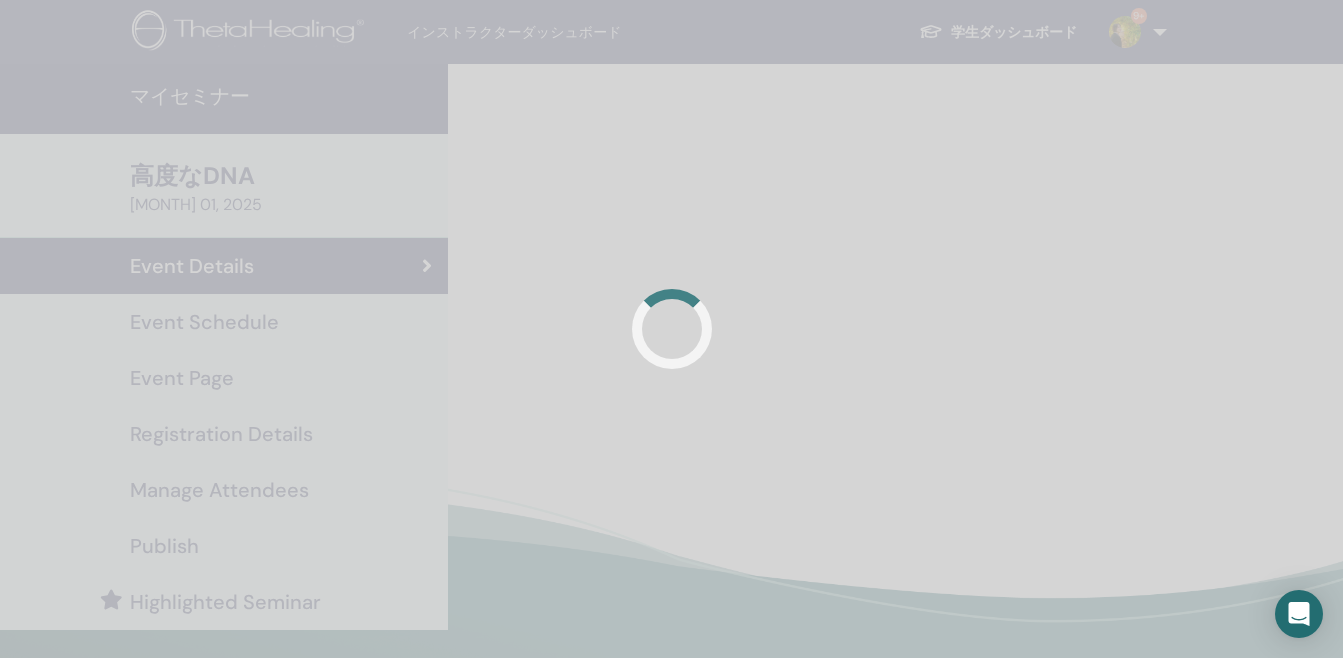 scroll, scrollTop: 0, scrollLeft: 0, axis: both 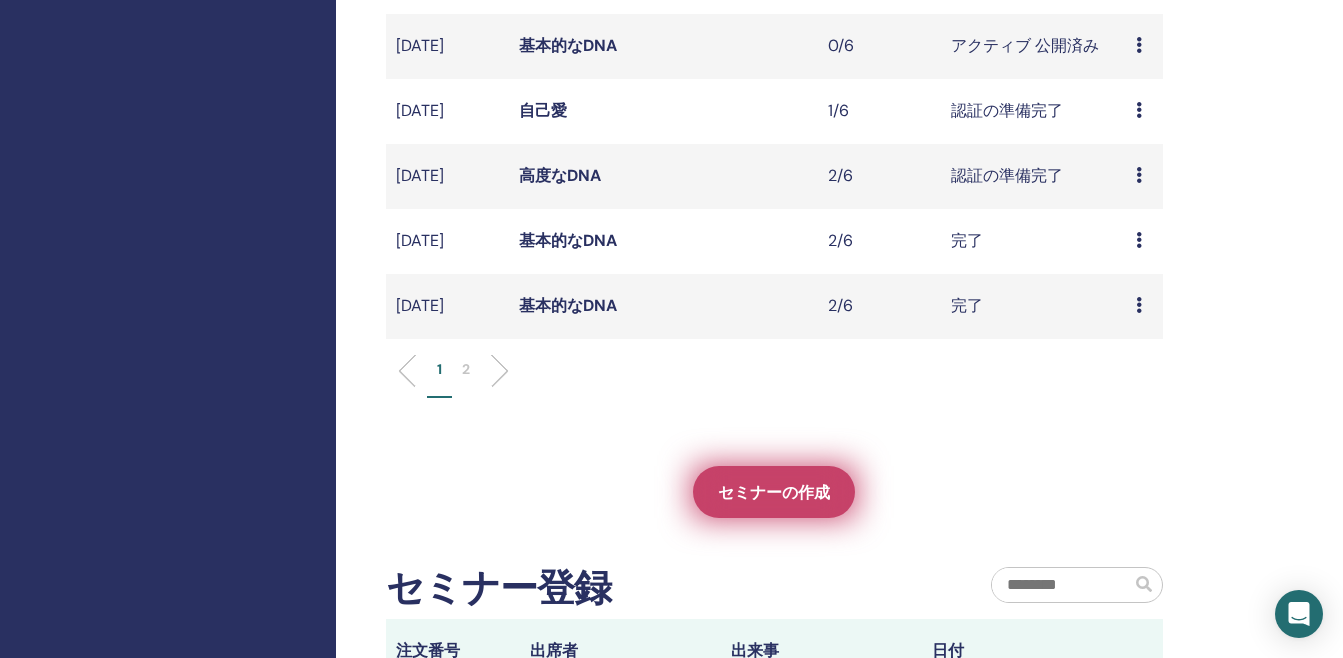 click on "セミナーの作成" at bounding box center (774, 492) 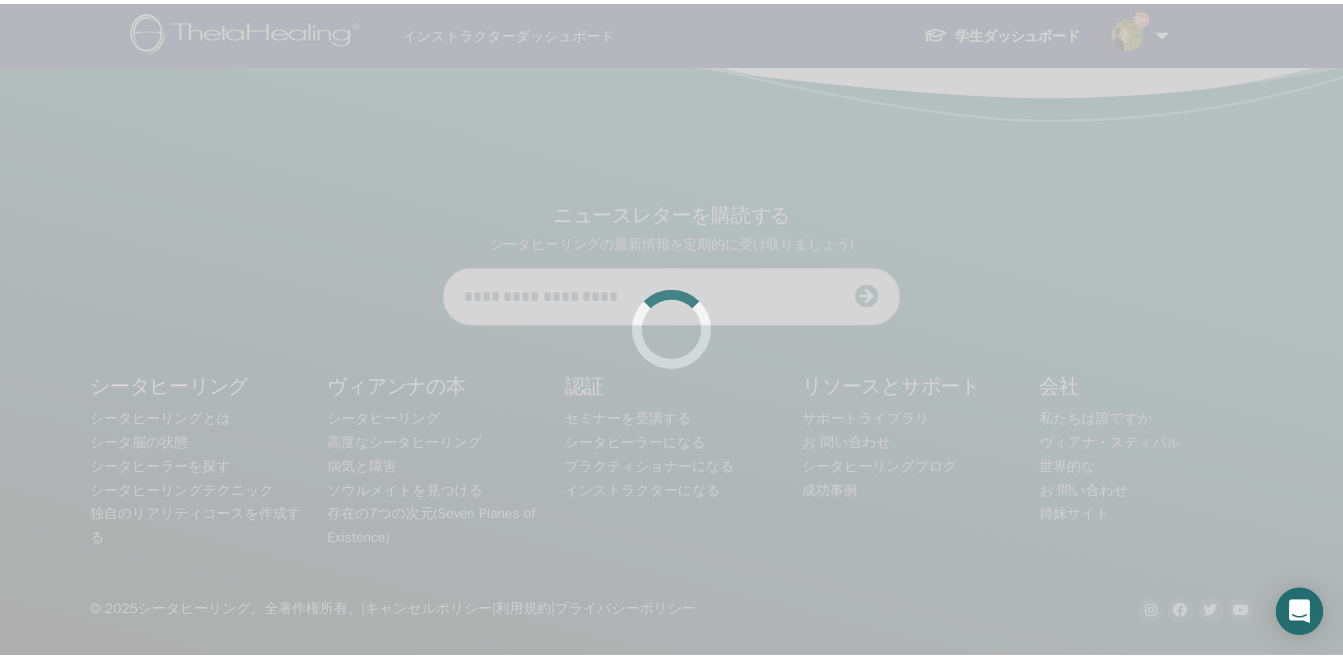scroll, scrollTop: 0, scrollLeft: 0, axis: both 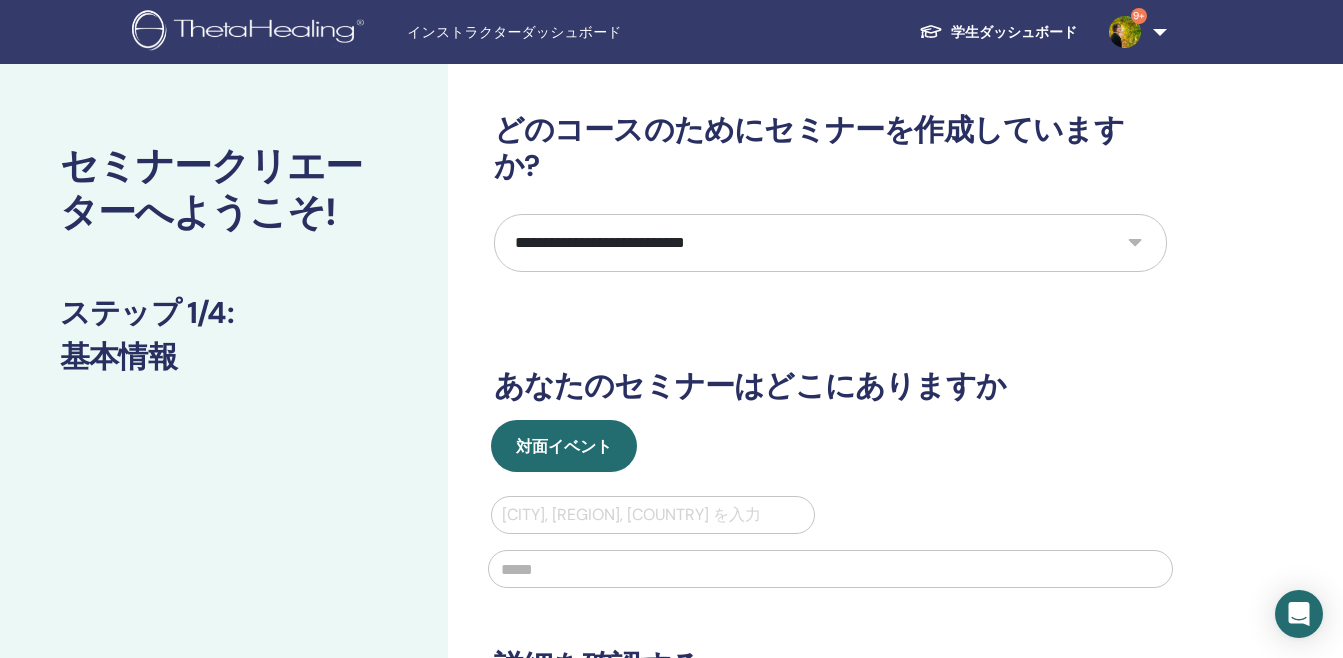 click on "**********" at bounding box center [830, 243] 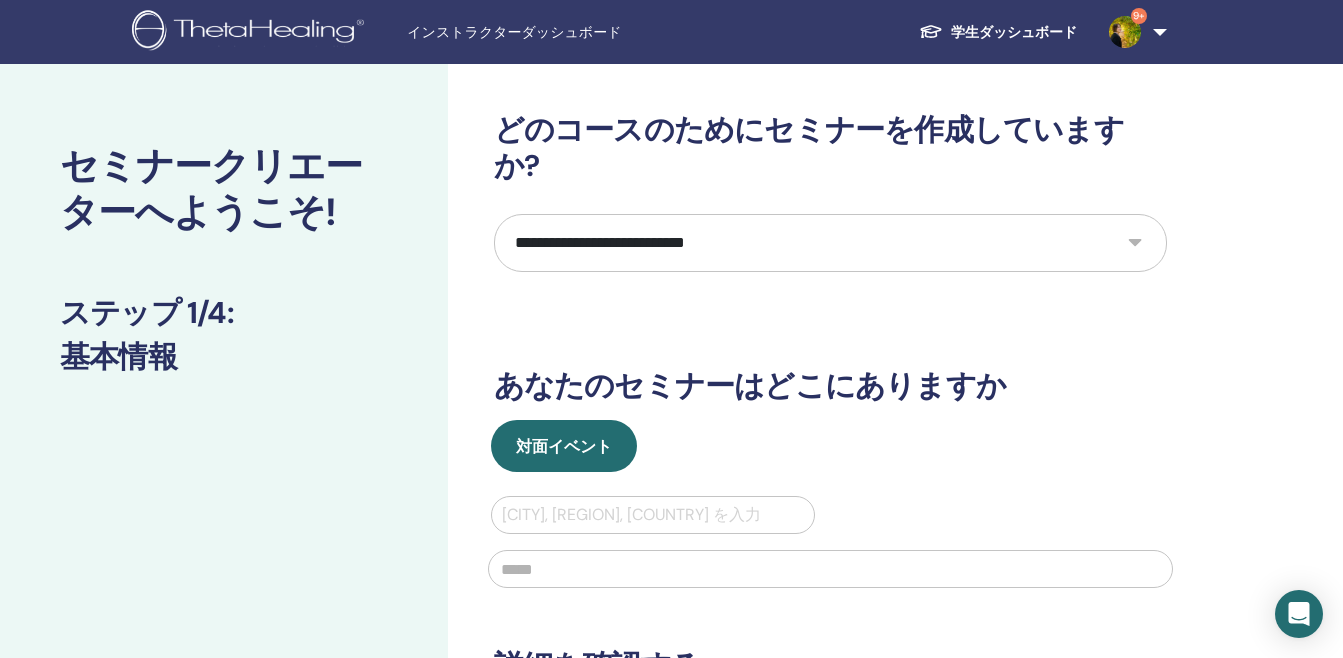 select on "*" 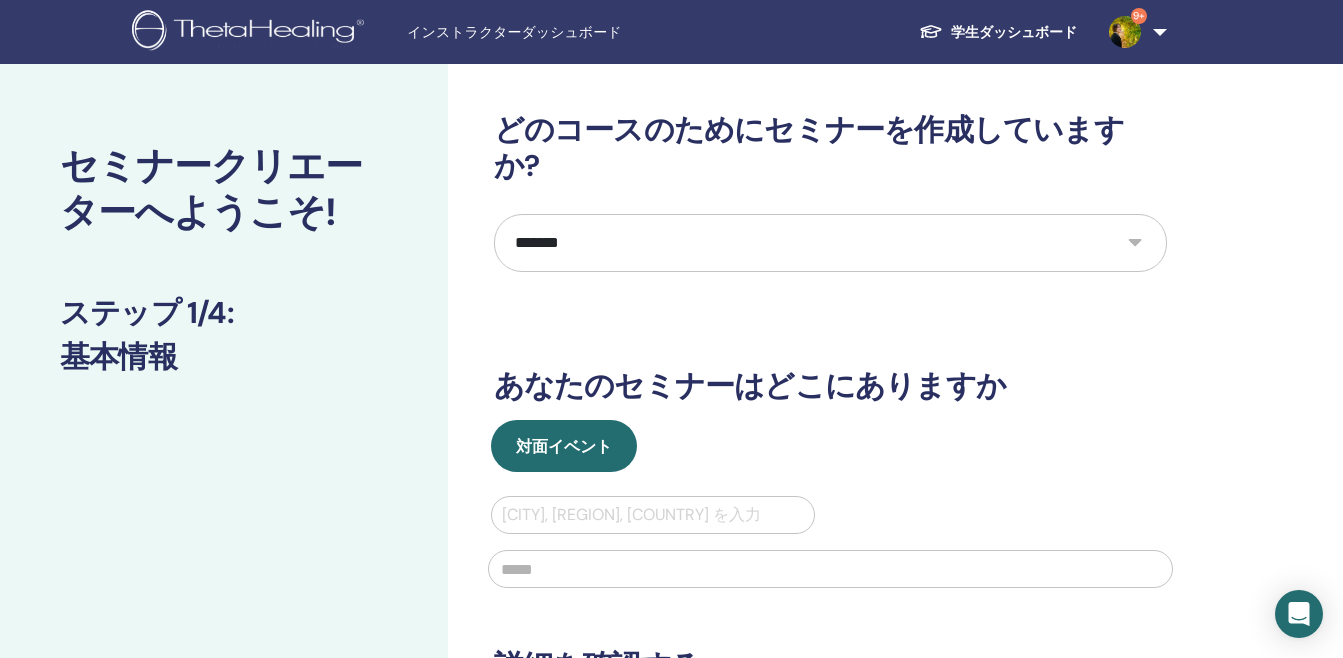 click on "**********" at bounding box center (830, 243) 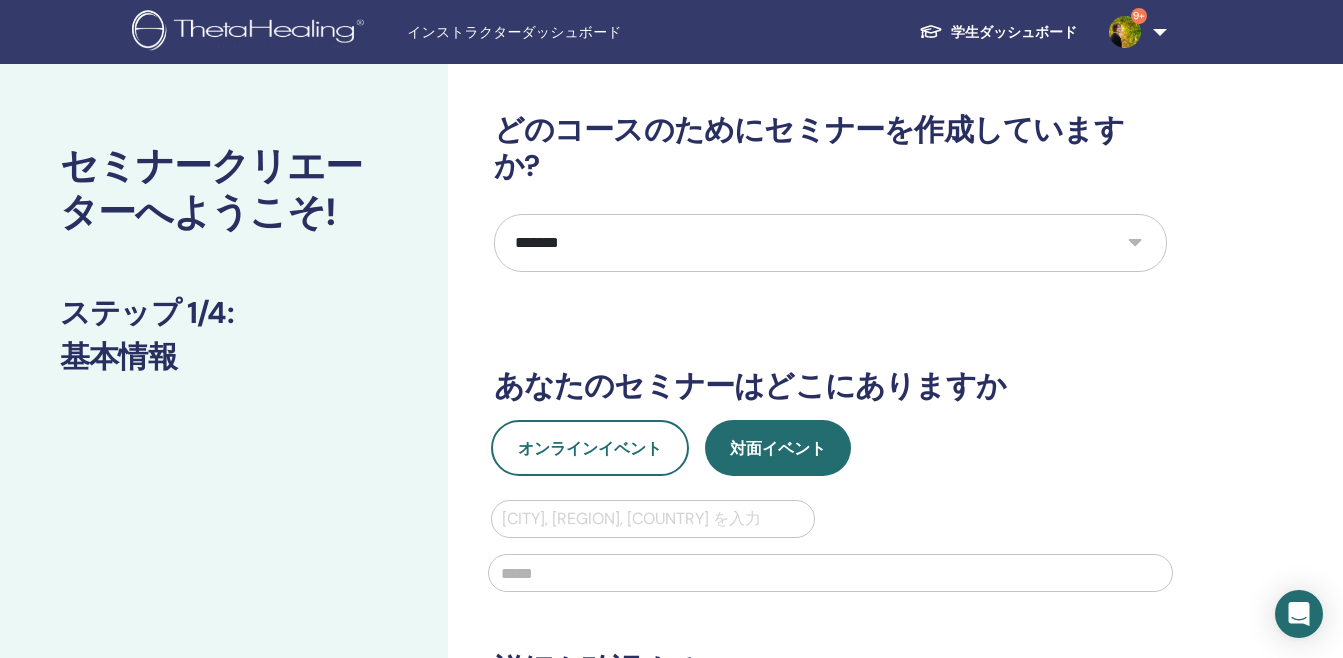 click on "**********" at bounding box center (830, 486) 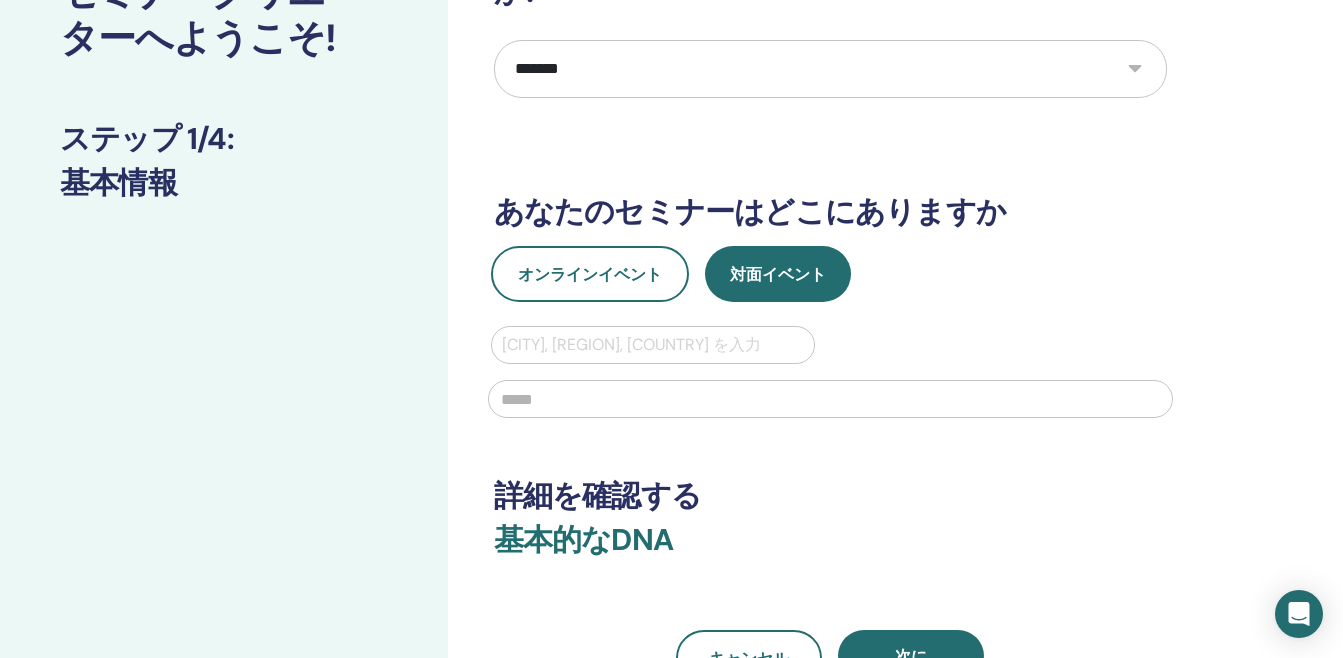 scroll, scrollTop: 200, scrollLeft: 0, axis: vertical 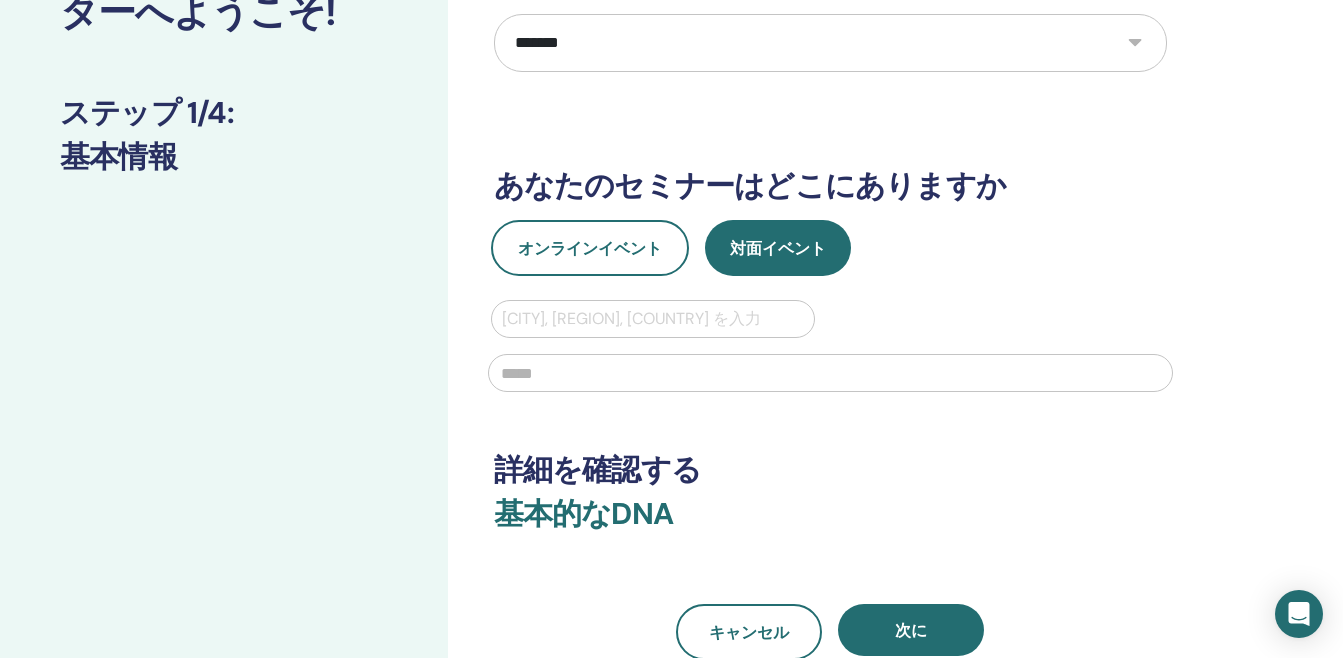 click at bounding box center (653, 319) 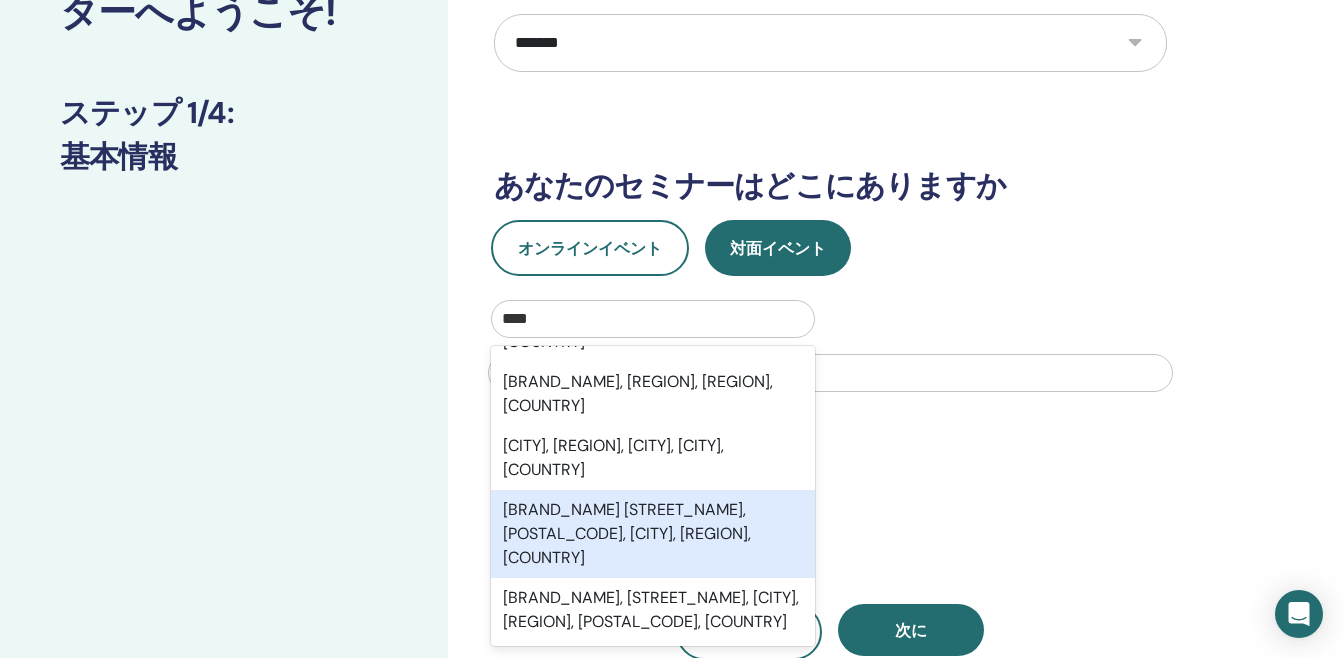 scroll, scrollTop: 0, scrollLeft: 0, axis: both 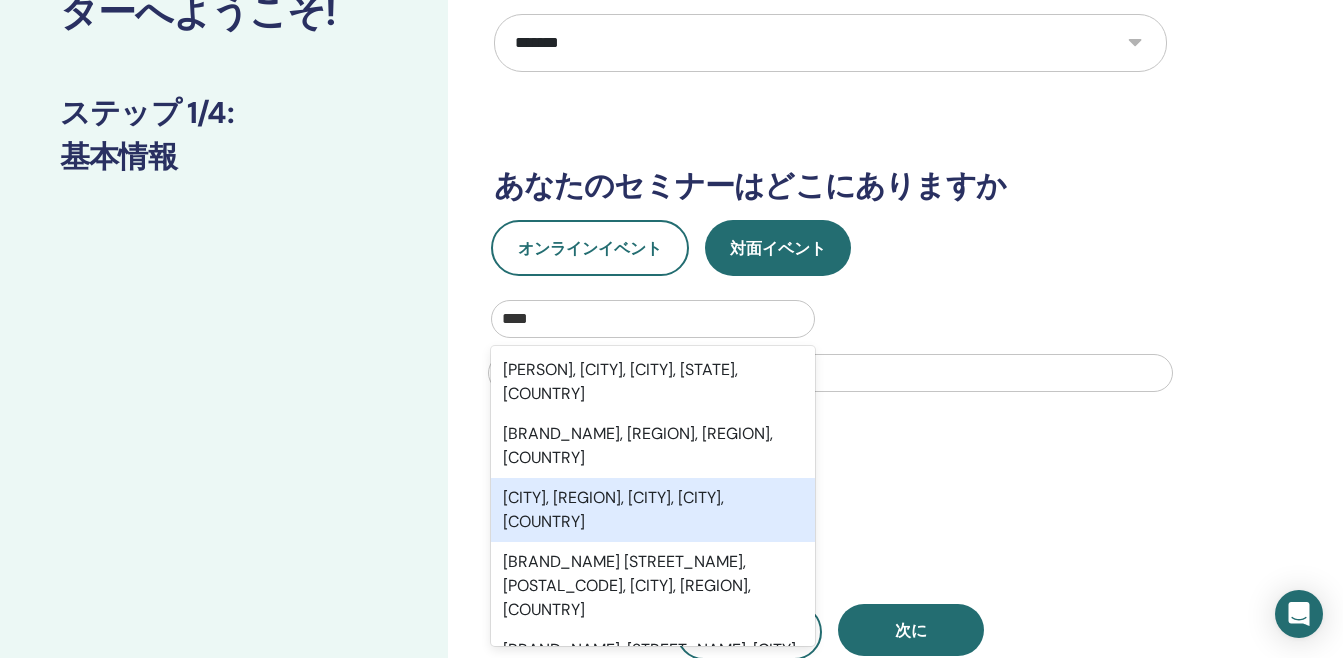 type on "****" 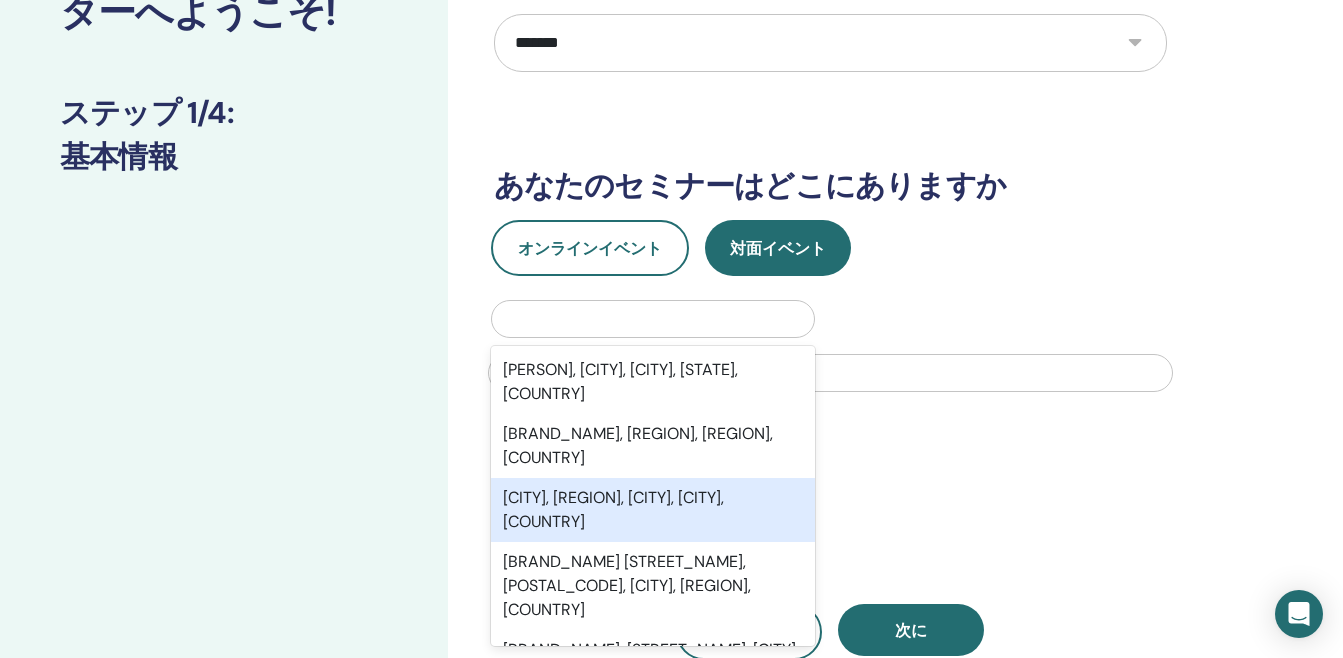 click on "基本的なDNA" at bounding box center (830, 526) 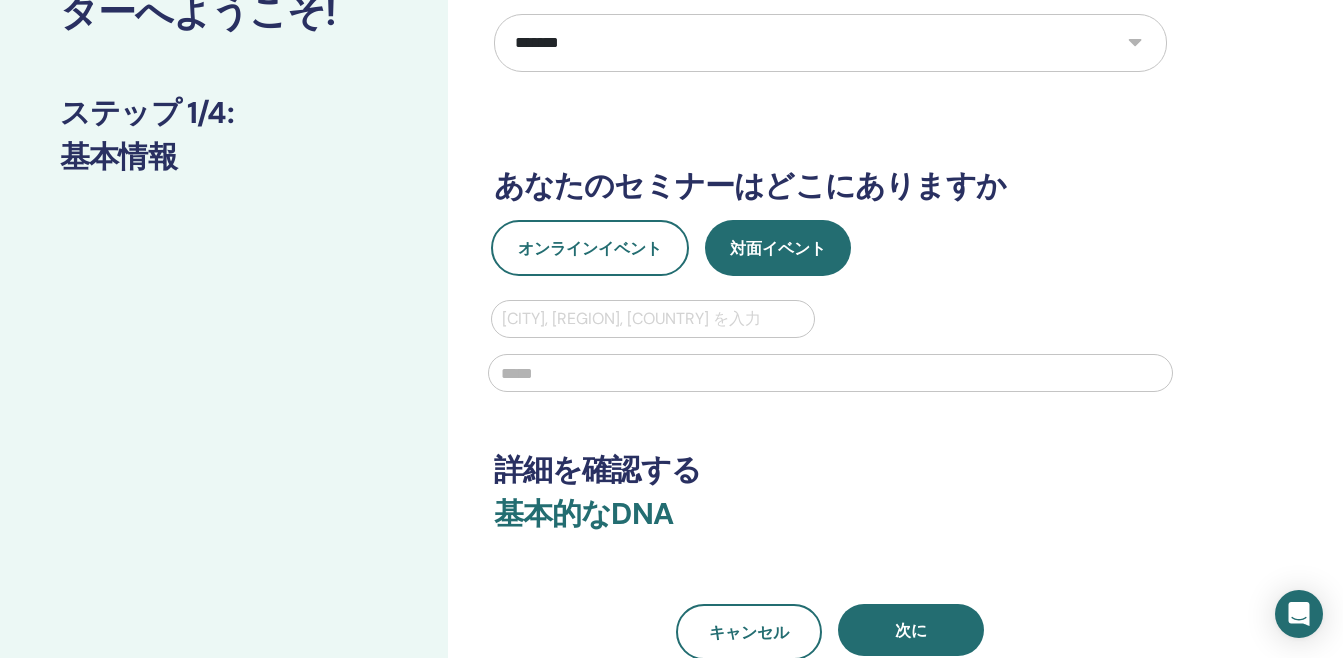 click at bounding box center [653, 319] 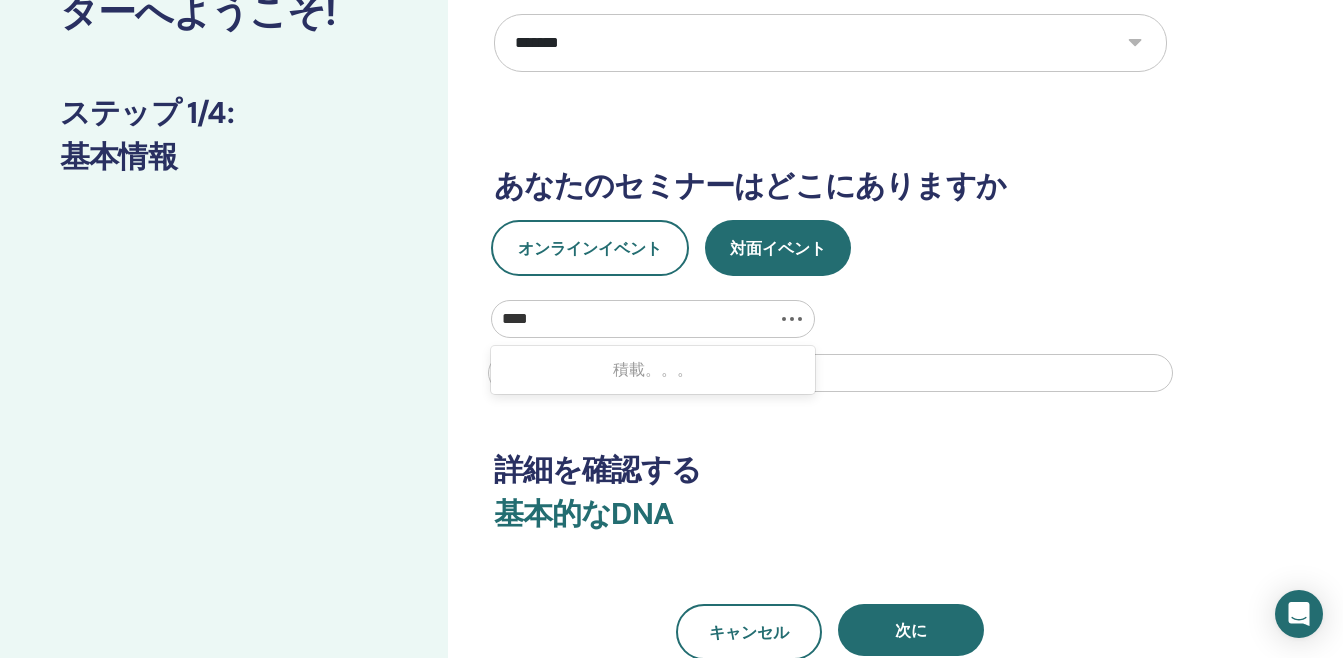 type on "*****" 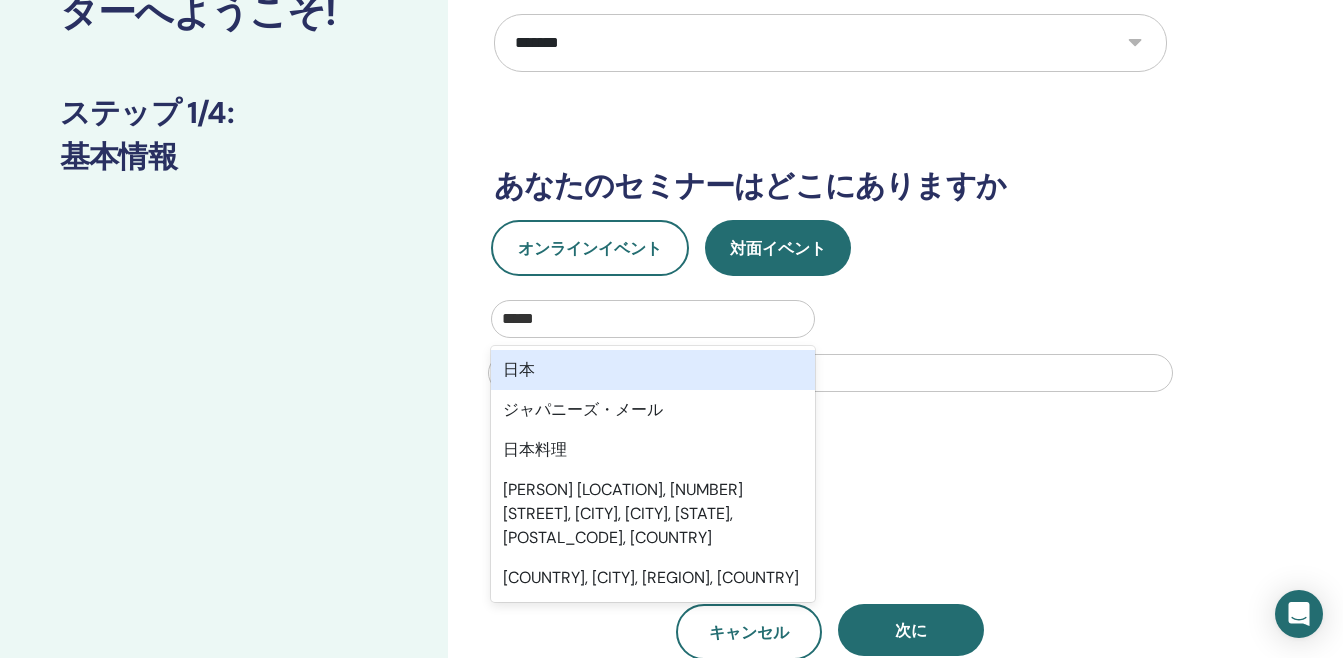 click on "日本" at bounding box center (653, 370) 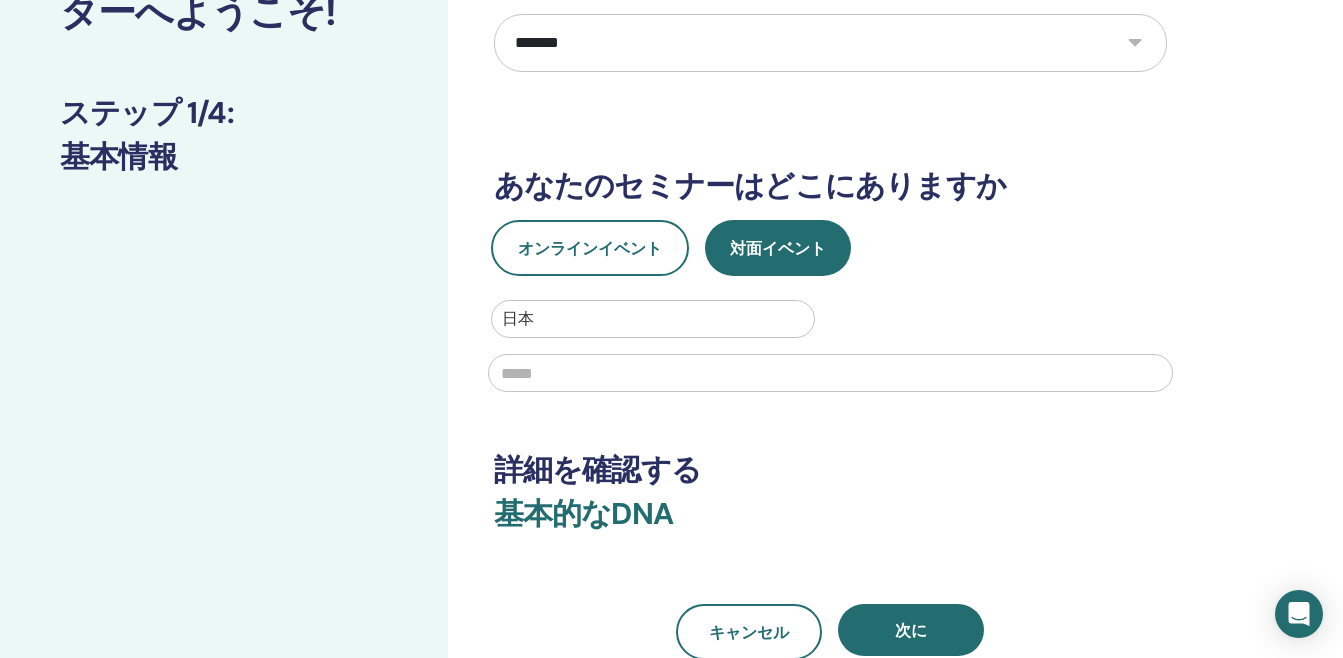 click on "**********" at bounding box center [830, 286] 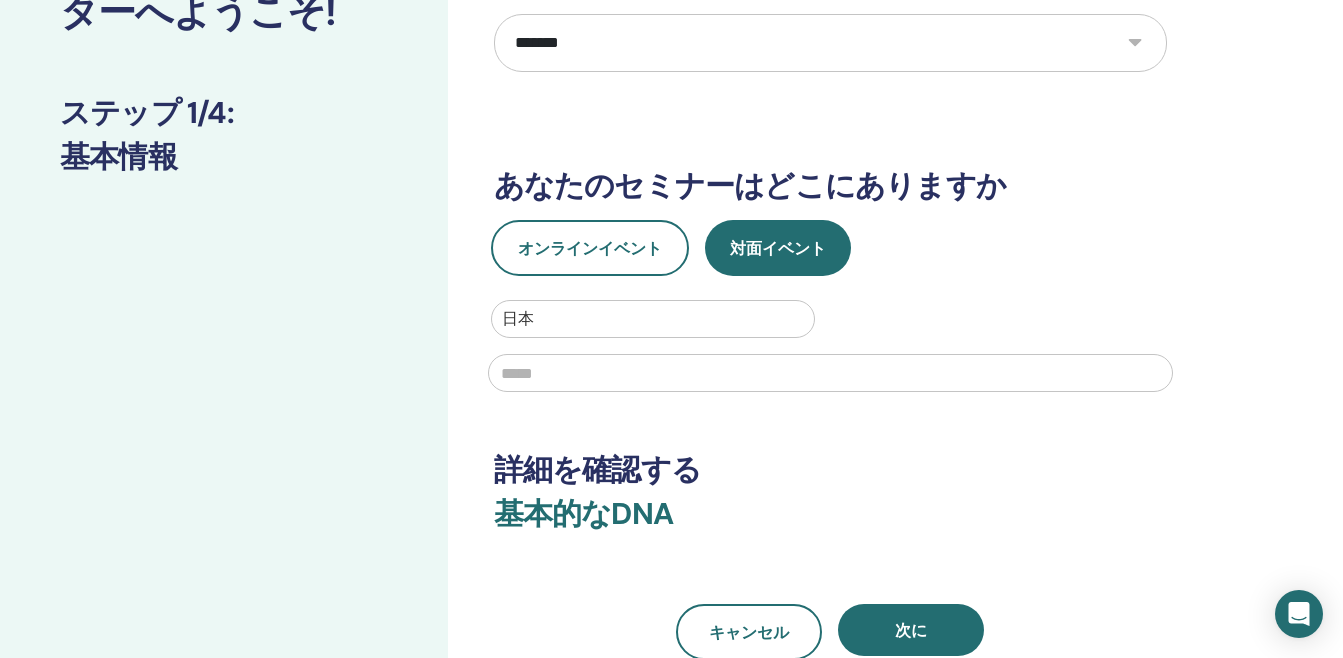 click at bounding box center (830, 373) 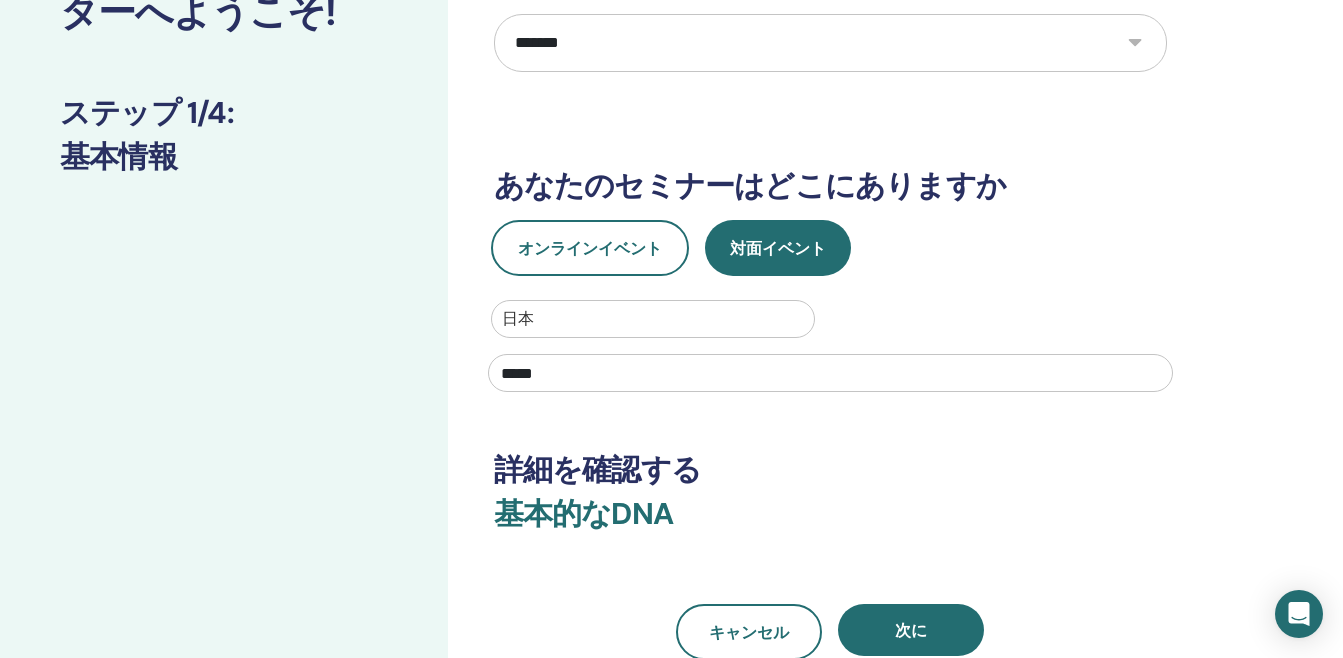 type on "*****" 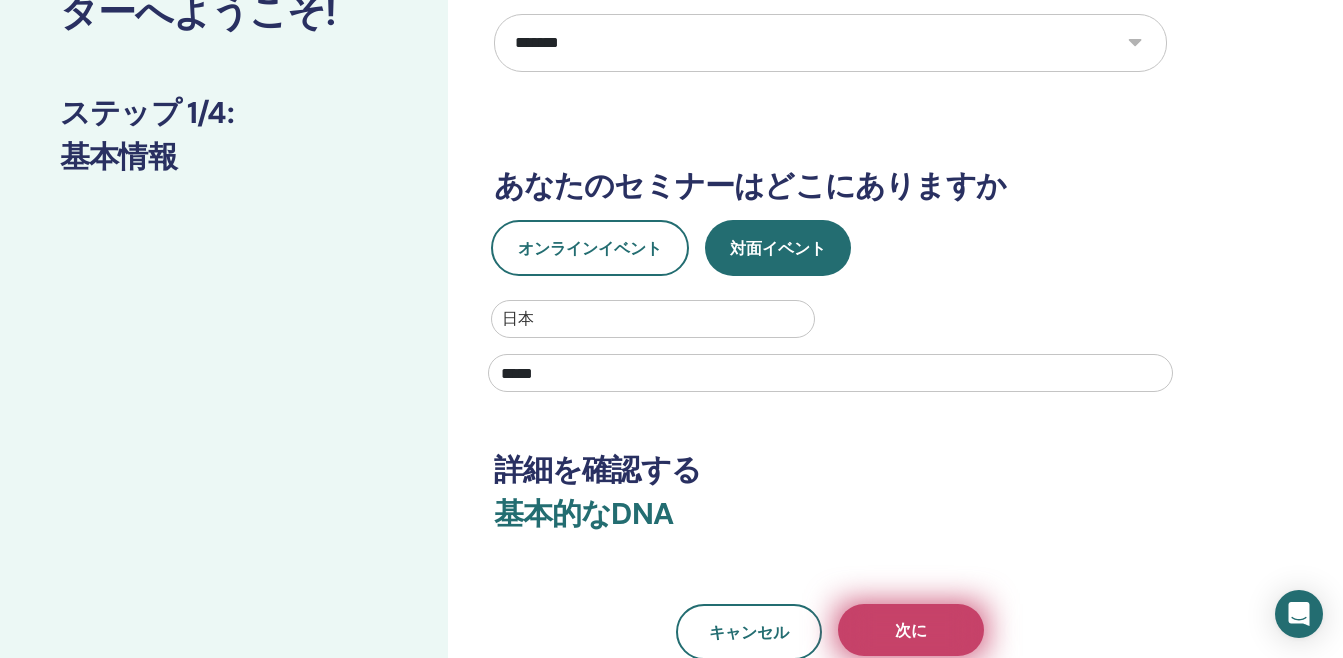 click on "次に" at bounding box center [911, 630] 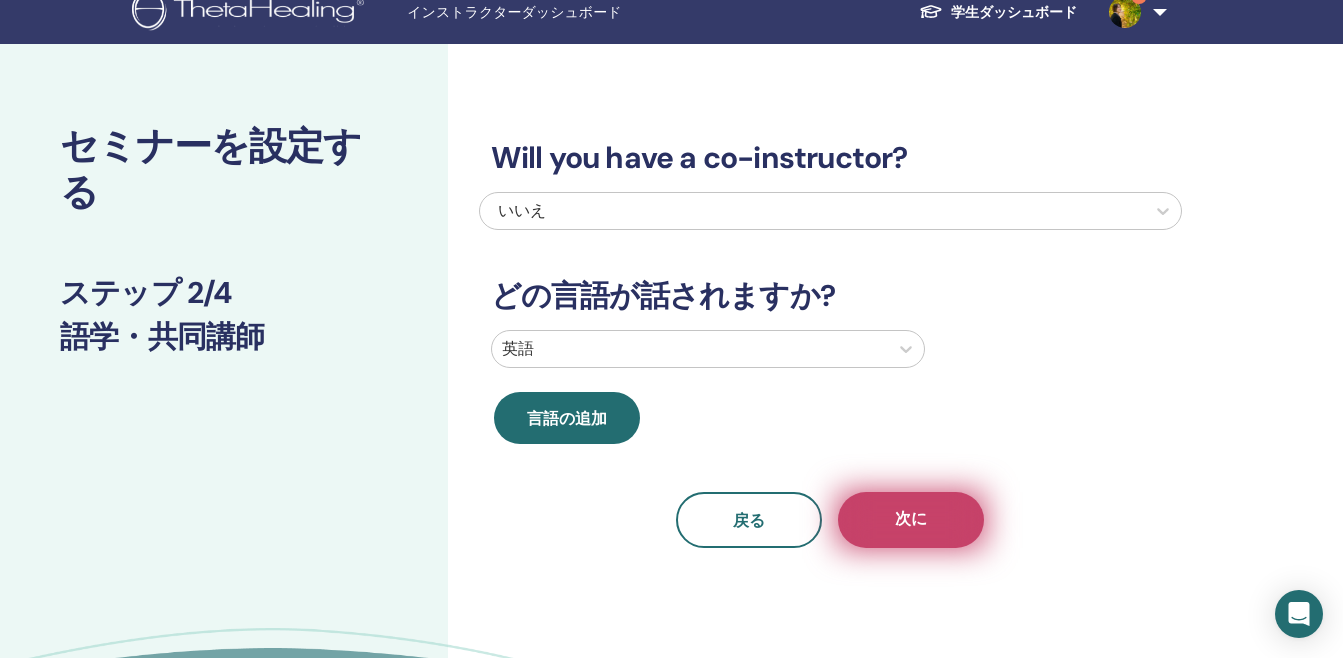 scroll, scrollTop: 0, scrollLeft: 0, axis: both 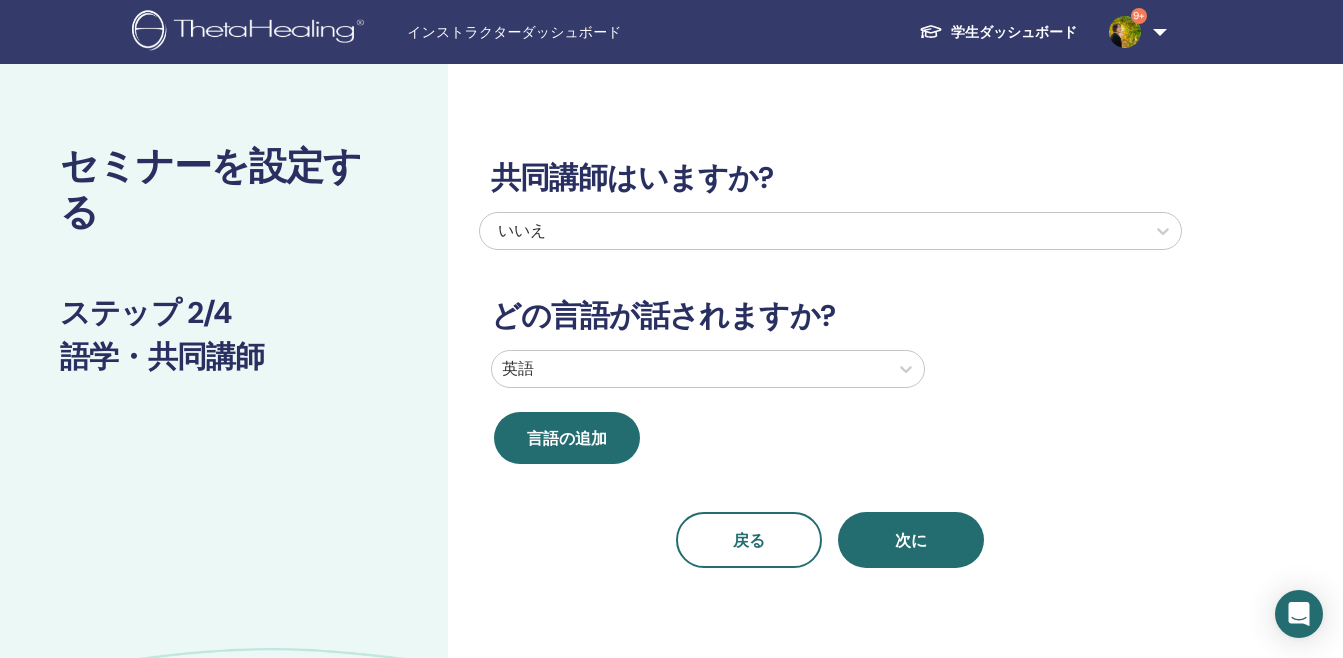 click on "共同講師はいますか? いいえ どの言語が話されますか? 英語 言語の追加 戻る 次に" at bounding box center (830, 340) 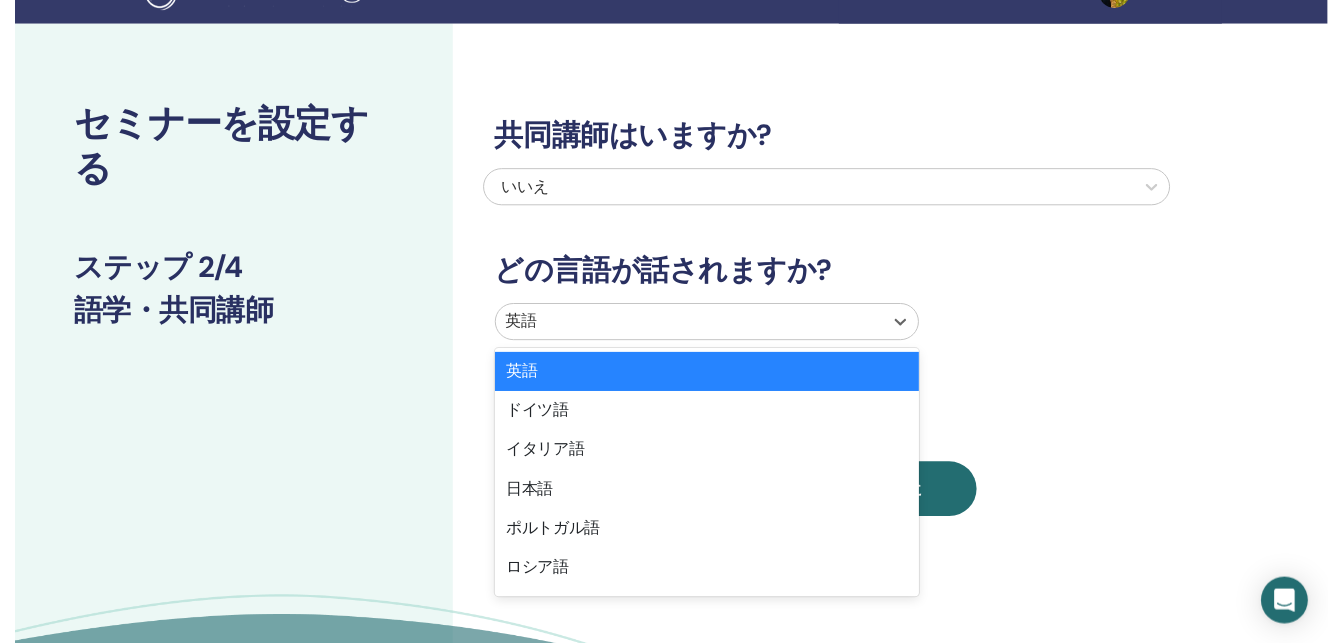 scroll, scrollTop: 46, scrollLeft: 0, axis: vertical 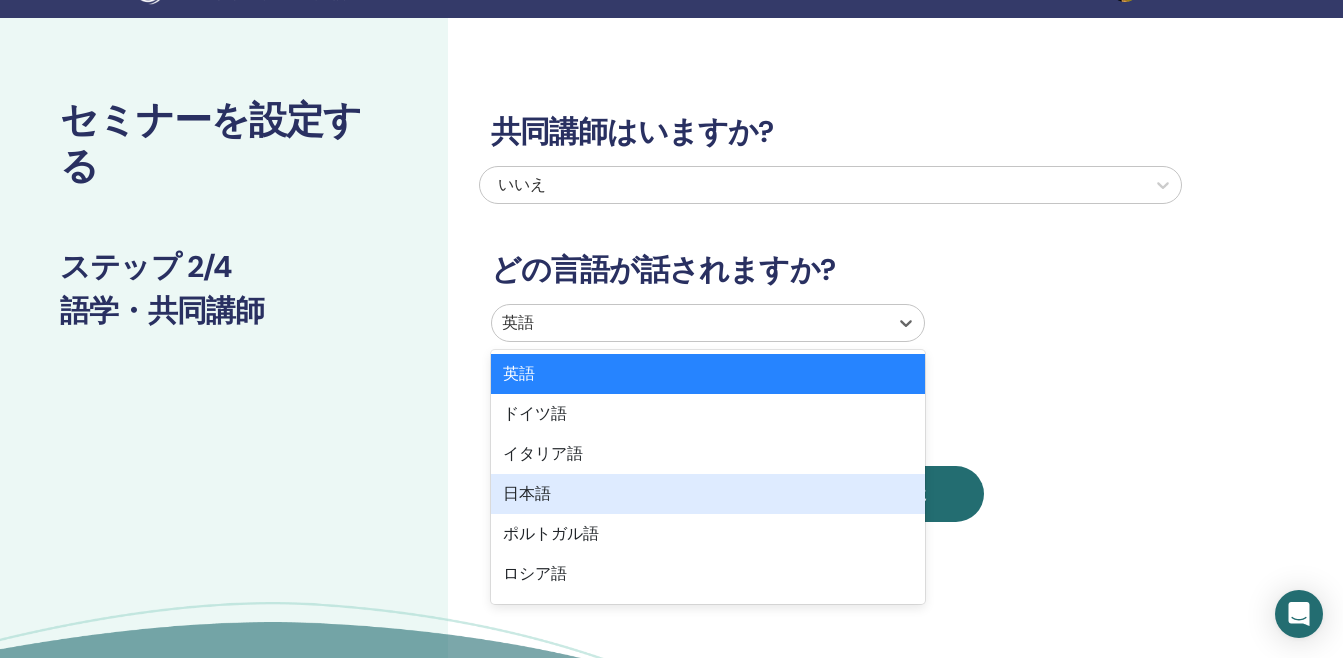 drag, startPoint x: 746, startPoint y: 500, endPoint x: 1070, endPoint y: 396, distance: 340.28223 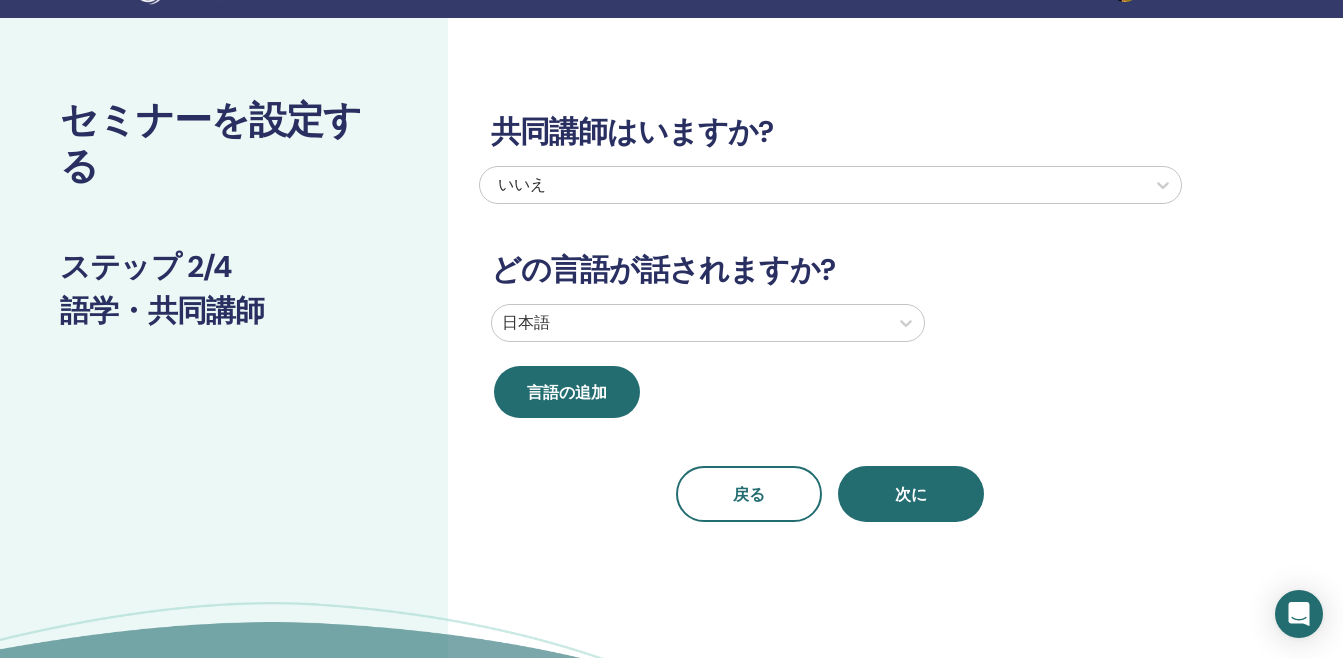 click on "共同講師はいますか? いいえ どの言語が話されますか? 日本語 言語の追加 戻る 次に" at bounding box center (830, 294) 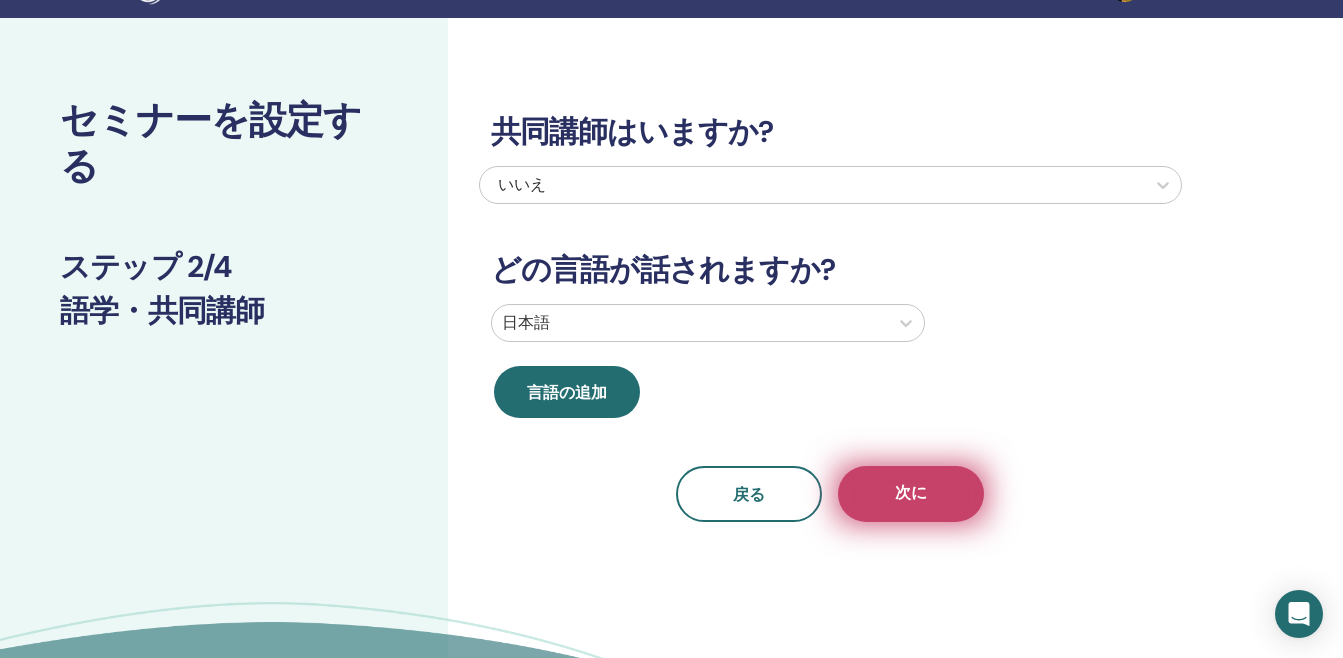 click on "次に" at bounding box center (911, 494) 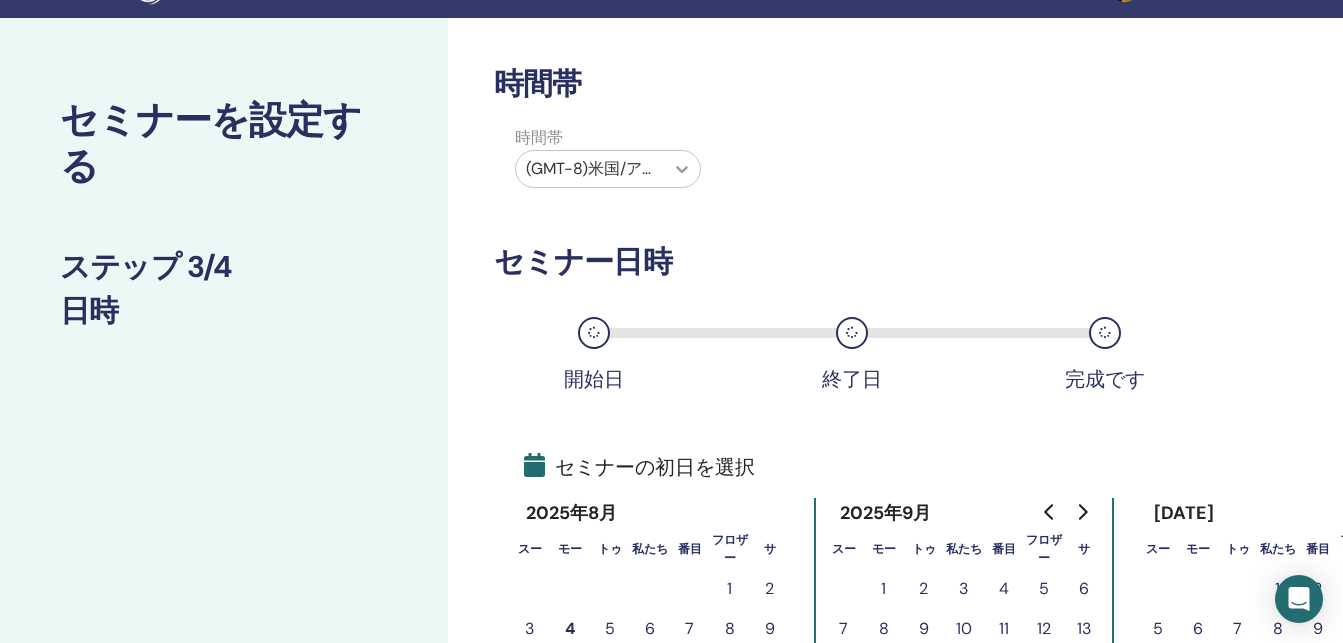 click at bounding box center (682, 169) 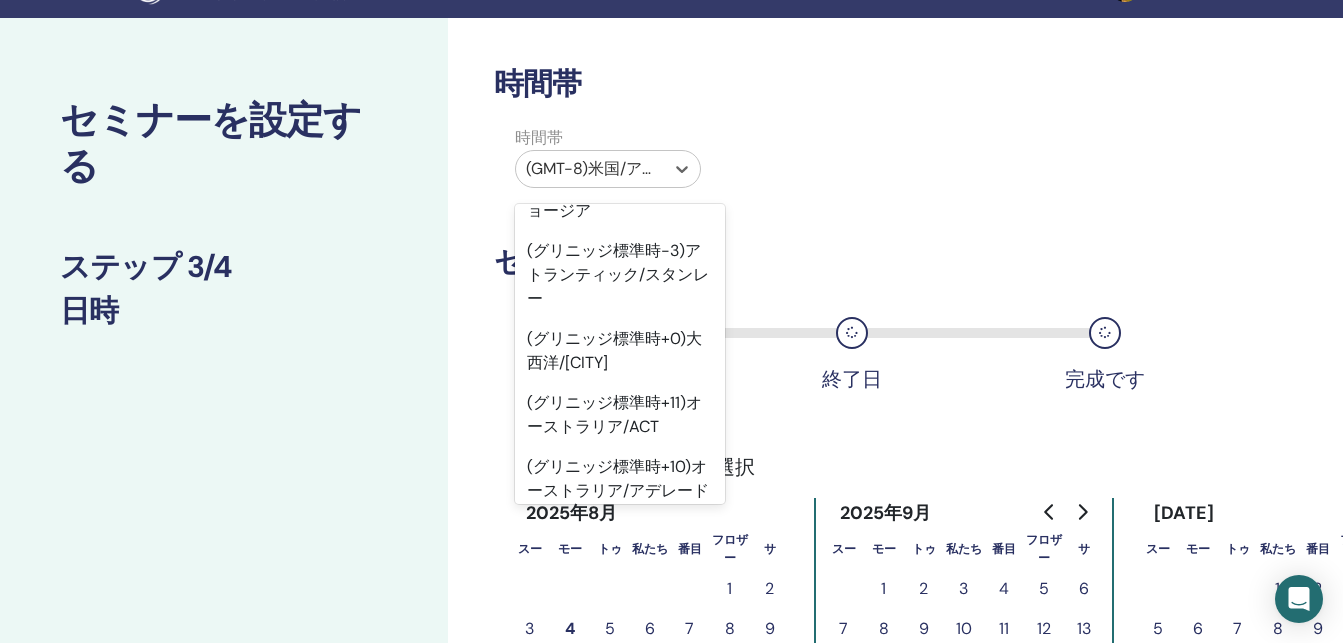 scroll, scrollTop: 23747, scrollLeft: 0, axis: vertical 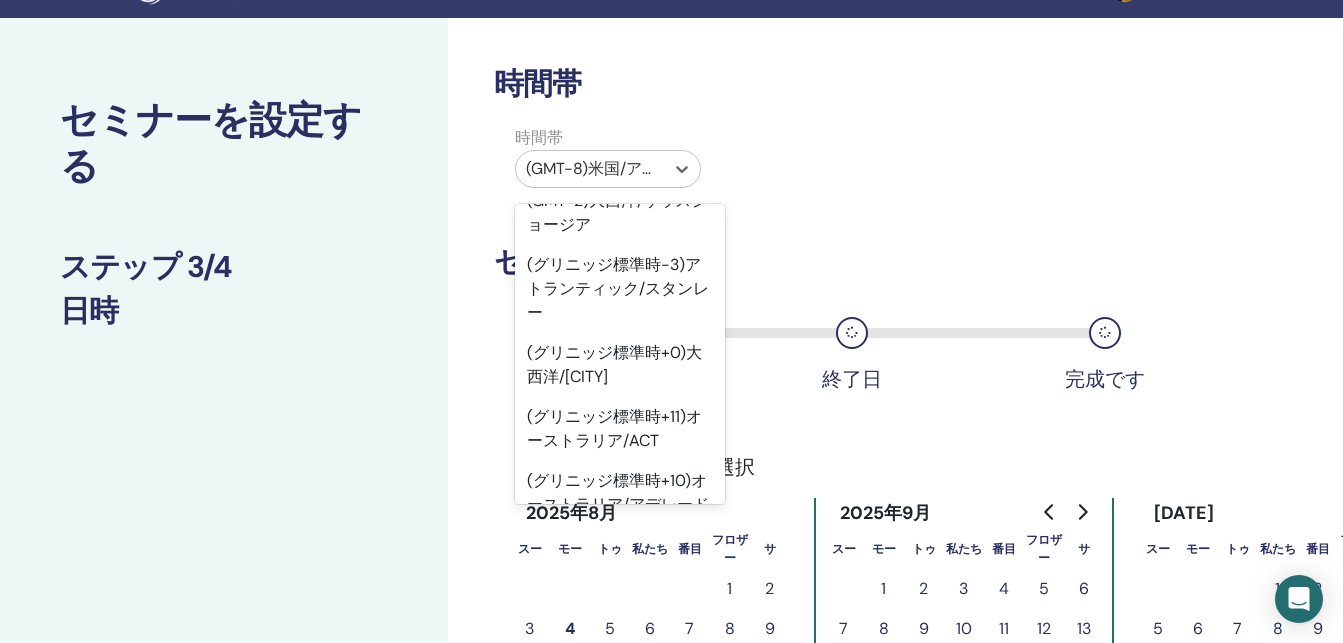 click on "(グリニッジ標準時+9)アジア/東京" at bounding box center (620, -1171) 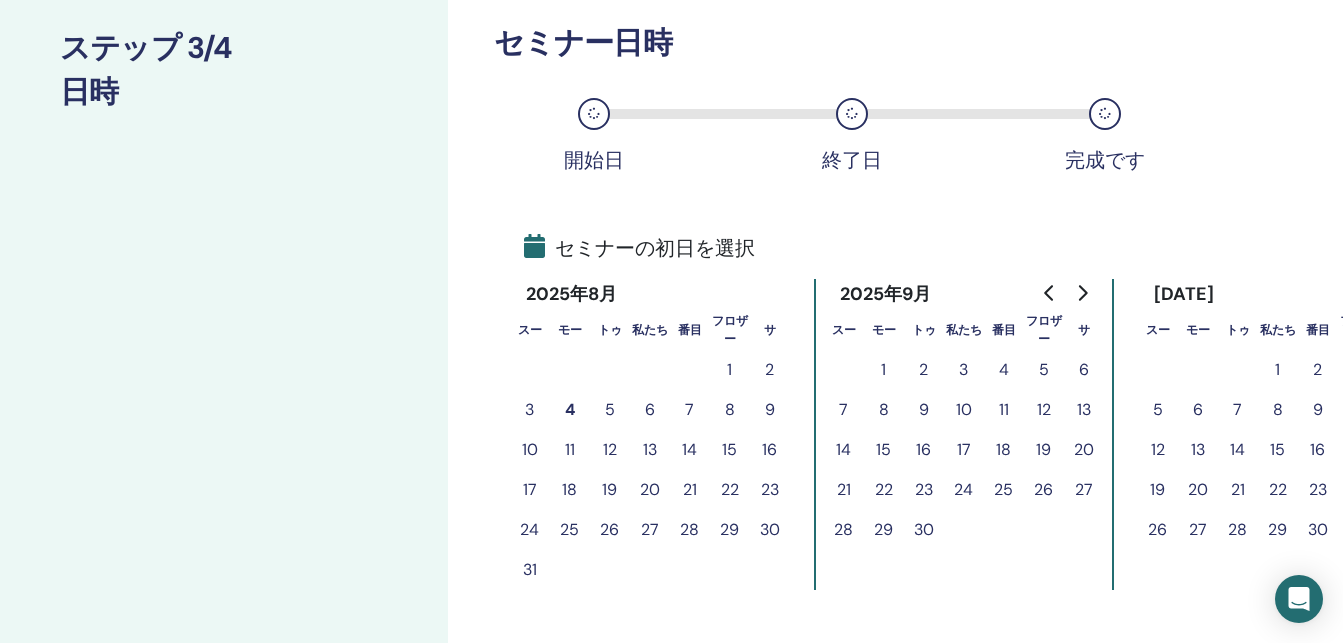 scroll, scrollTop: 346, scrollLeft: 0, axis: vertical 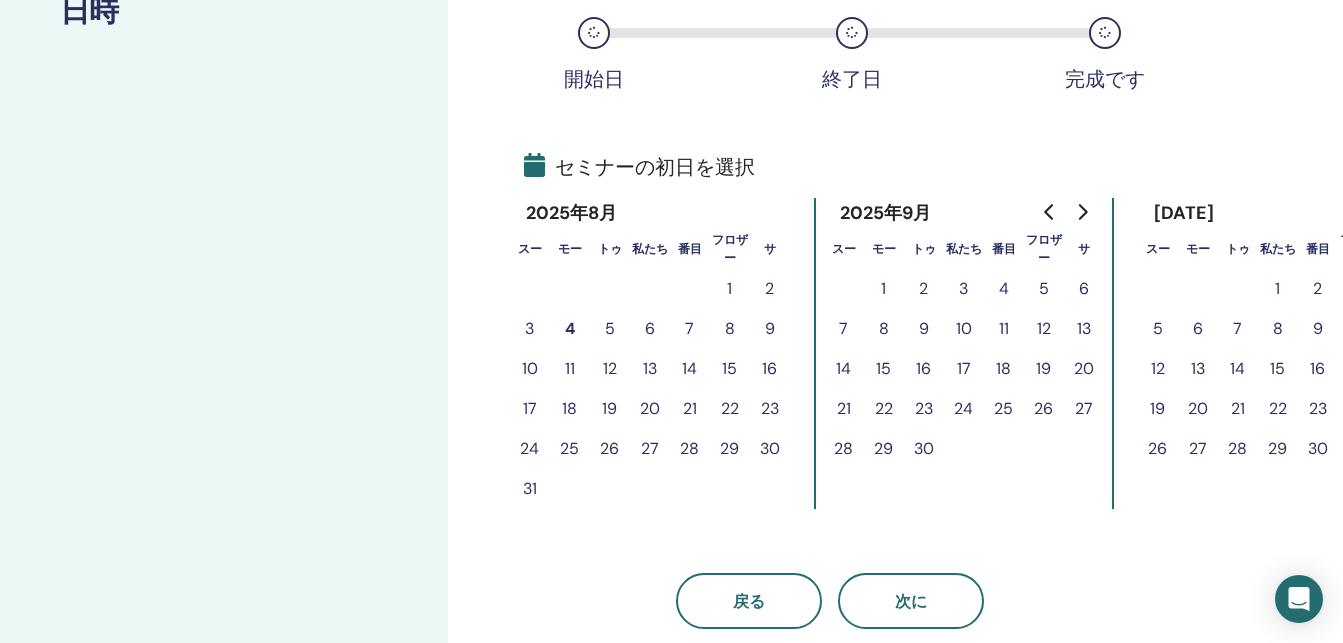 click 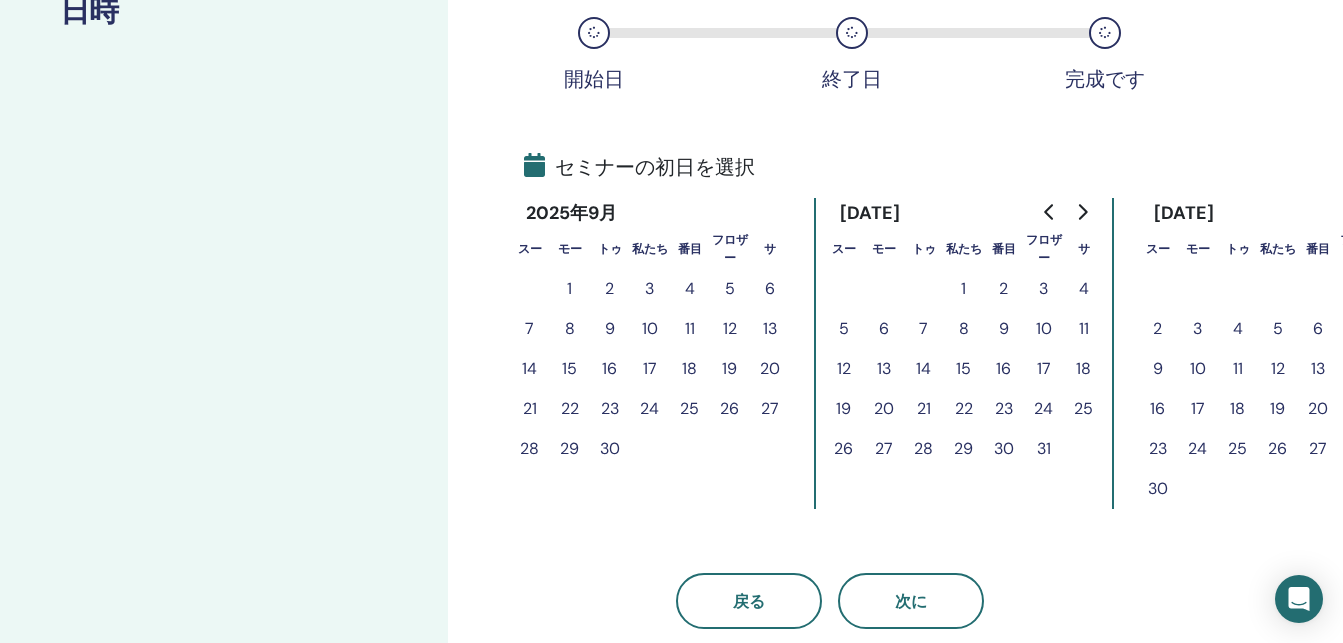 click at bounding box center (1082, 212) 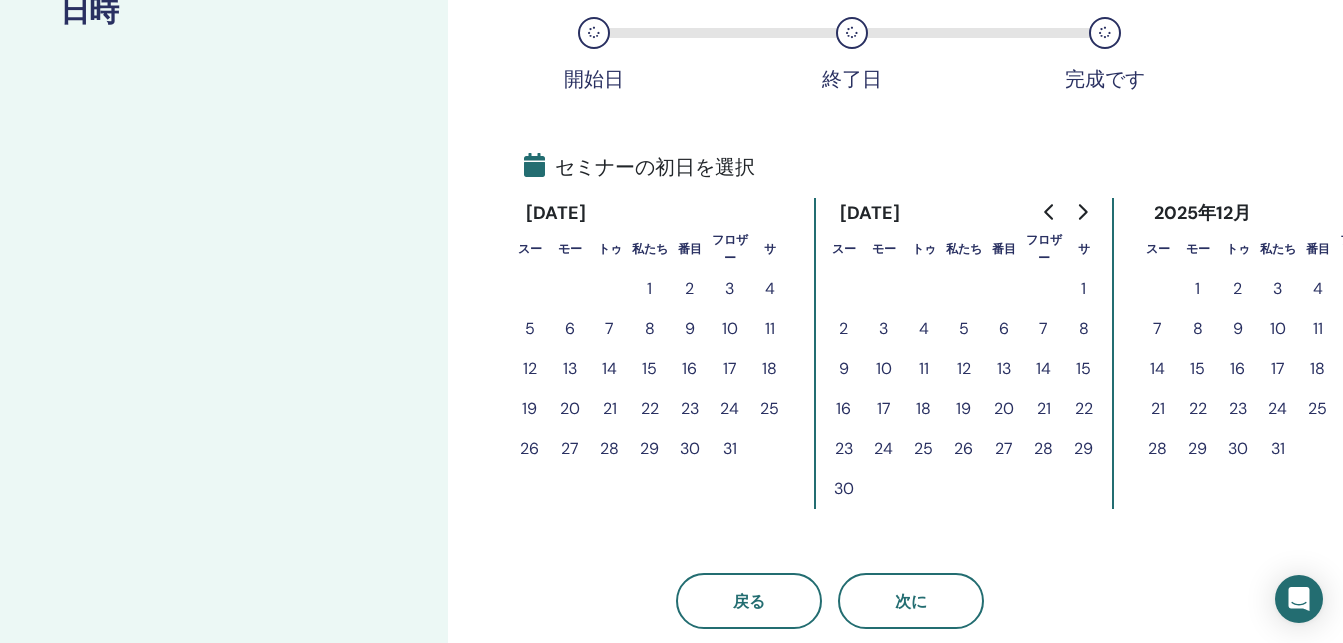 click on "1" at bounding box center [1084, 289] 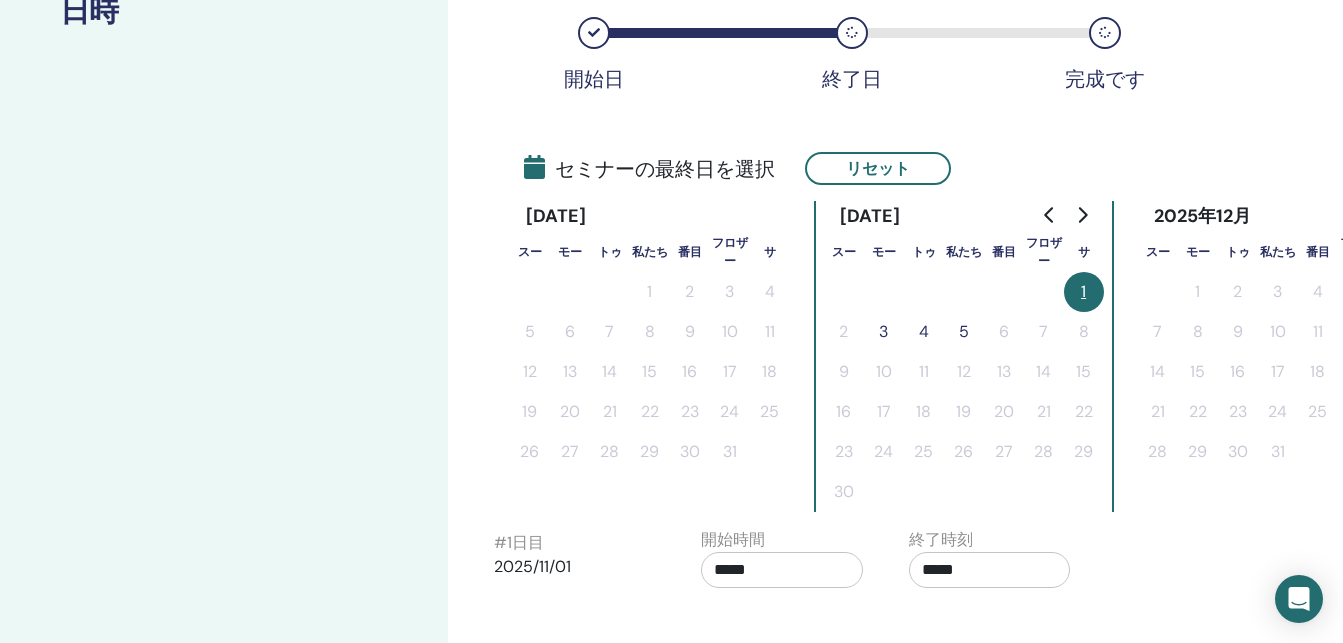 click on "3" at bounding box center [884, 332] 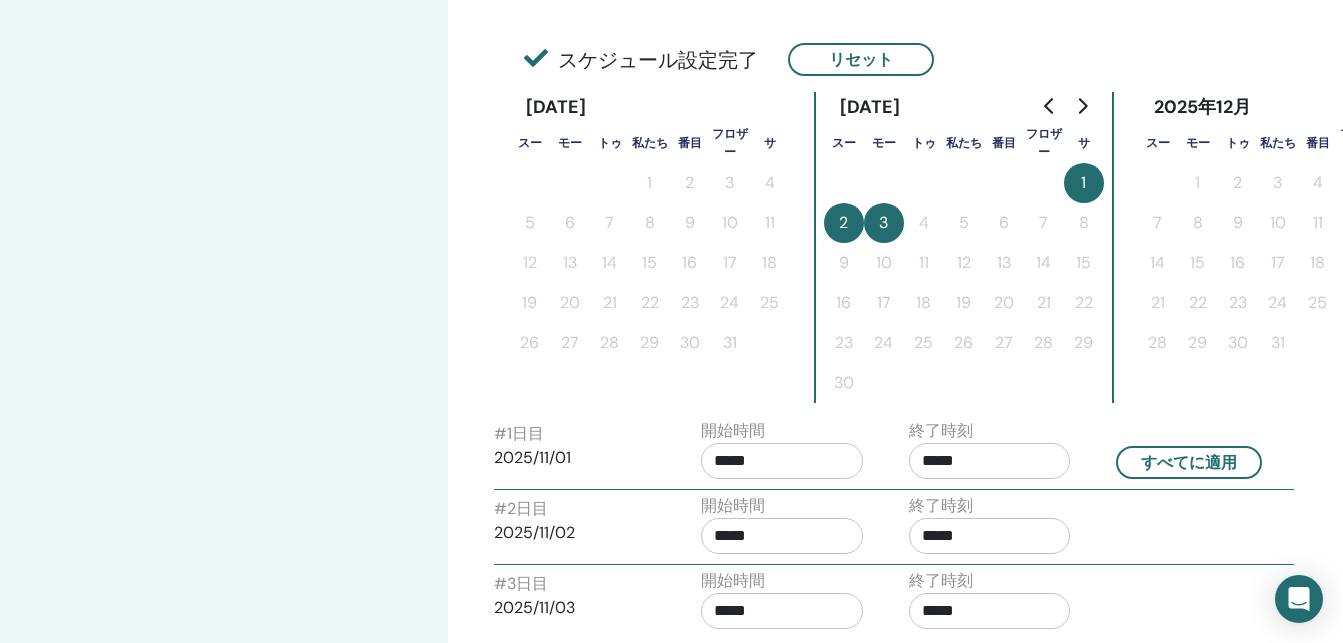 scroll, scrollTop: 546, scrollLeft: 0, axis: vertical 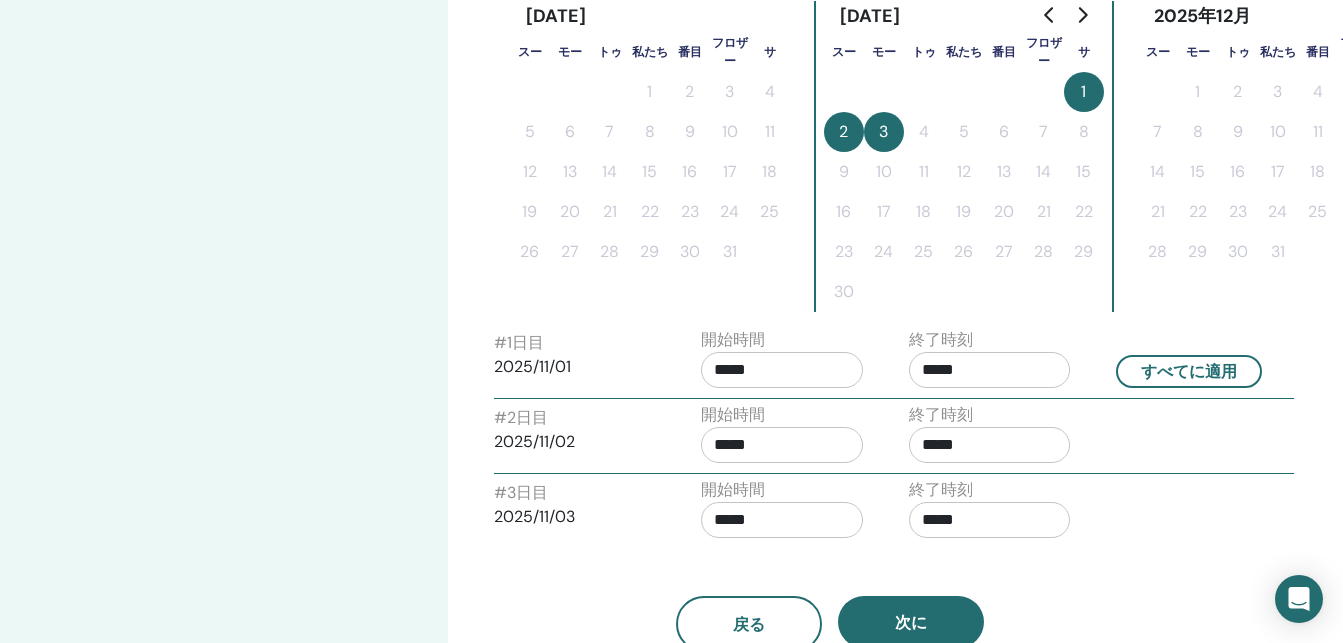 click on "*****" at bounding box center (782, 370) 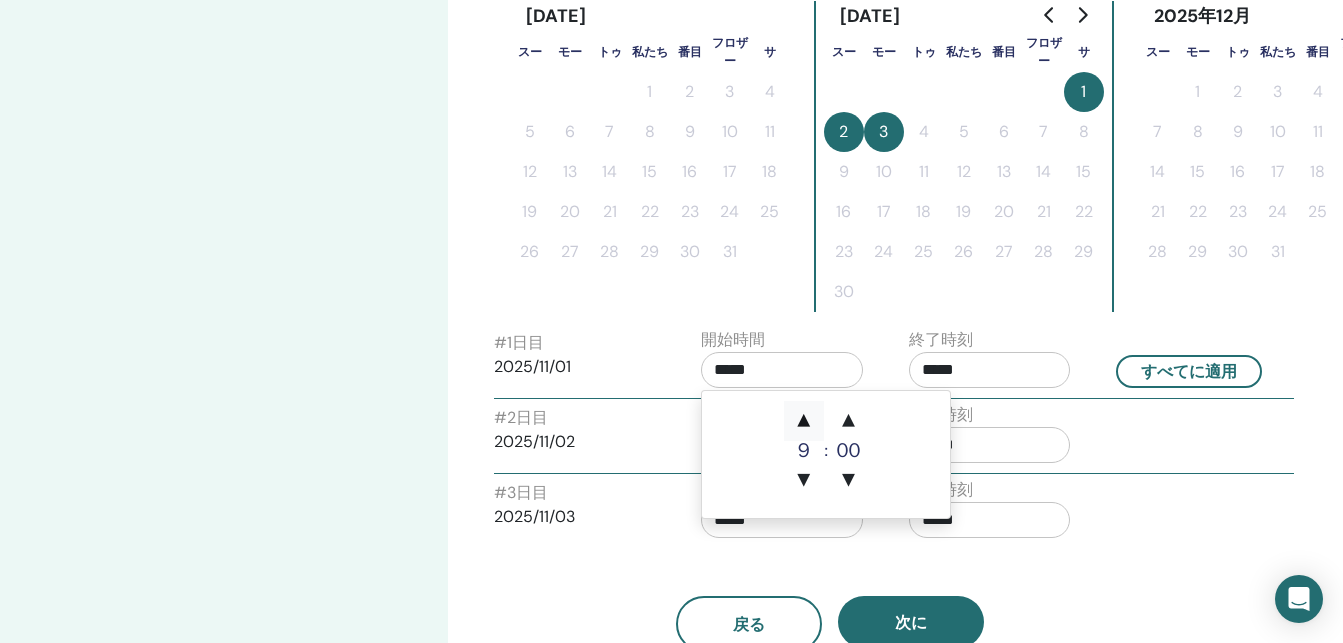 click on "▲" at bounding box center [804, 421] 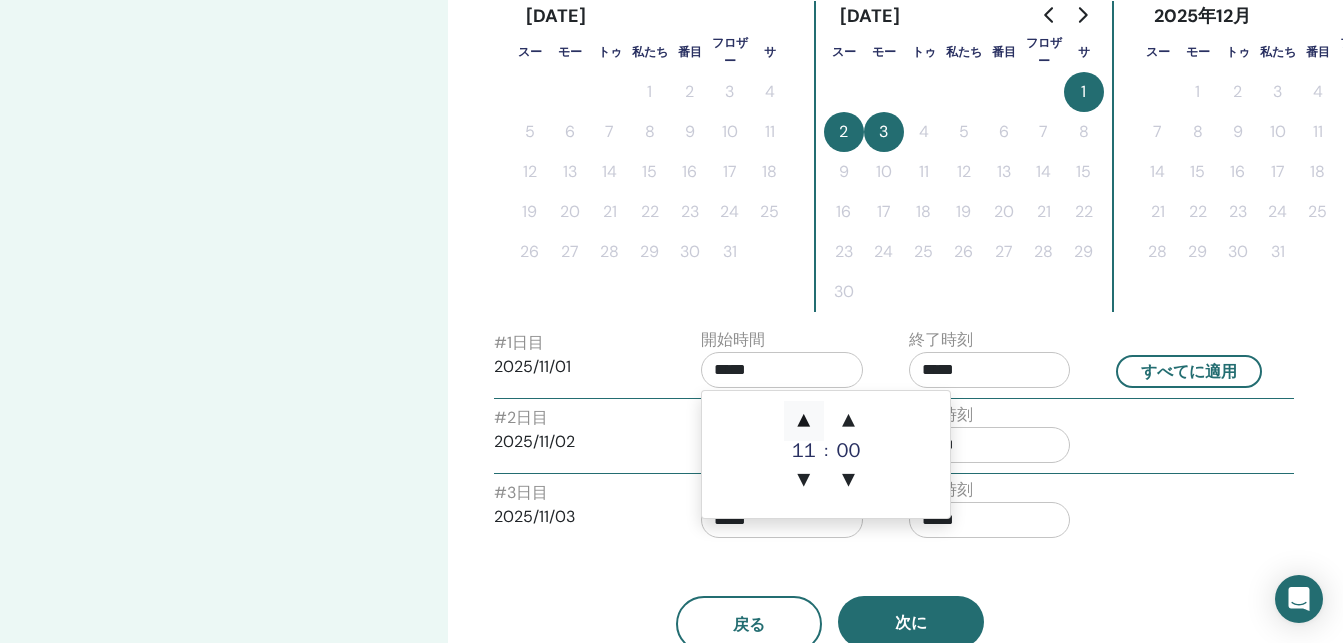 click on "▲" at bounding box center (804, 421) 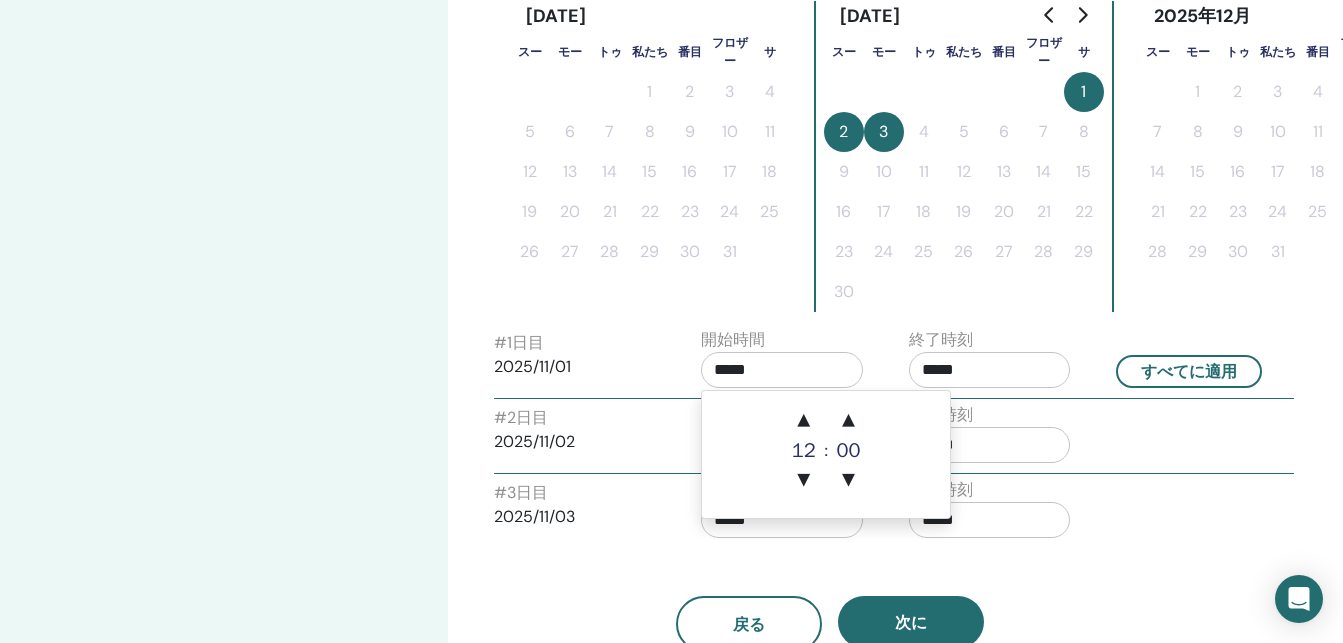 click on "終了時刻 *****" at bounding box center (990, 363) 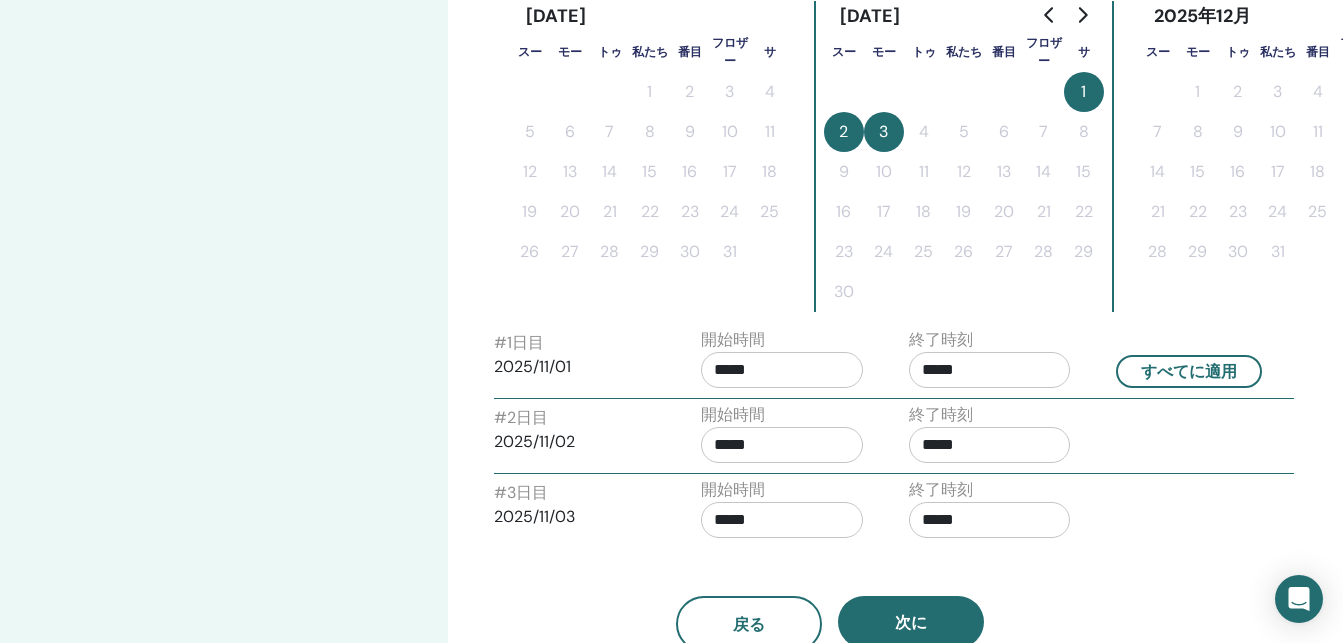 click on "終了時刻 *****" at bounding box center [990, 363] 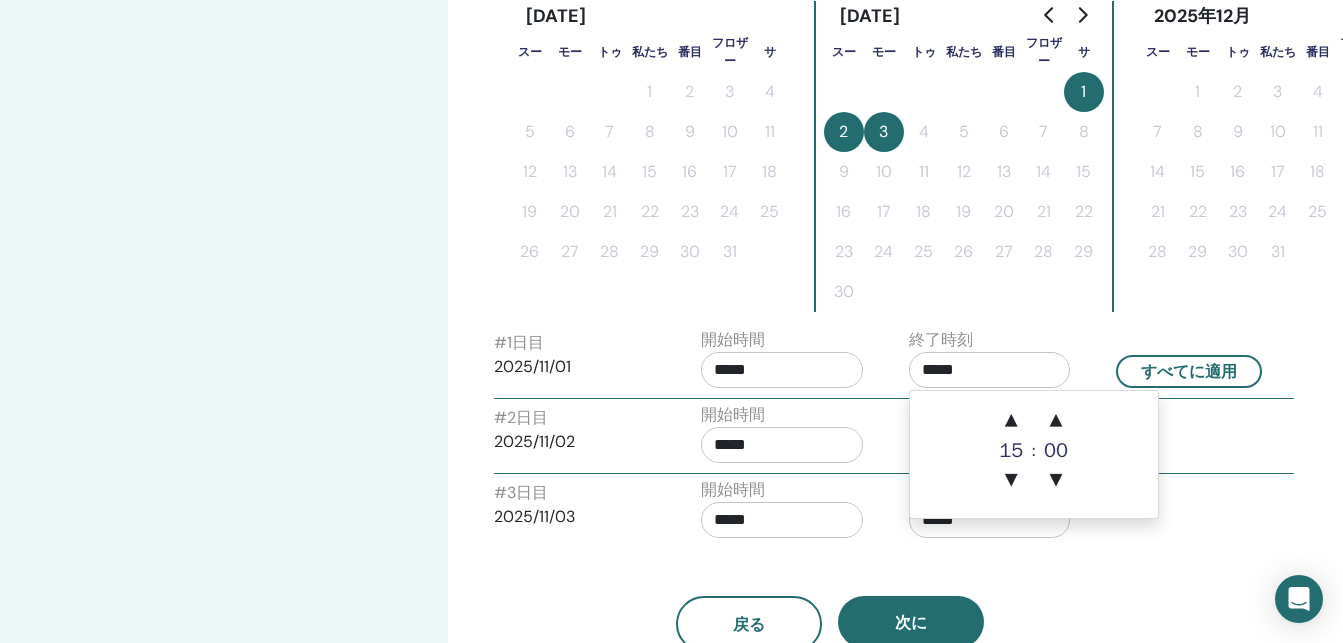 click on "*****" at bounding box center (990, 370) 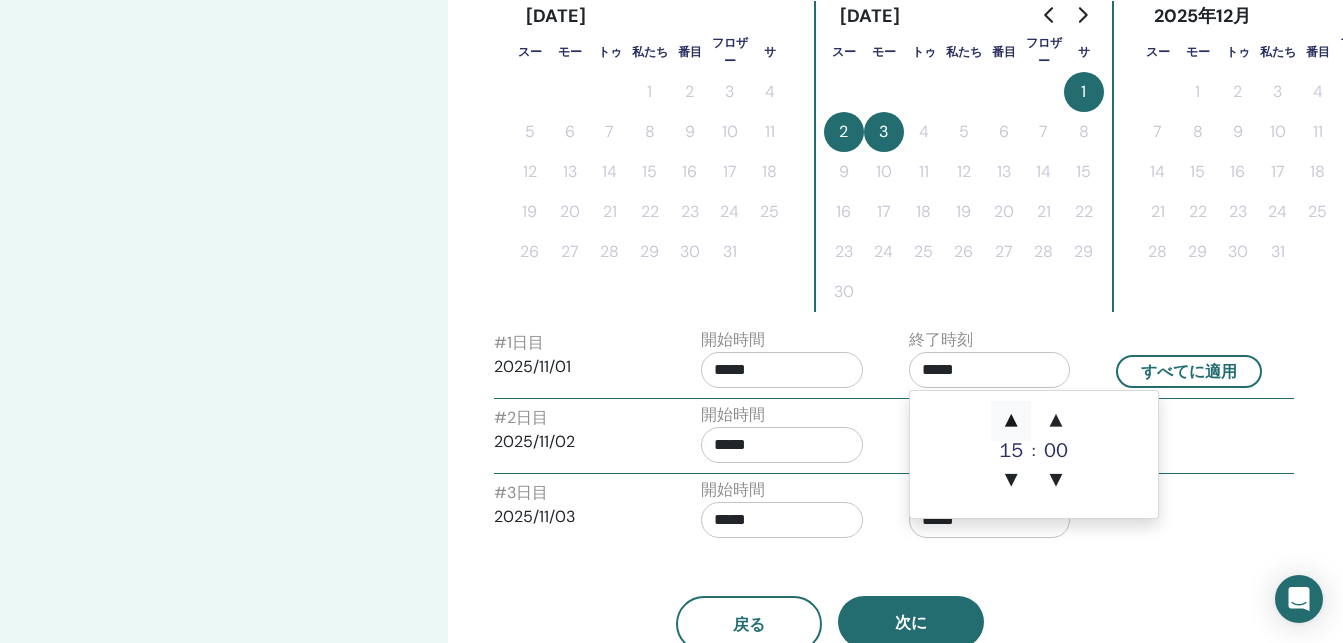 click on "▲" at bounding box center (1011, 421) 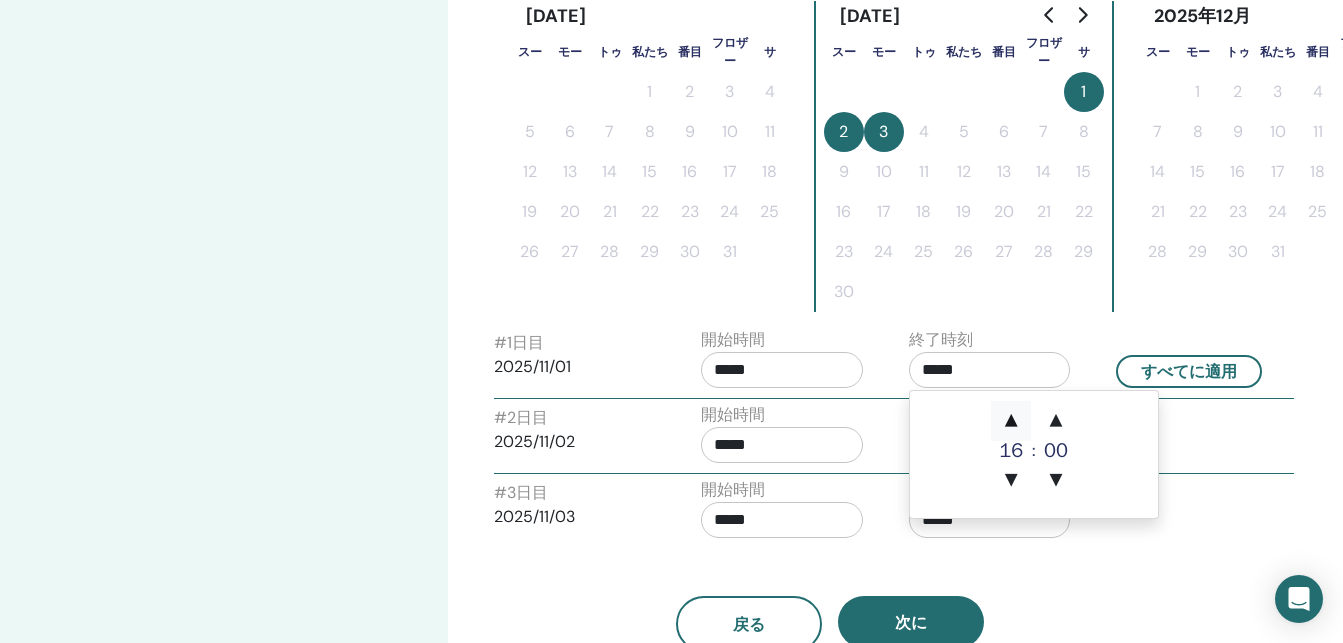 click on "▲" at bounding box center (1011, 421) 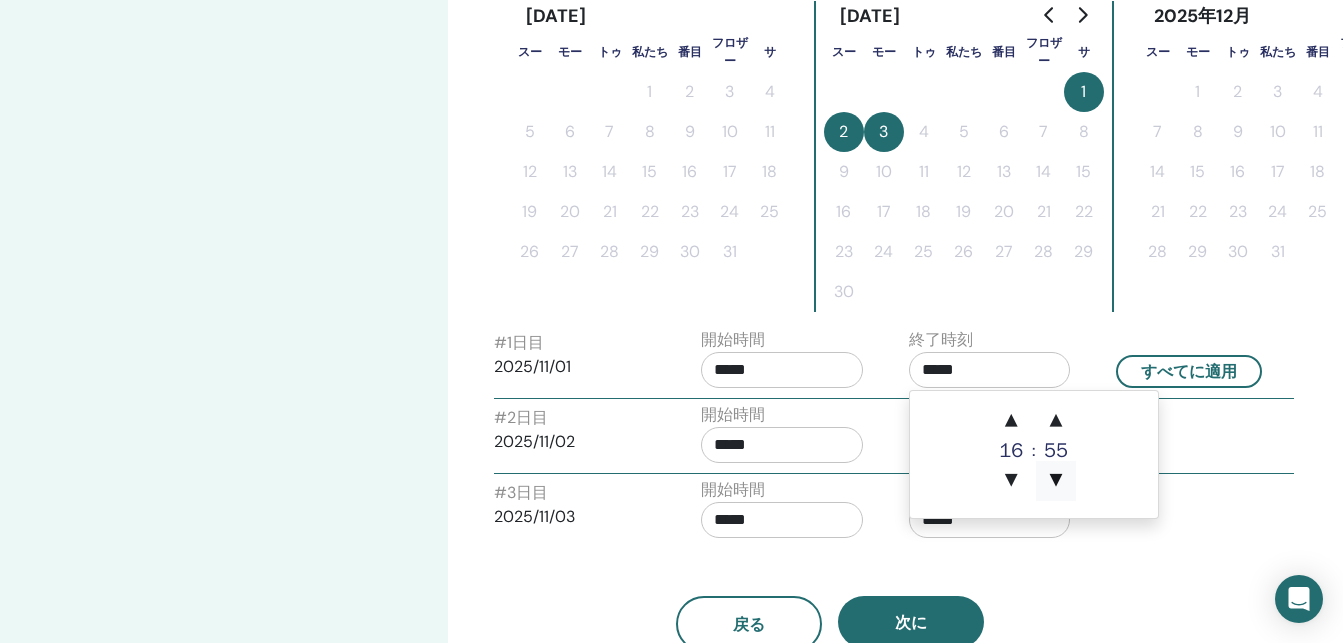 click on "▼" at bounding box center (1056, 481) 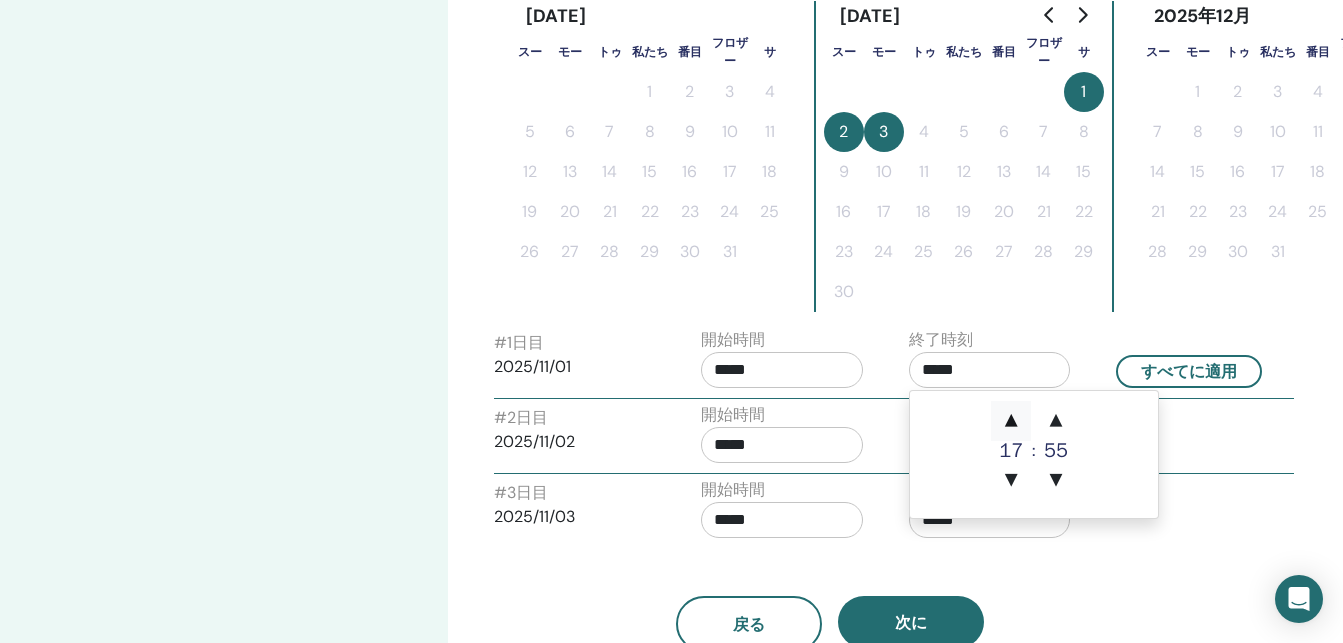 click on "▲" at bounding box center (1011, 421) 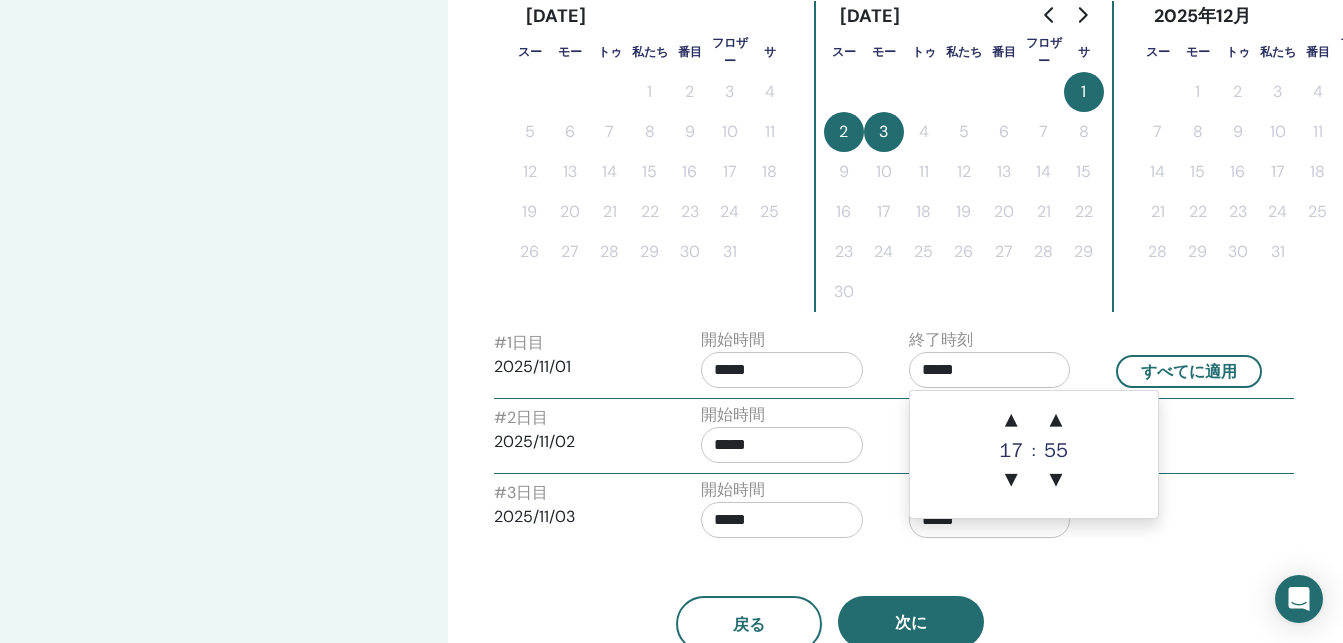 click on "▲ 17 ▼ : ▲ 55 ▼" at bounding box center (1034, 454) 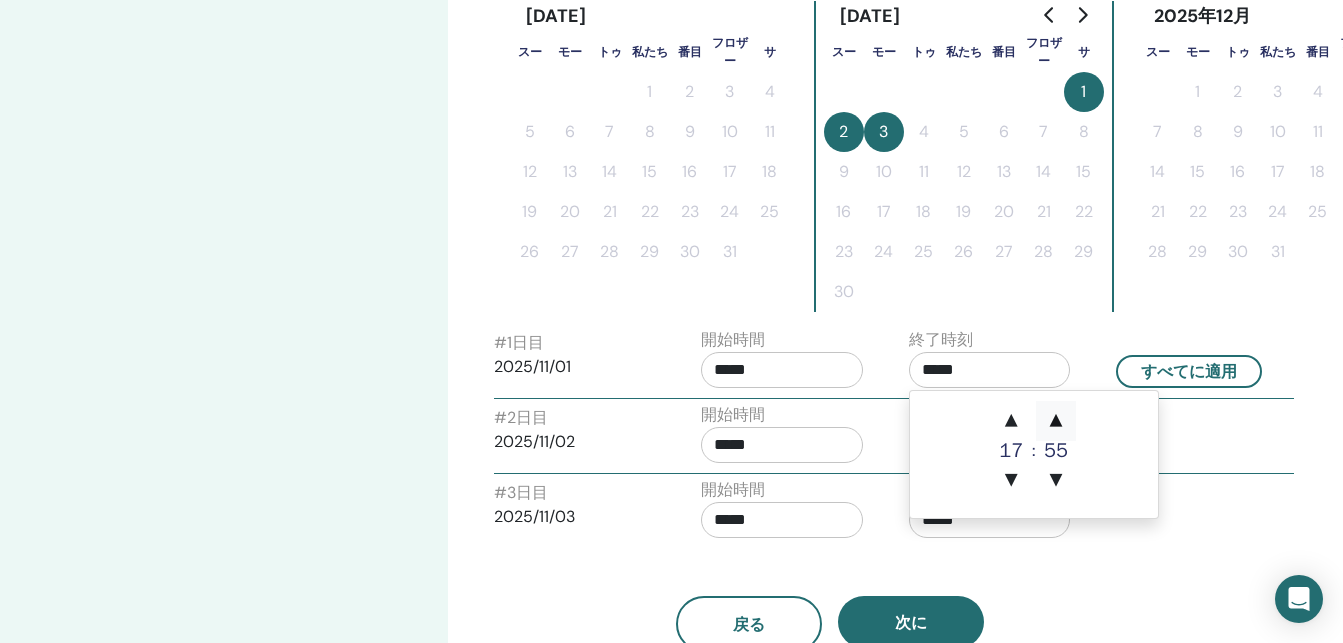click on "▲" at bounding box center (1056, 421) 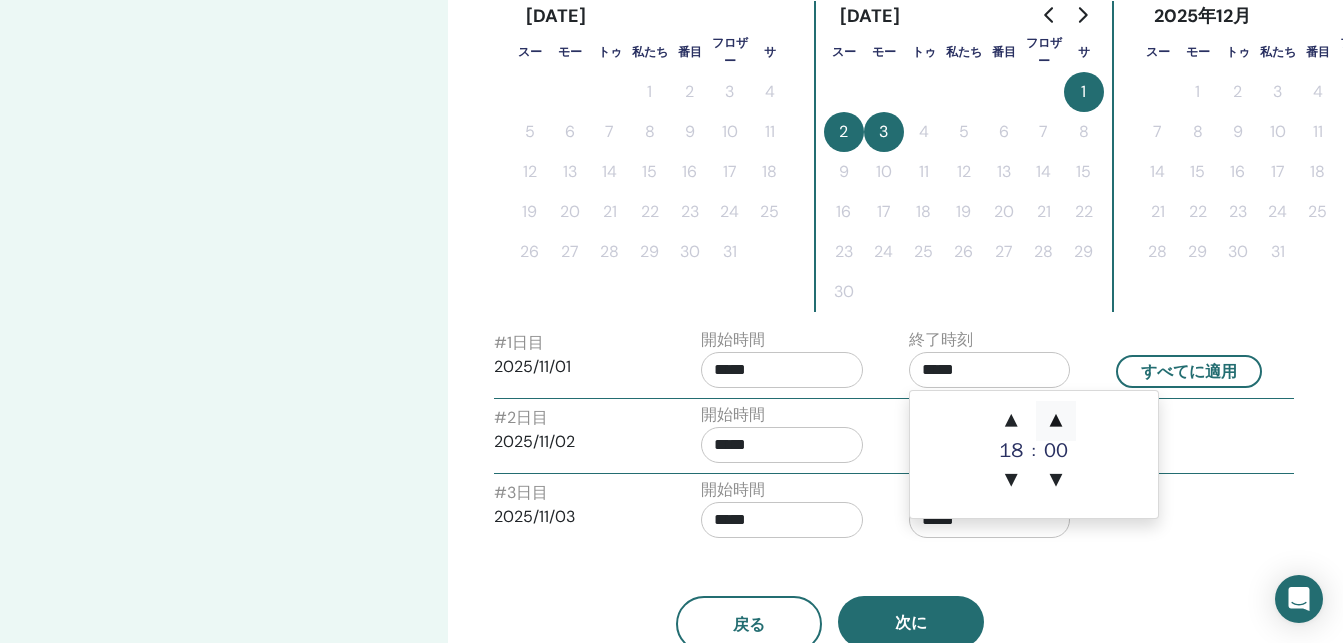click on "▲" at bounding box center (1056, 421) 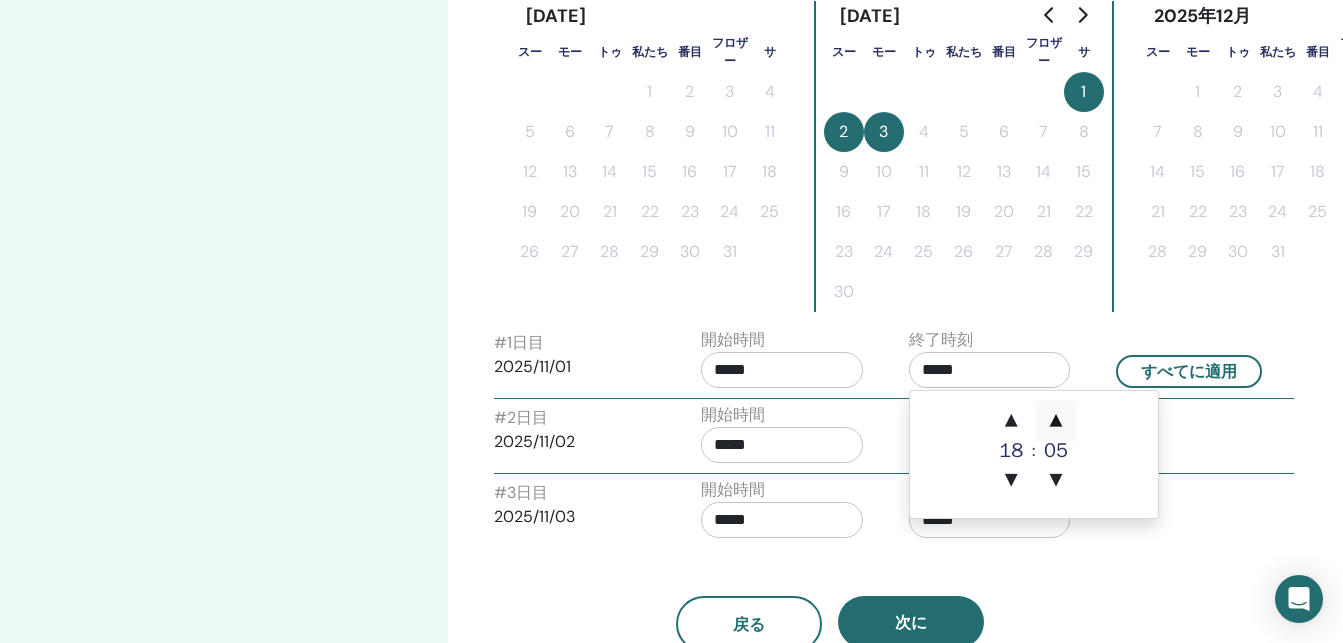 click on "▲" at bounding box center (1056, 421) 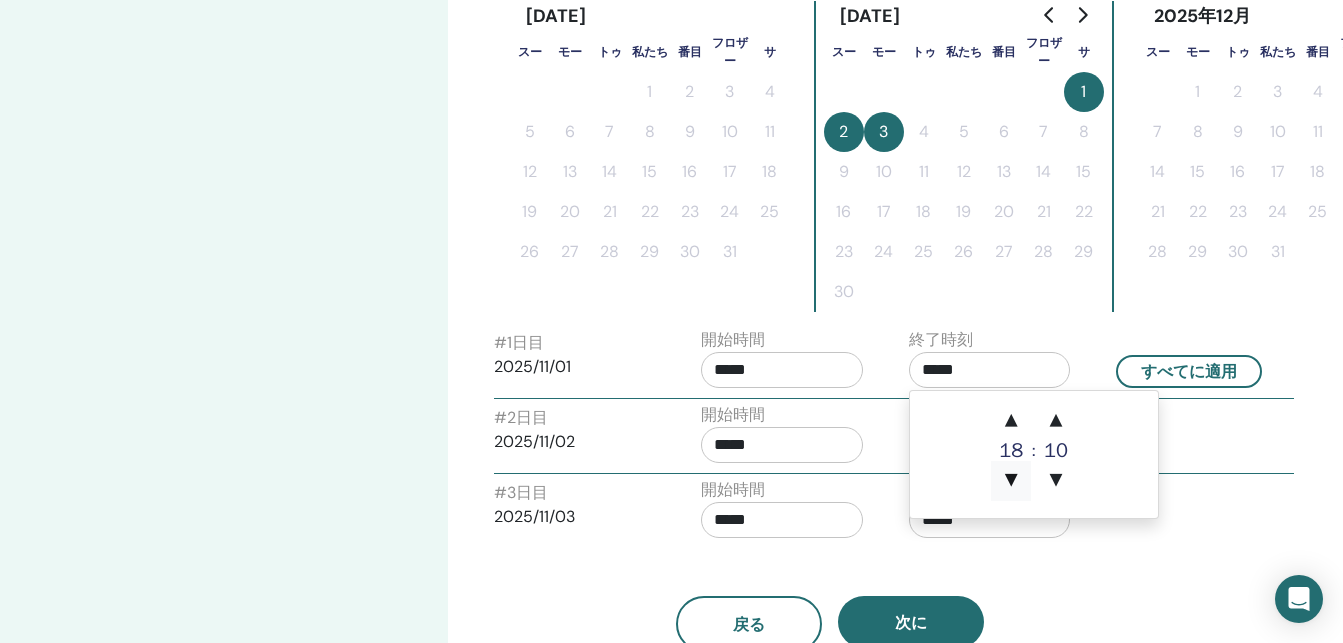 click on "▼" at bounding box center (1011, 481) 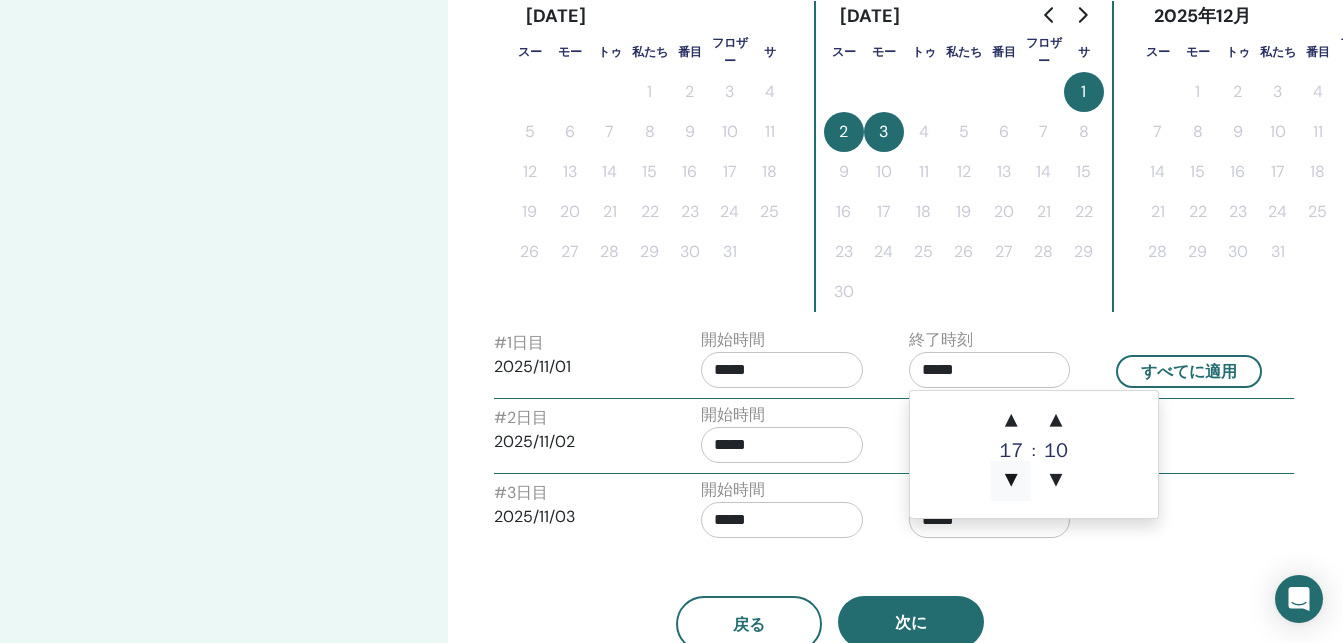 click on "▼" at bounding box center [1011, 481] 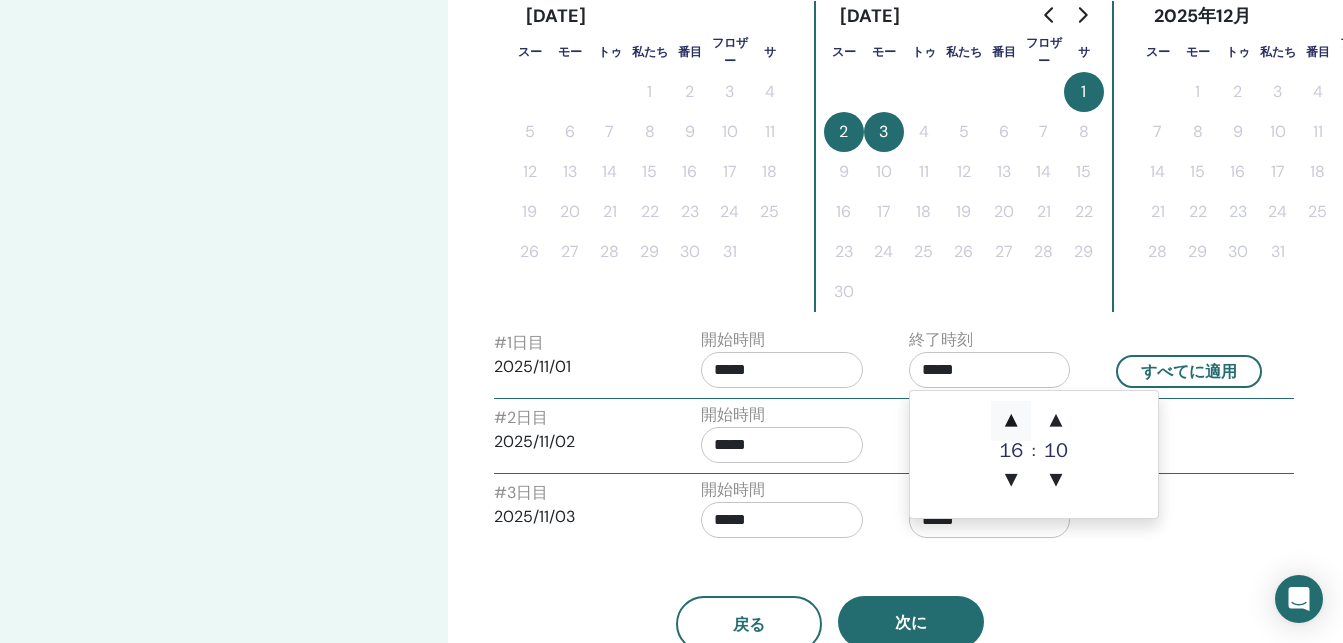 click on "▲" at bounding box center [1011, 421] 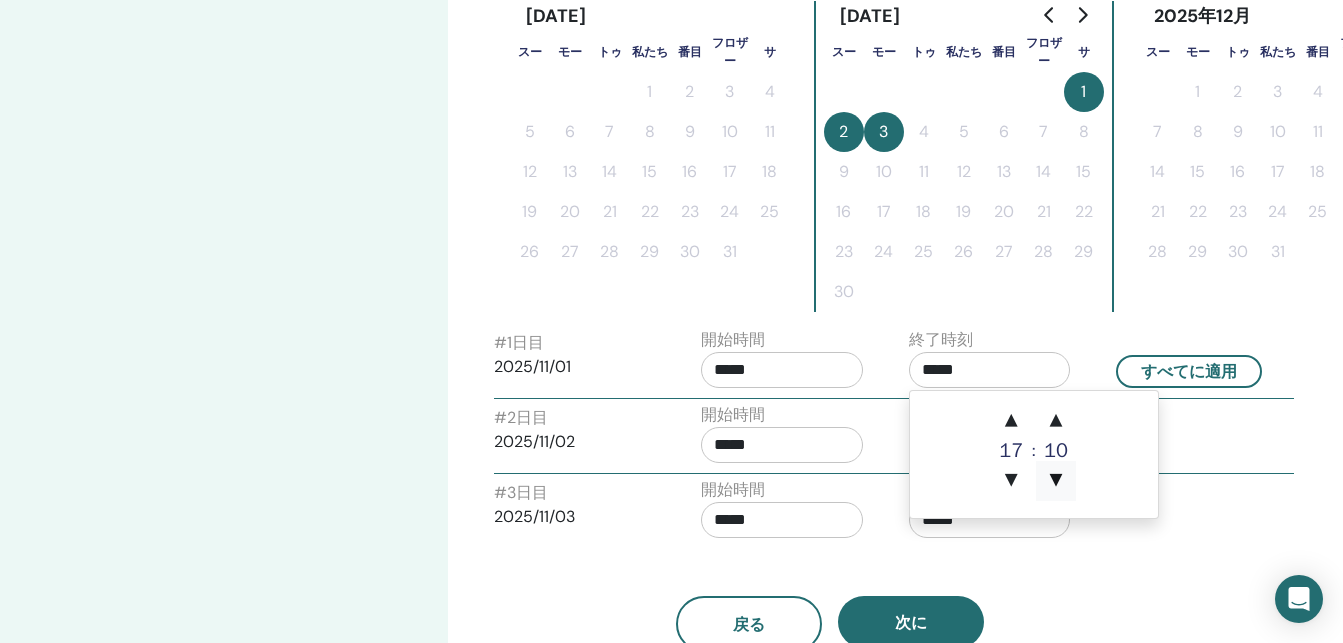 click on "▼" at bounding box center (1056, 481) 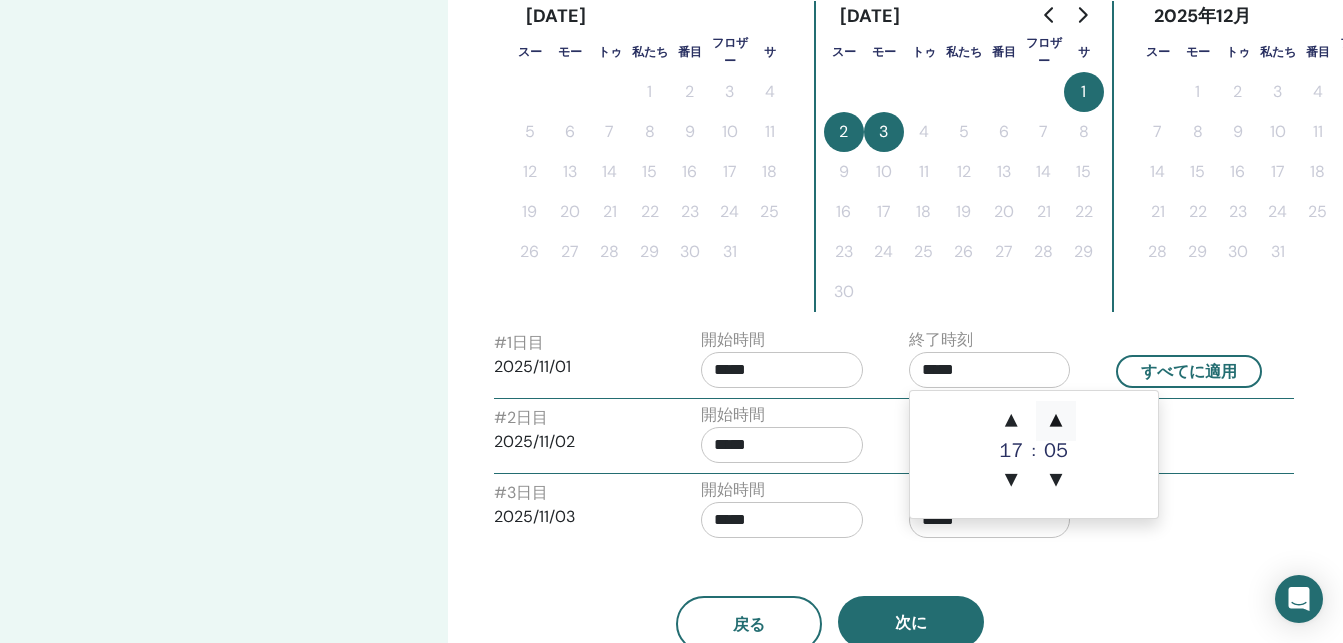 click on "▲" at bounding box center (1056, 421) 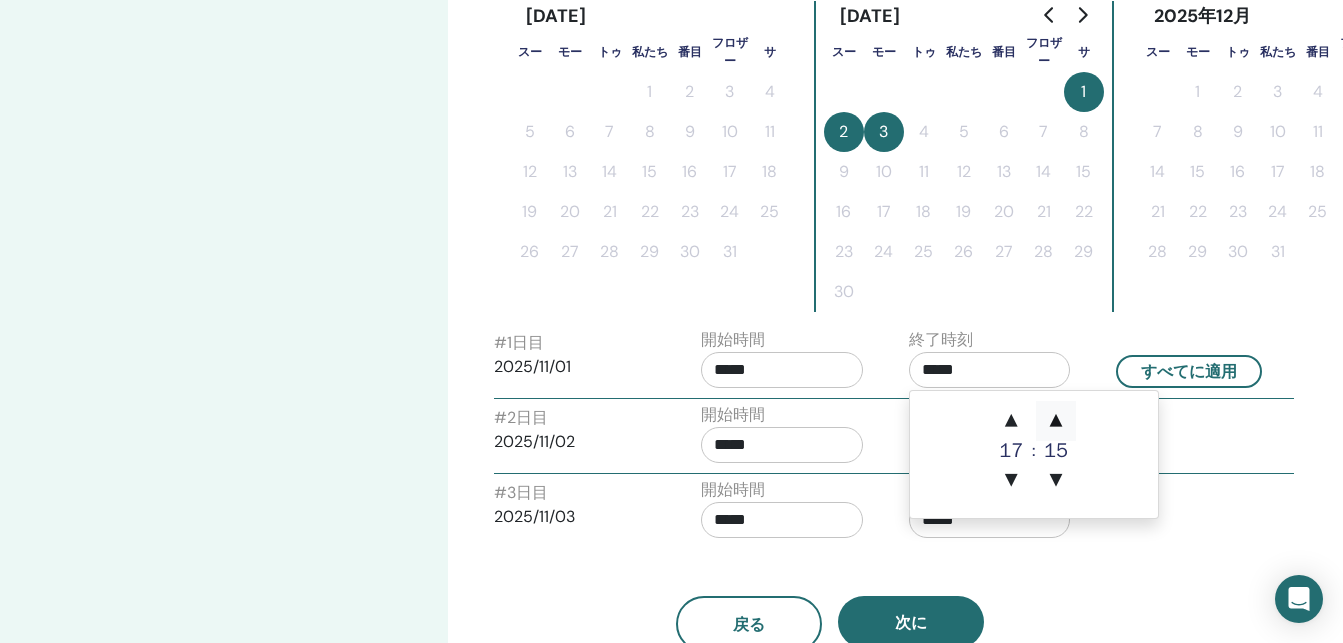 click on "▲" at bounding box center [1056, 421] 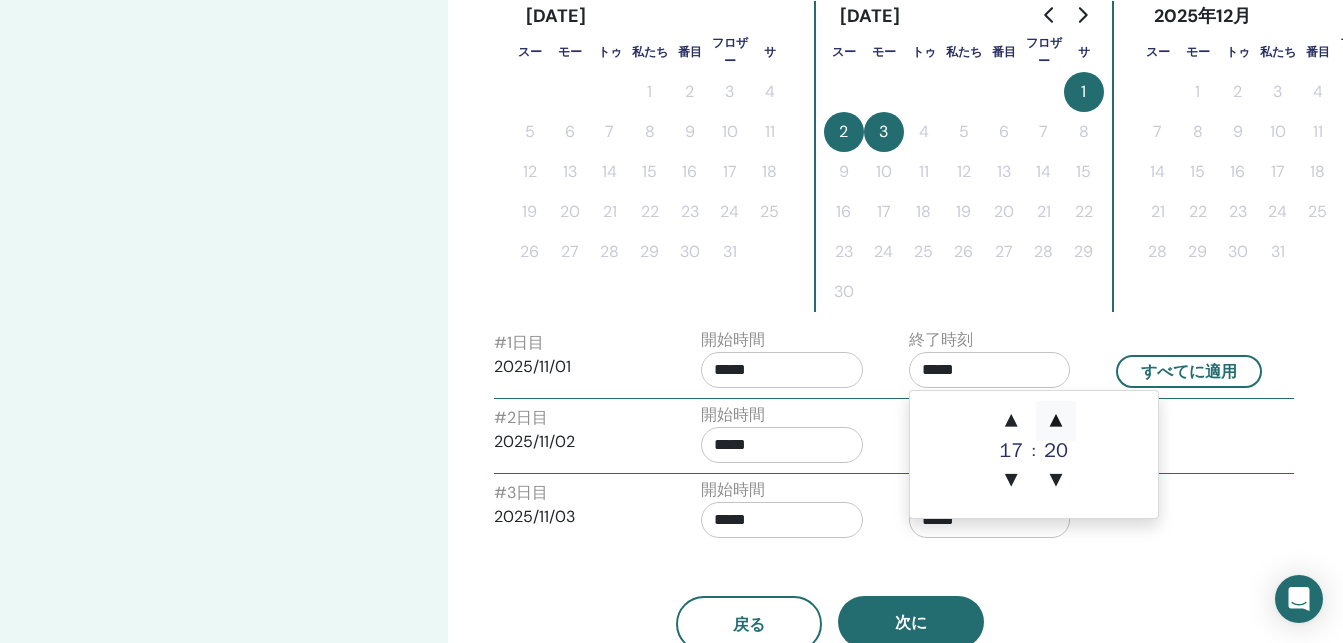 click on "▲" at bounding box center (1056, 421) 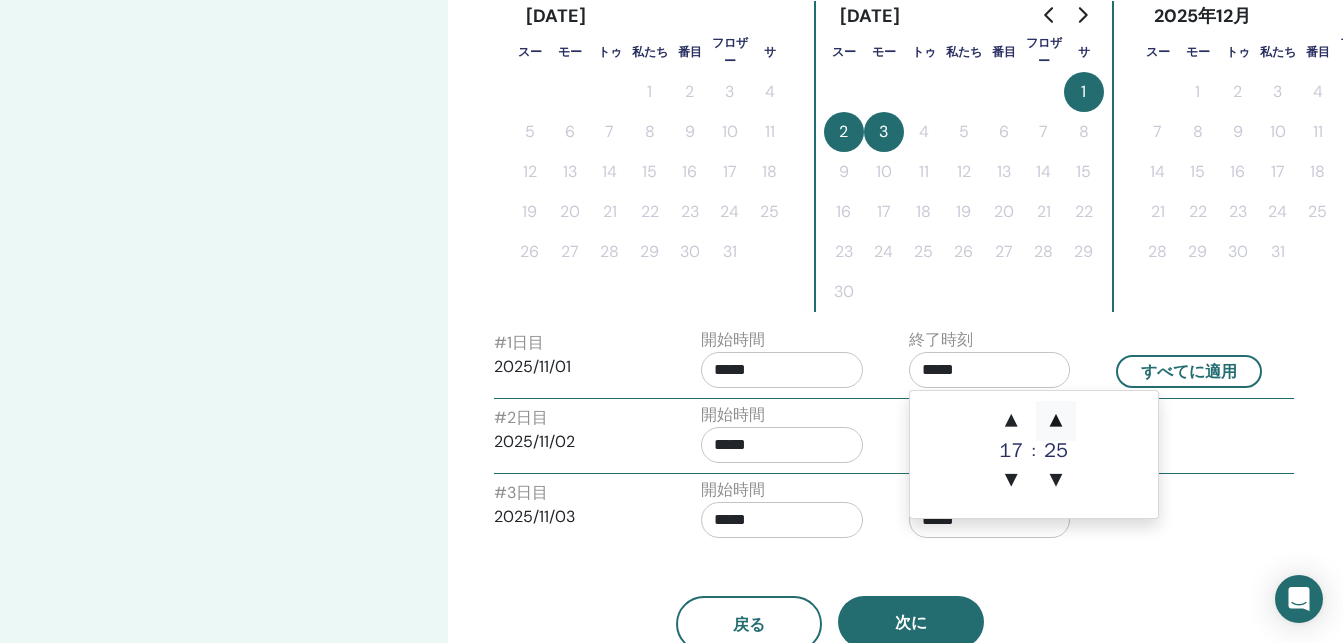 click on "▲" at bounding box center [1056, 421] 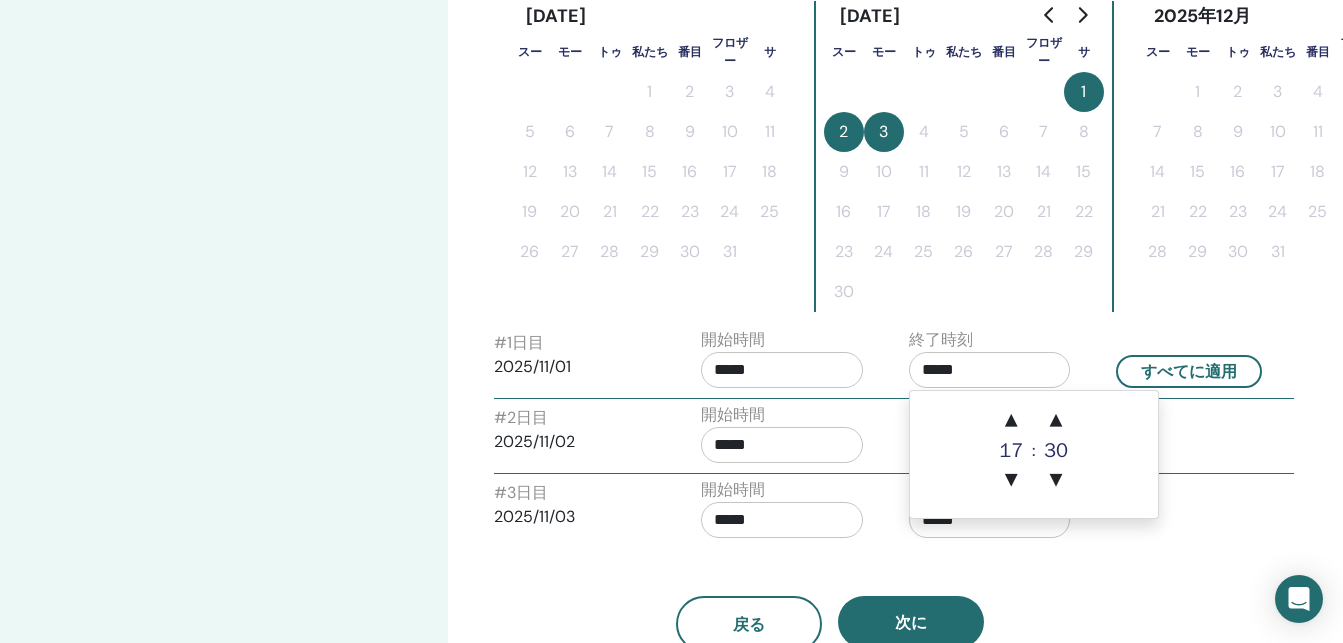 click on "#2日目 2025/11/02 開始時間 ***** 終了時刻 *****" at bounding box center (894, 438) 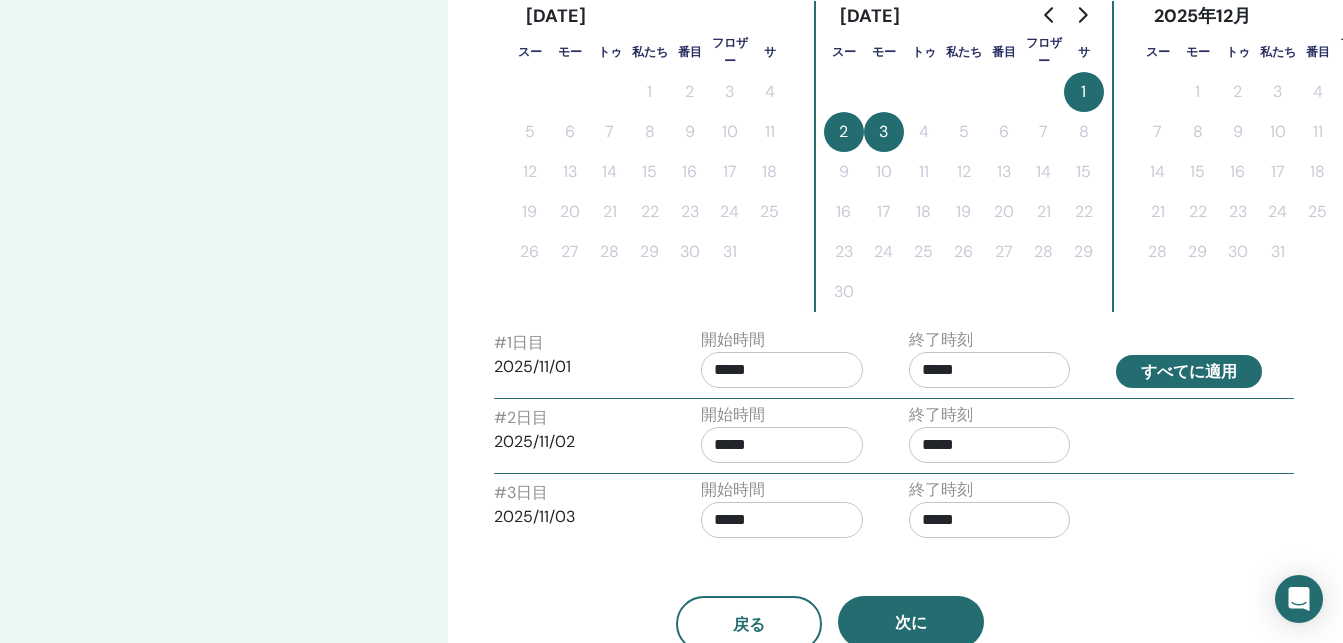 click on "すべてに適用" at bounding box center (1189, 371) 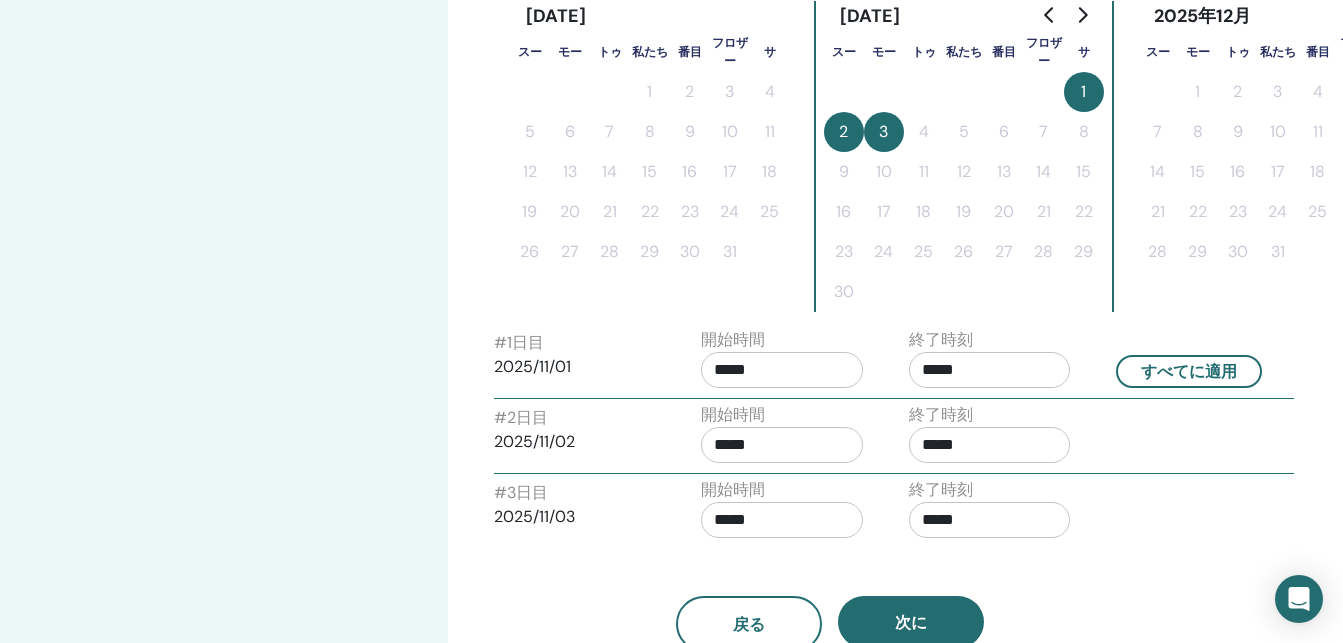 click on "#3日目 2025/11/03 開始時間 ***** 終了時刻 *****" at bounding box center [894, 513] 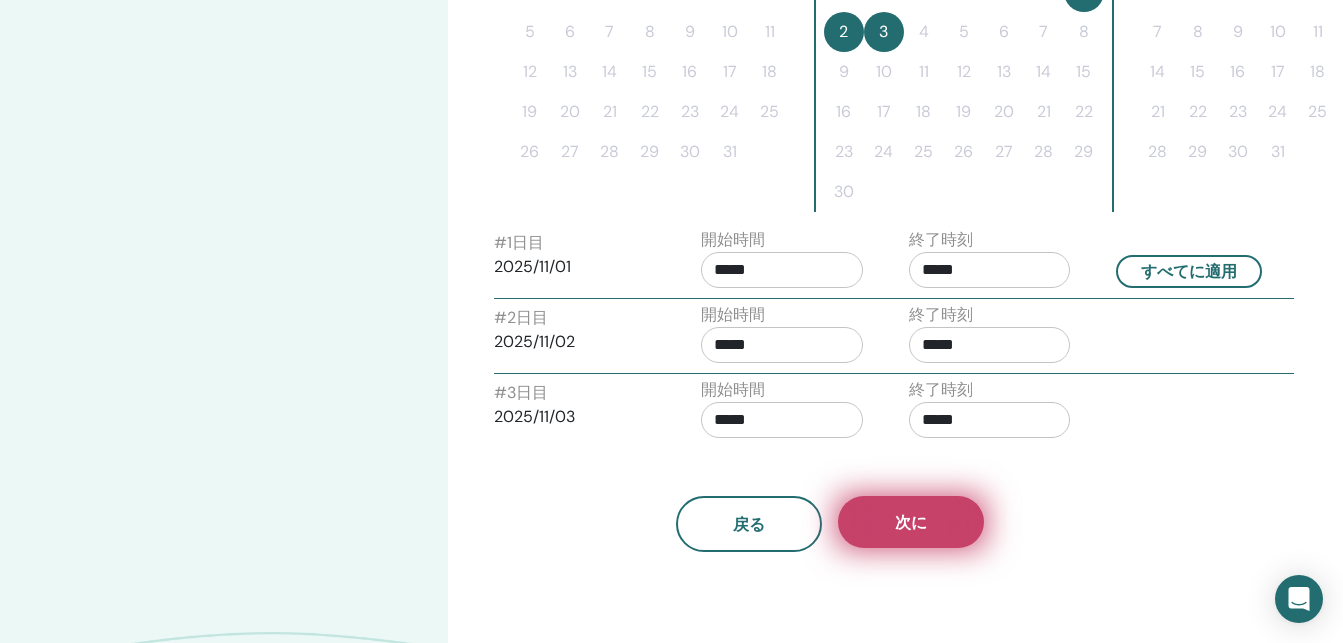 click on "次に" at bounding box center (911, 522) 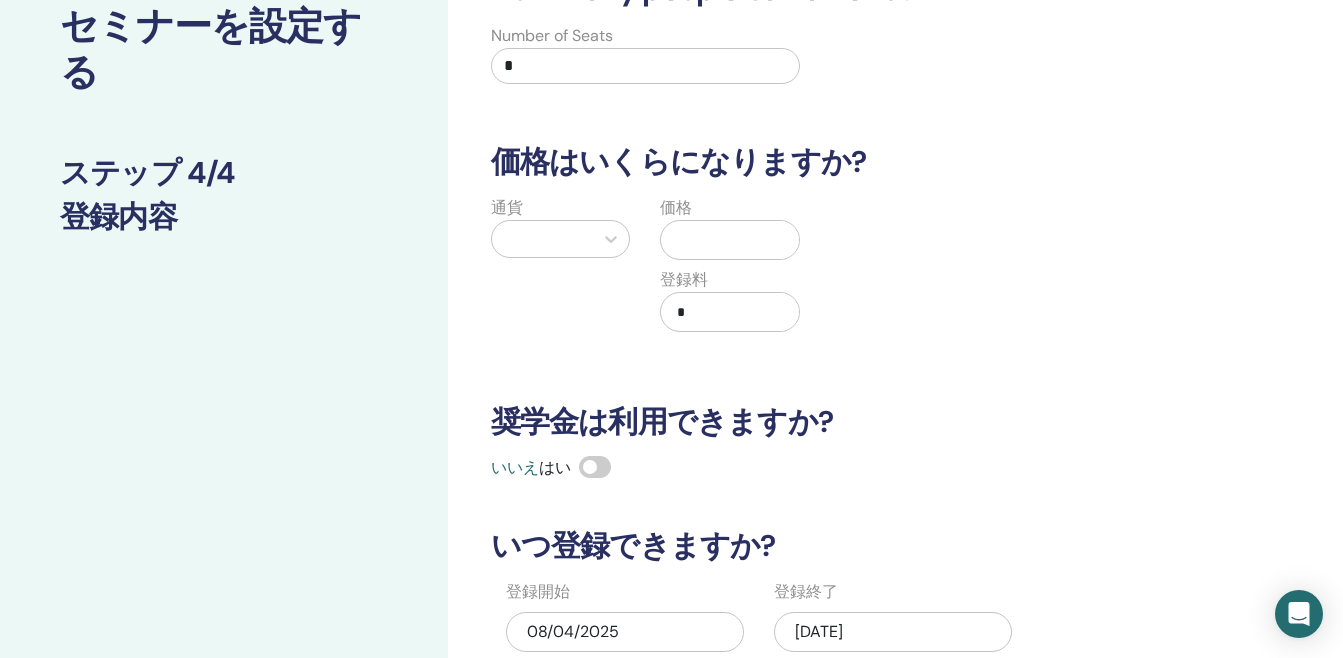 scroll, scrollTop: 0, scrollLeft: 0, axis: both 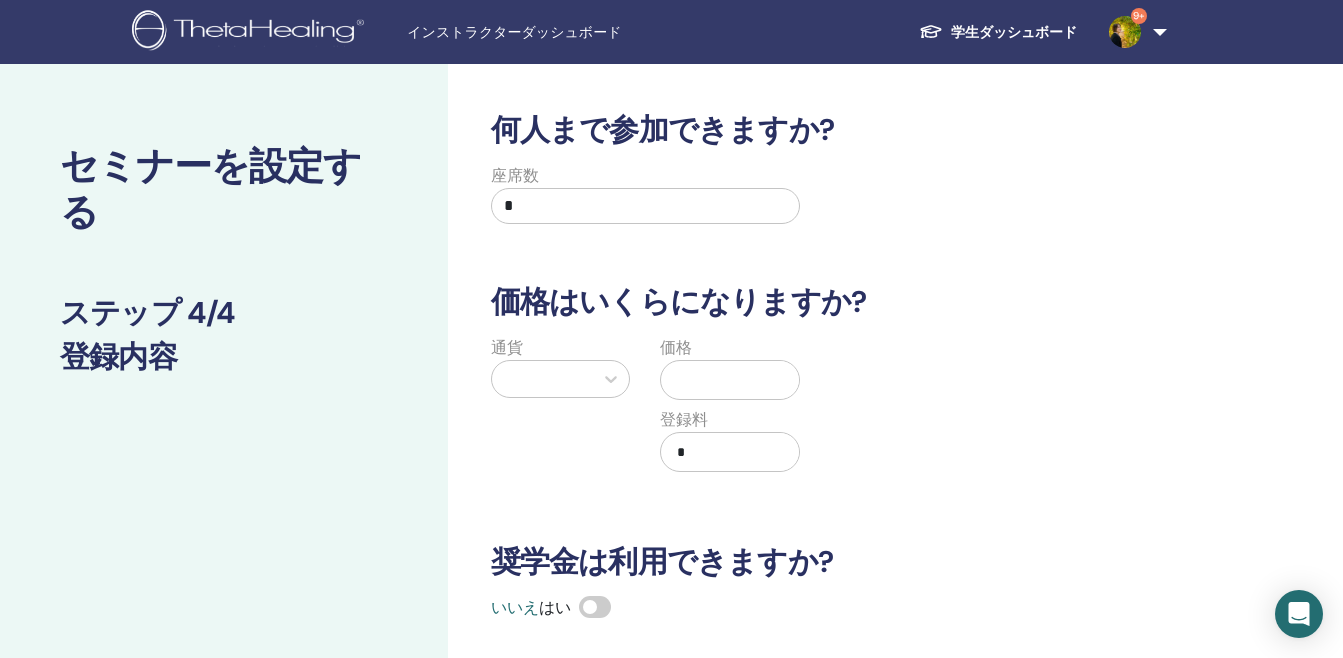 click on "*" at bounding box center (646, 206) 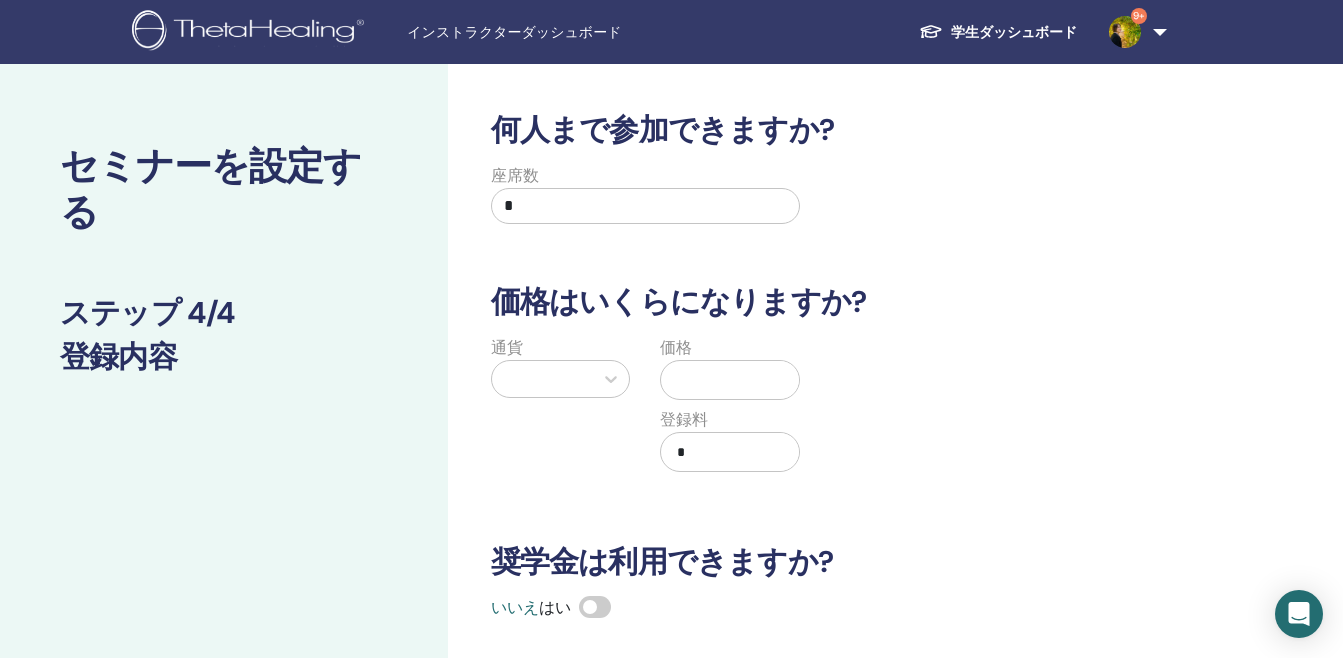 type on "*" 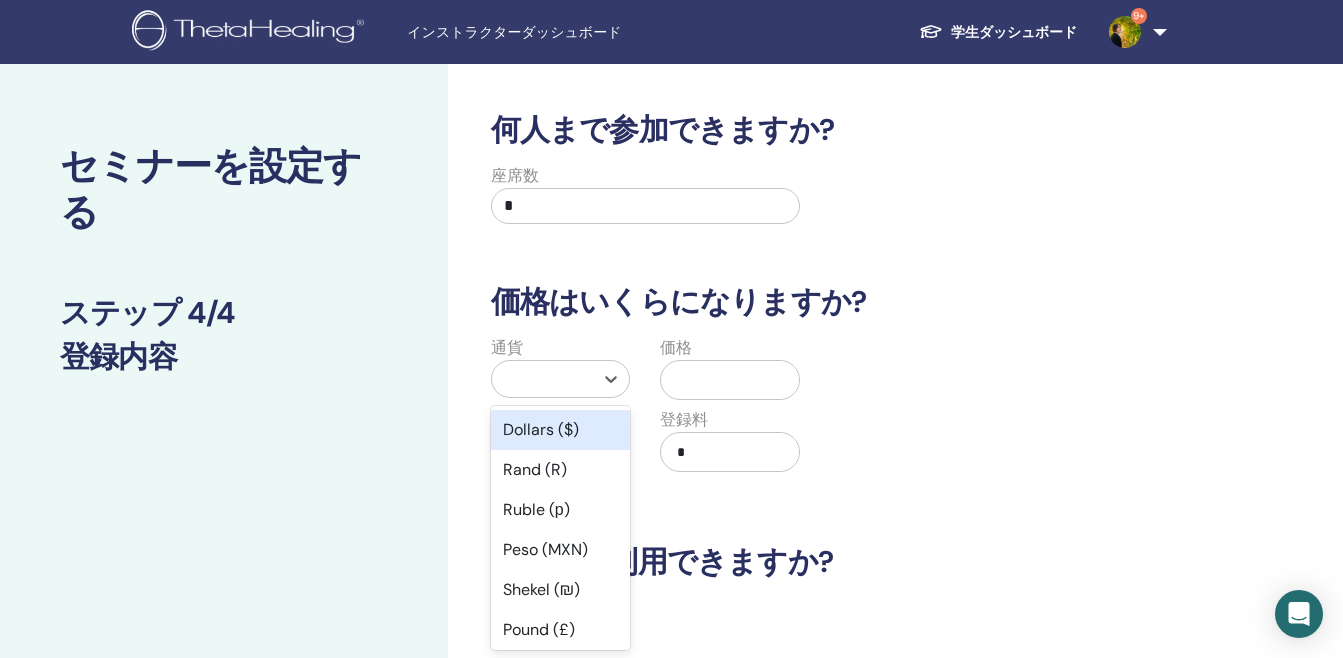 click at bounding box center [543, 379] 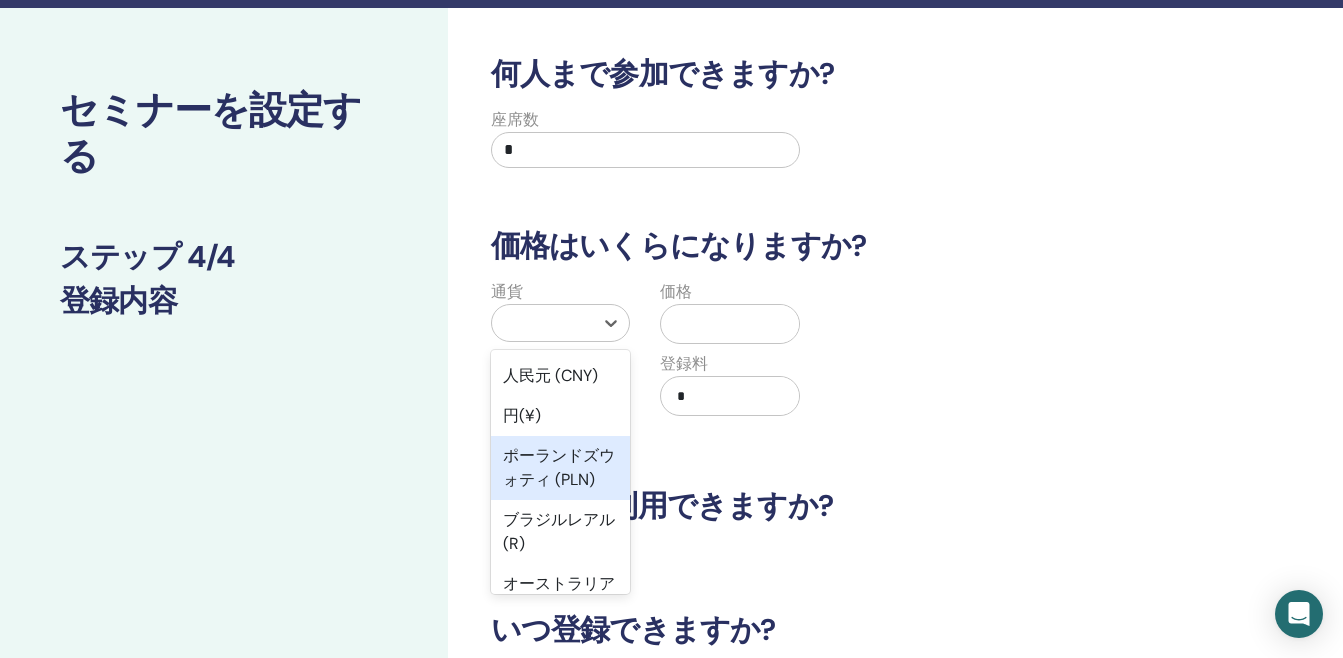 scroll, scrollTop: 300, scrollLeft: 0, axis: vertical 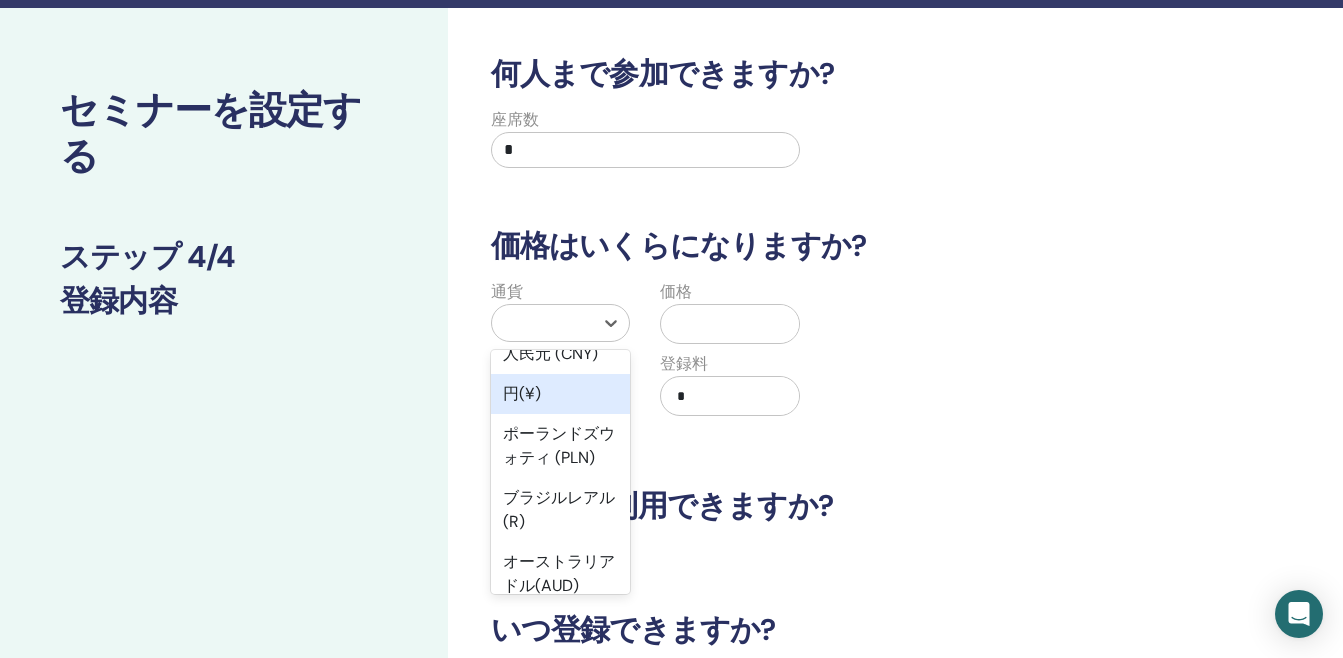 click on "円(¥)" at bounding box center (561, 394) 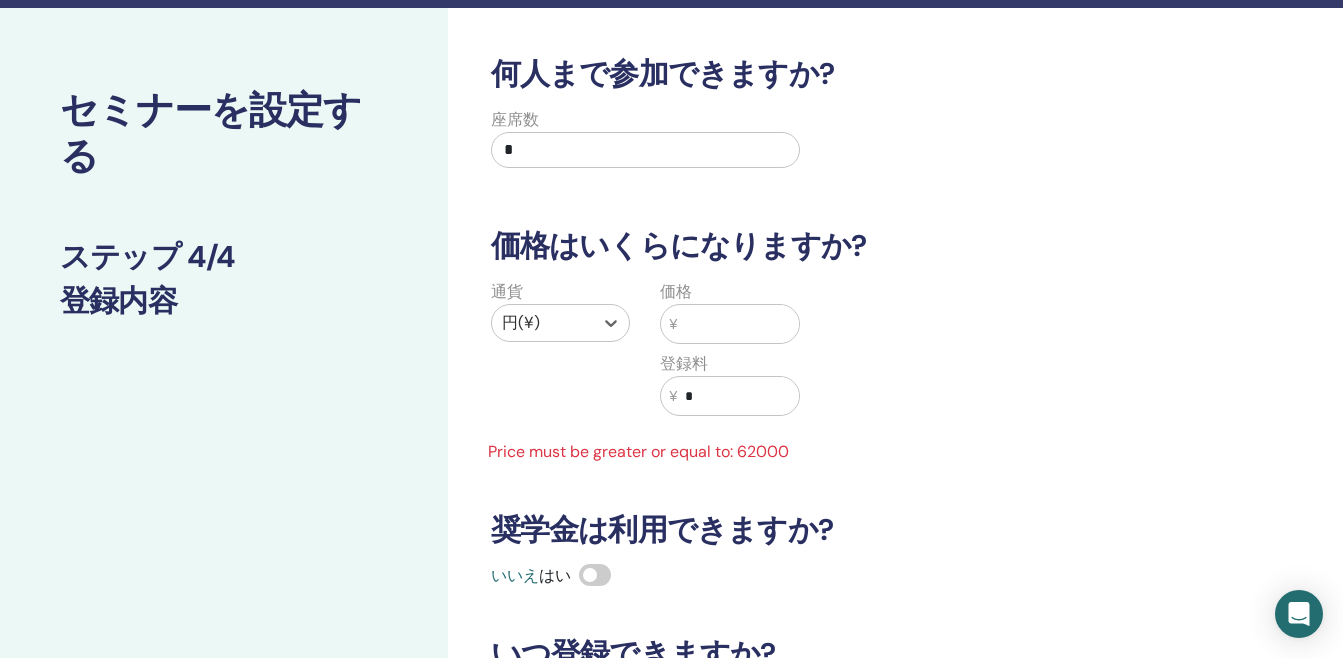 drag, startPoint x: 958, startPoint y: 375, endPoint x: 848, endPoint y: 348, distance: 113.265175 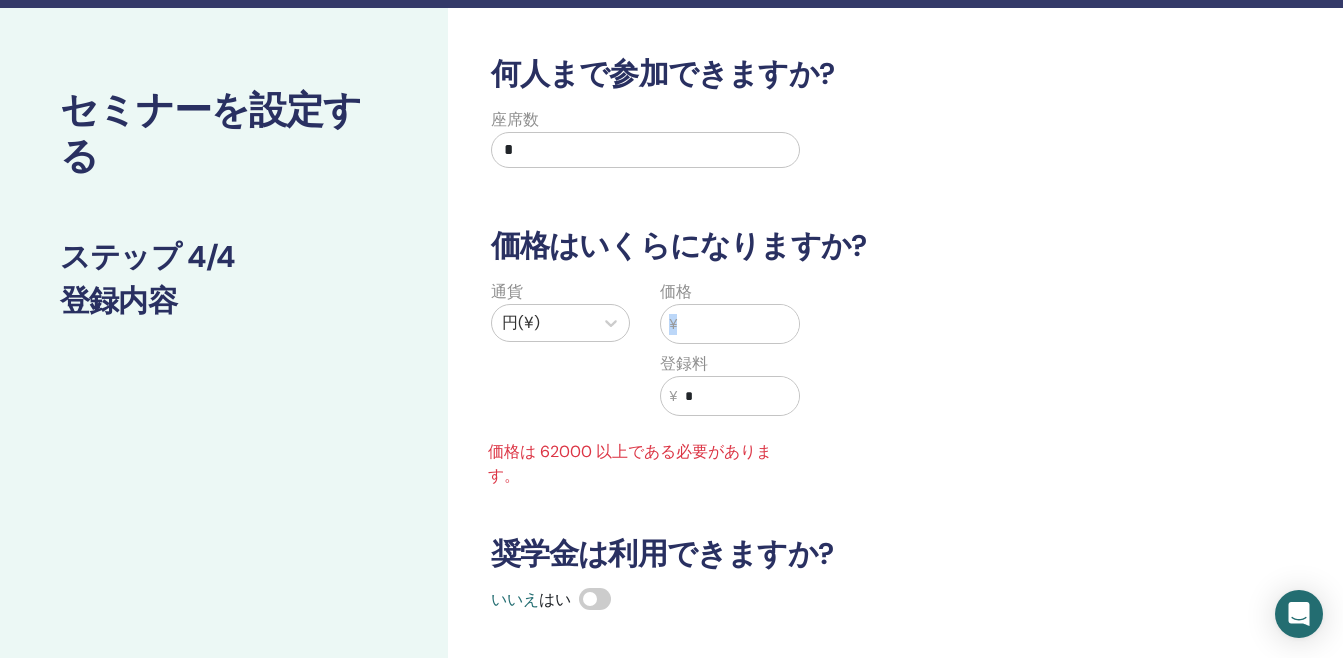 click on "¥" at bounding box center (730, 324) 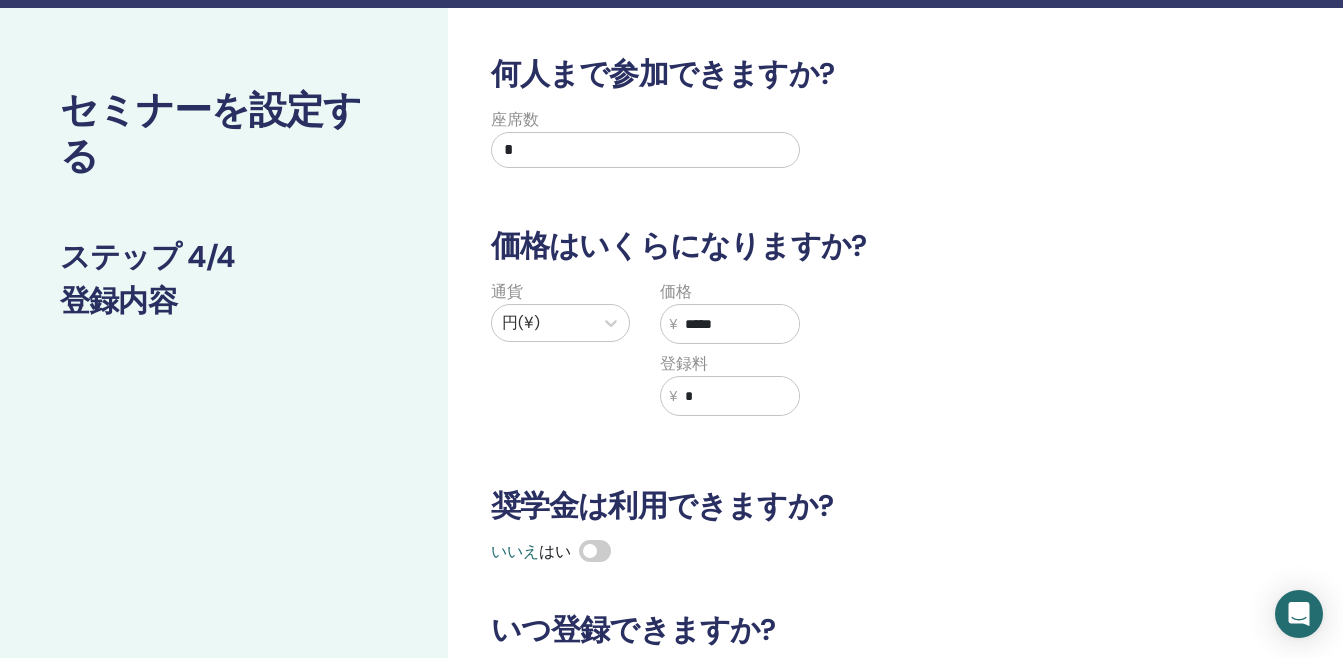type on "*****" 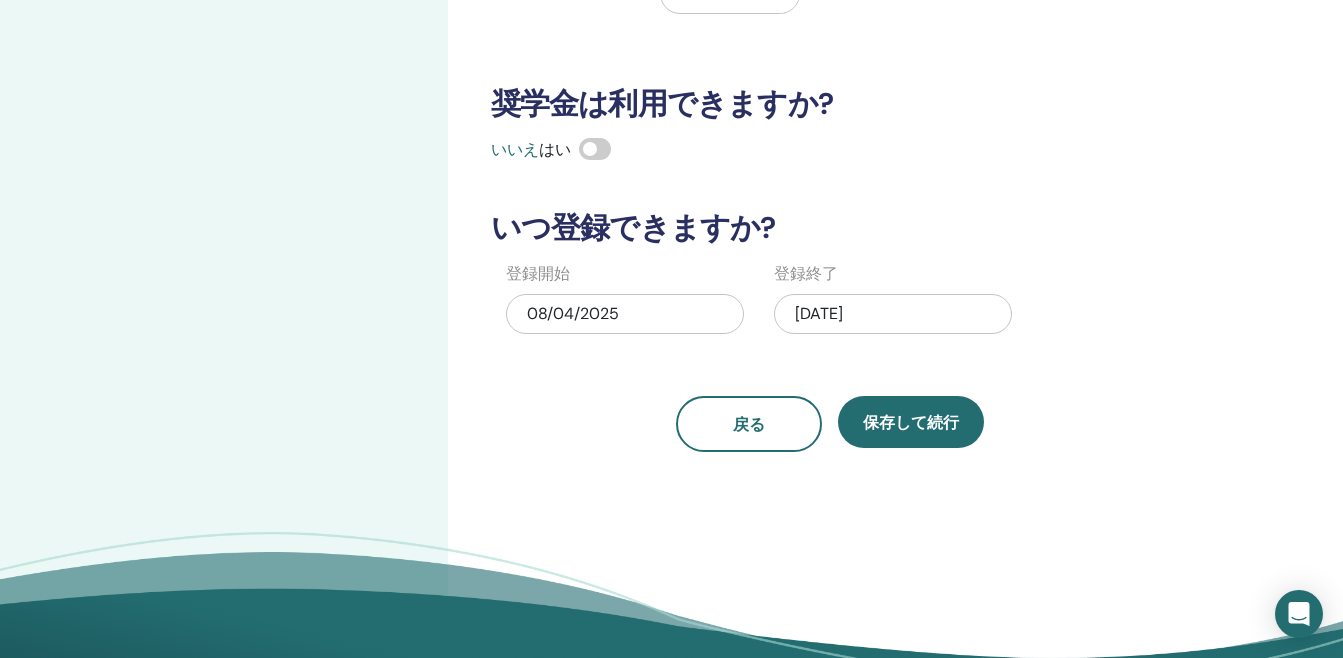 scroll, scrollTop: 556, scrollLeft: 0, axis: vertical 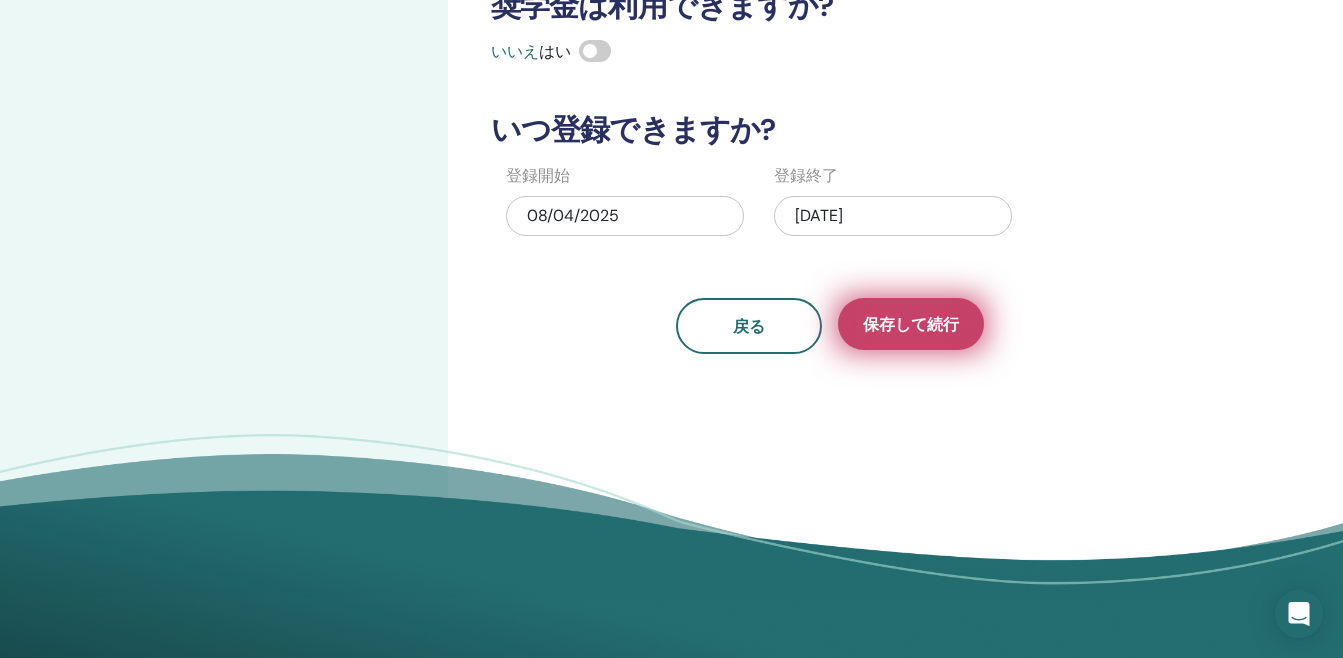click on "保存して続行" at bounding box center (911, 324) 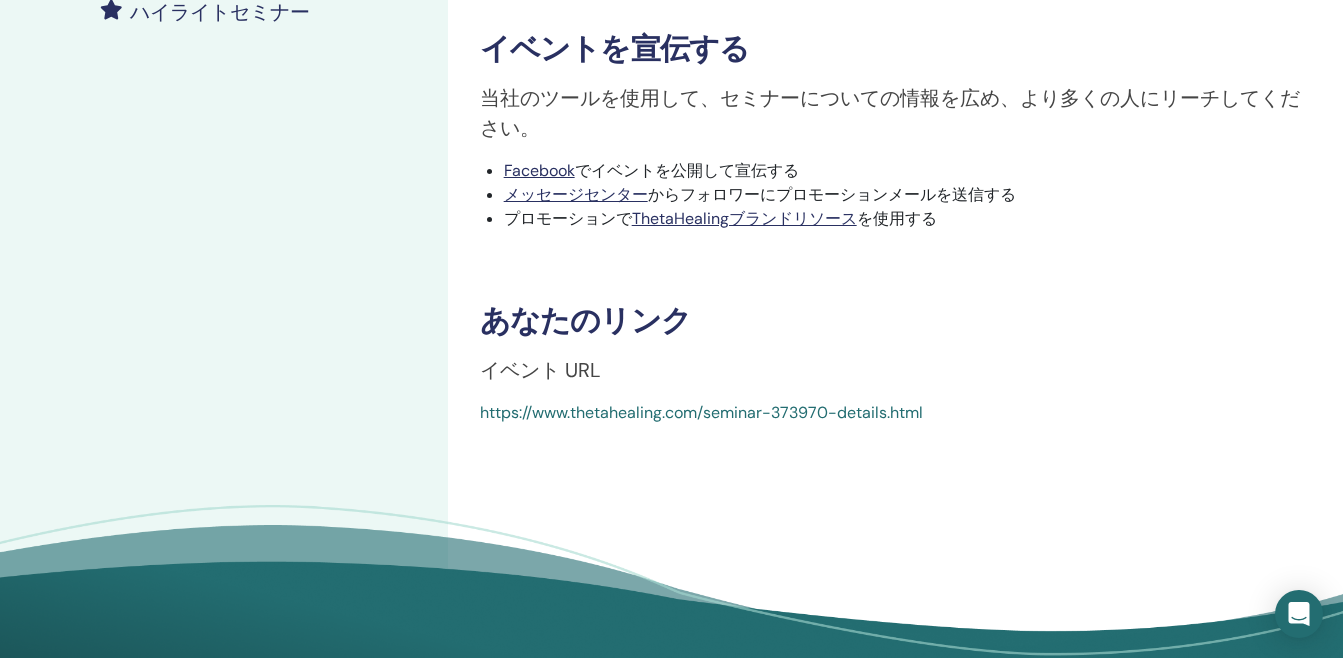scroll, scrollTop: 600, scrollLeft: 0, axis: vertical 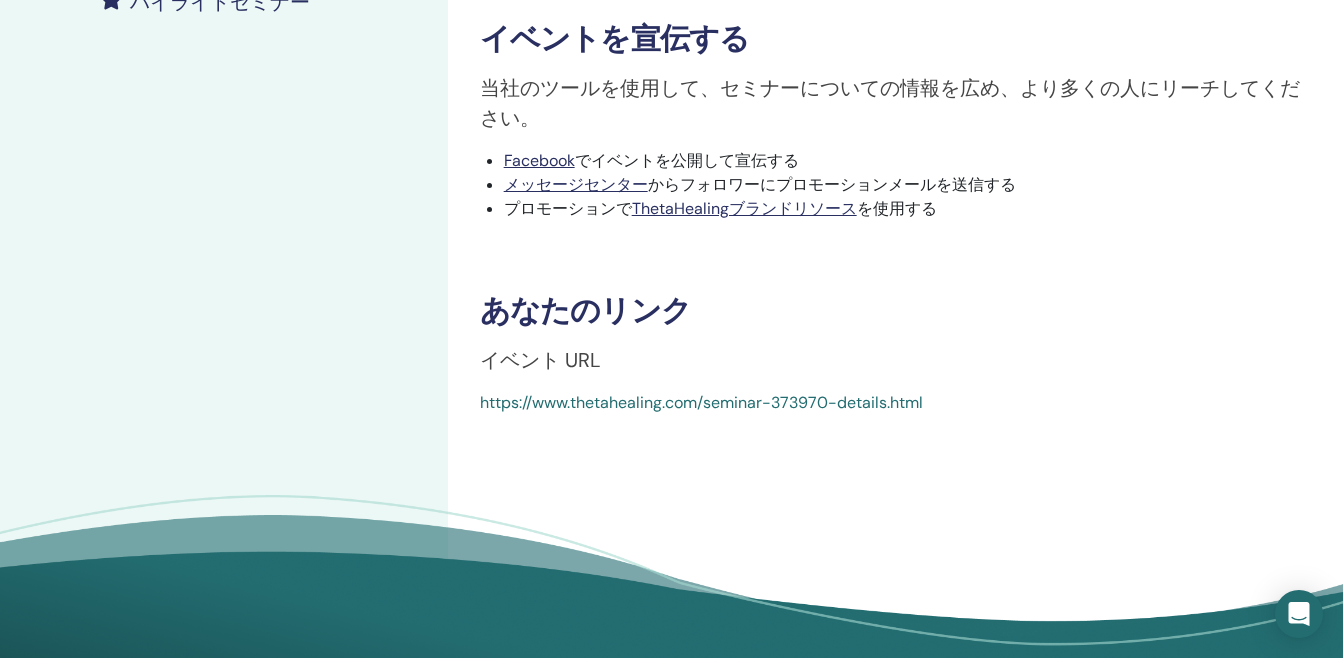 click on "https://www.thetahealing.com/seminar-373970-details.html" at bounding box center [701, 402] 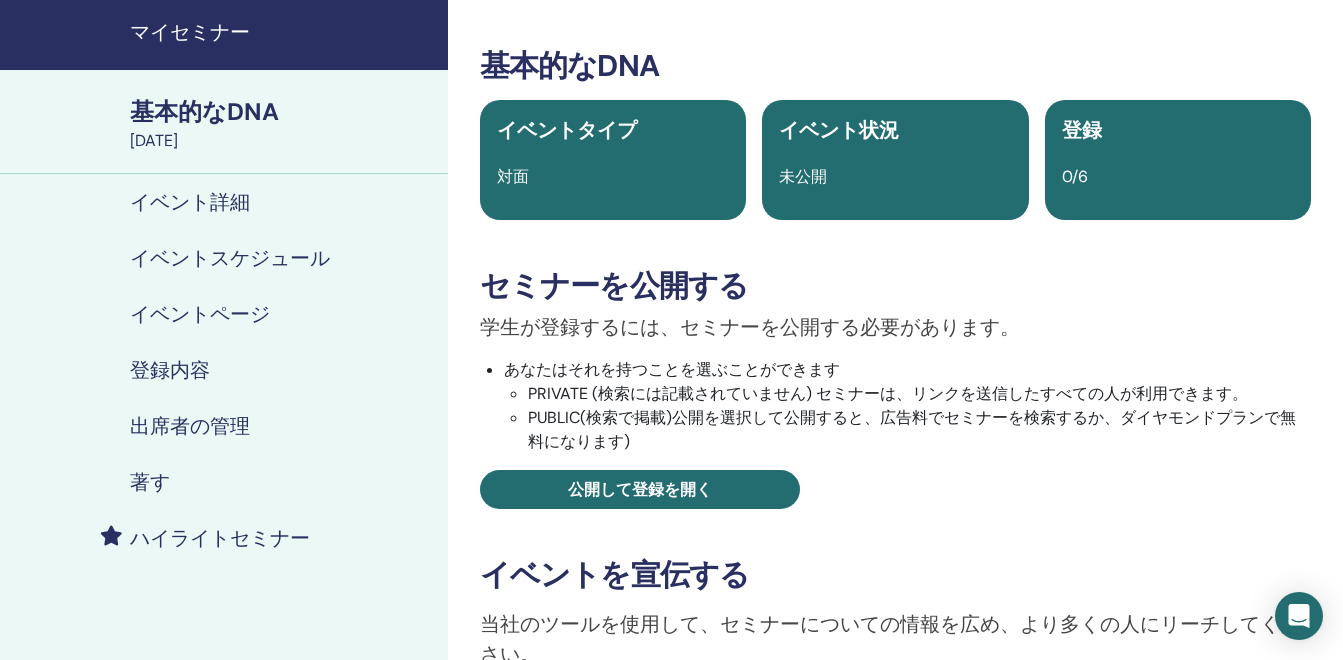 scroll, scrollTop: 0, scrollLeft: 0, axis: both 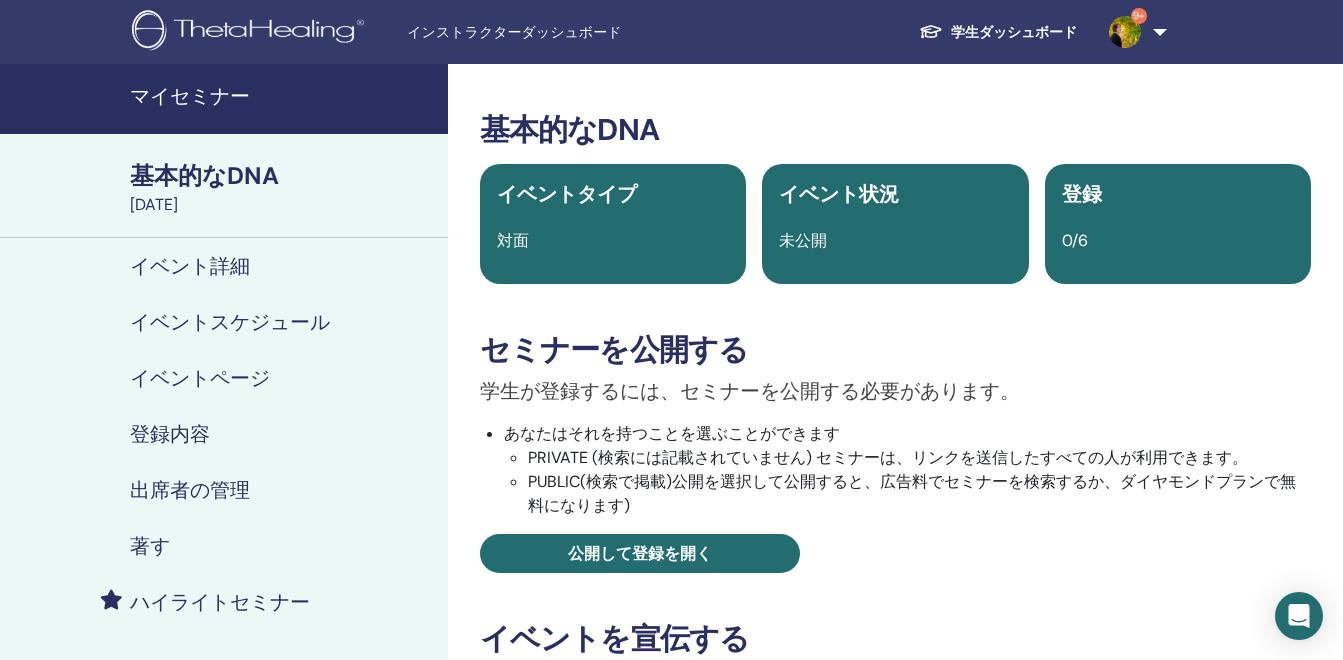 click on "基本的なDNA" at bounding box center (283, 176) 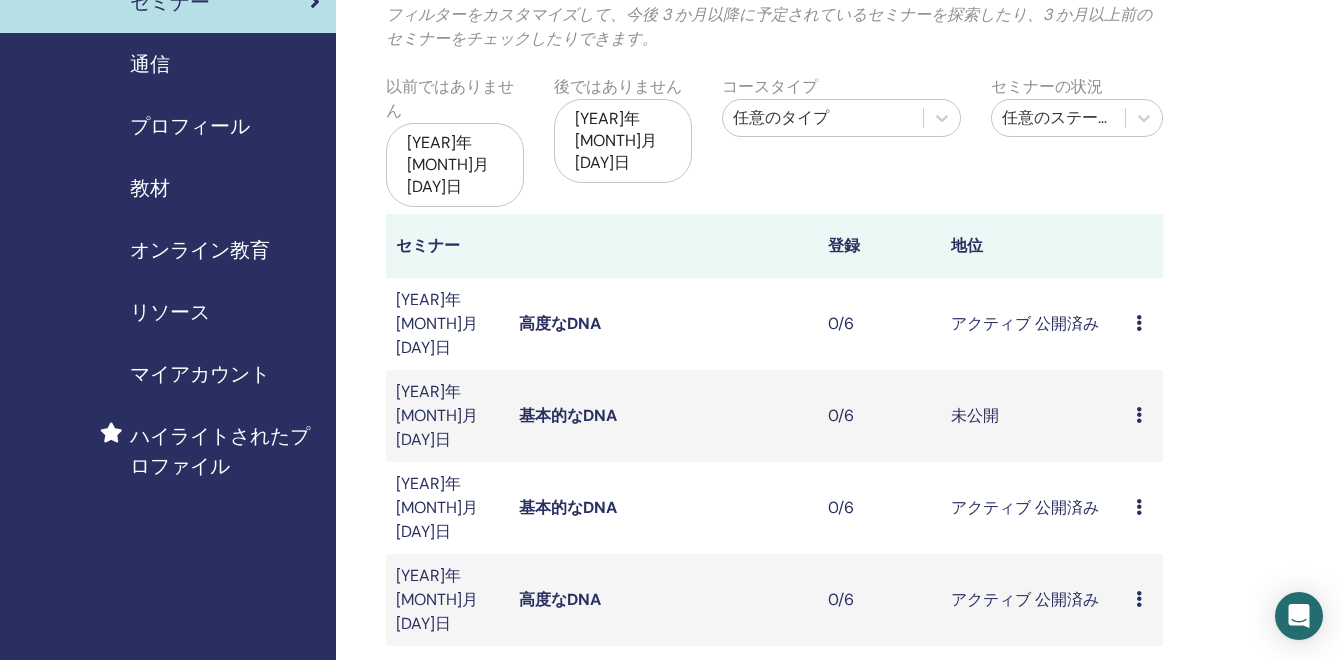 scroll, scrollTop: 200, scrollLeft: 0, axis: vertical 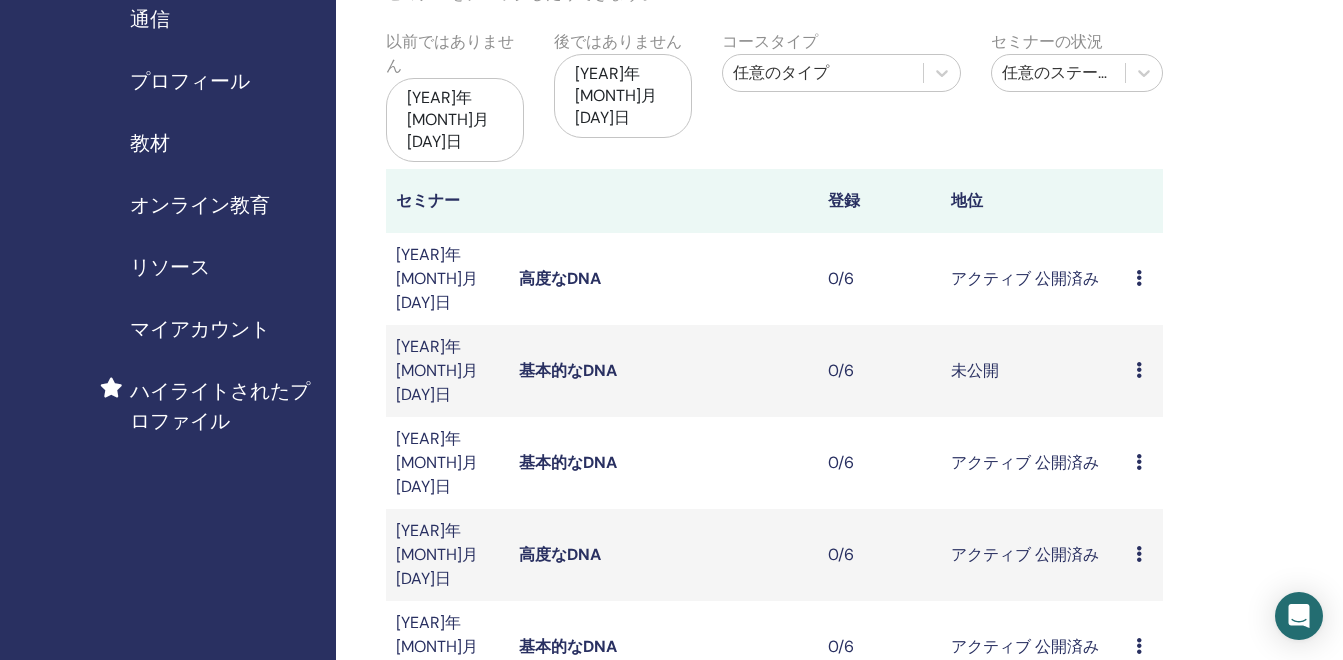 drag, startPoint x: 631, startPoint y: 379, endPoint x: 602, endPoint y: 380, distance: 29.017237 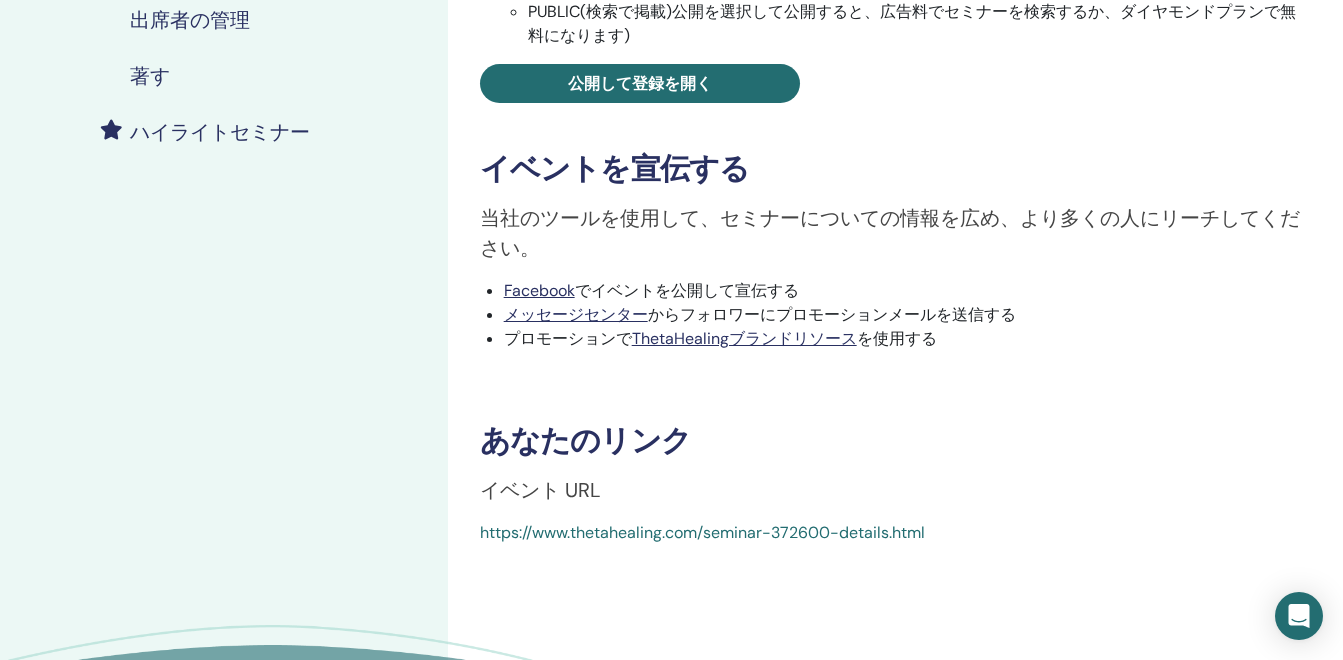 scroll, scrollTop: 600, scrollLeft: 0, axis: vertical 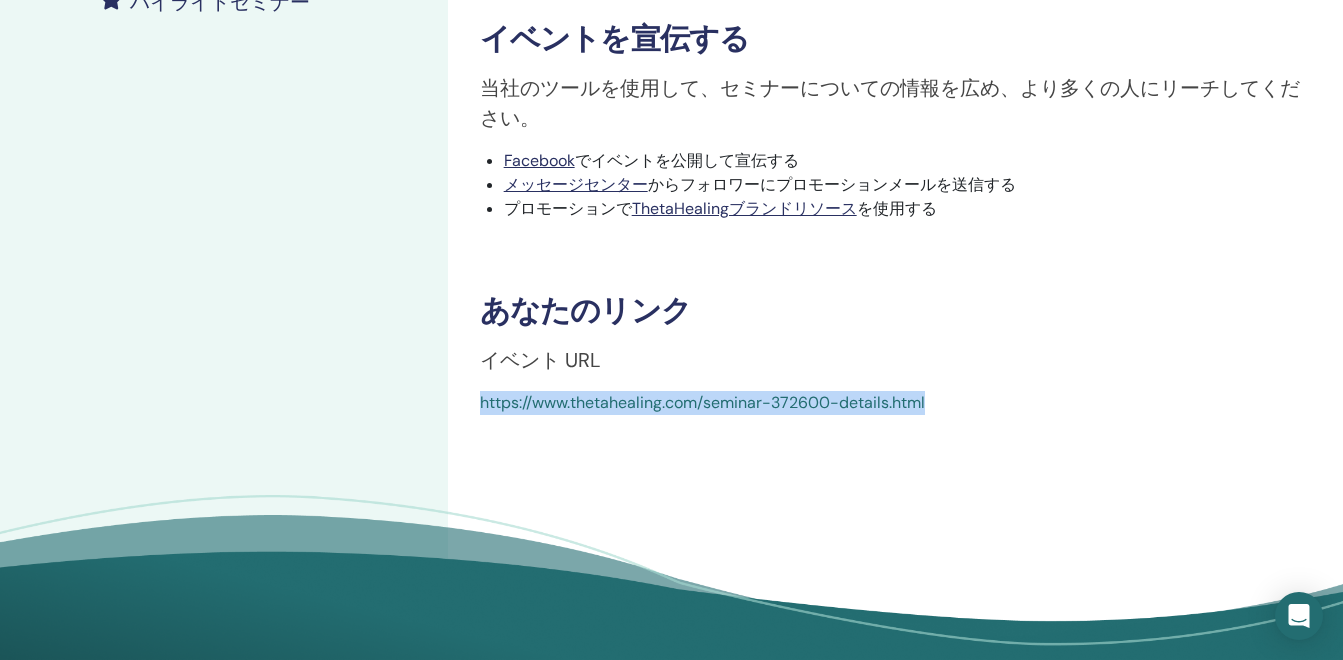 drag, startPoint x: 959, startPoint y: 398, endPoint x: 476, endPoint y: 414, distance: 483.26492 